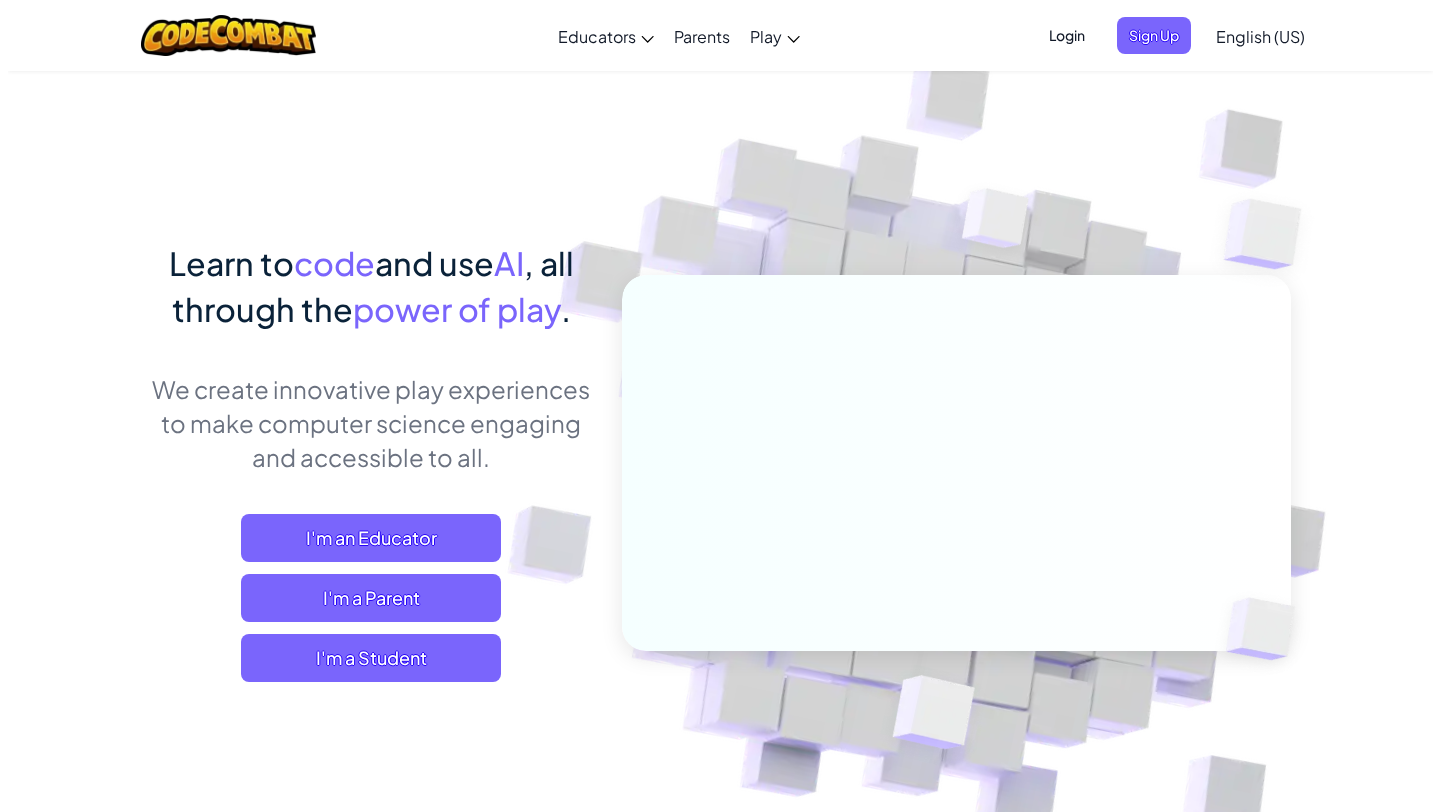 scroll, scrollTop: 0, scrollLeft: 0, axis: both 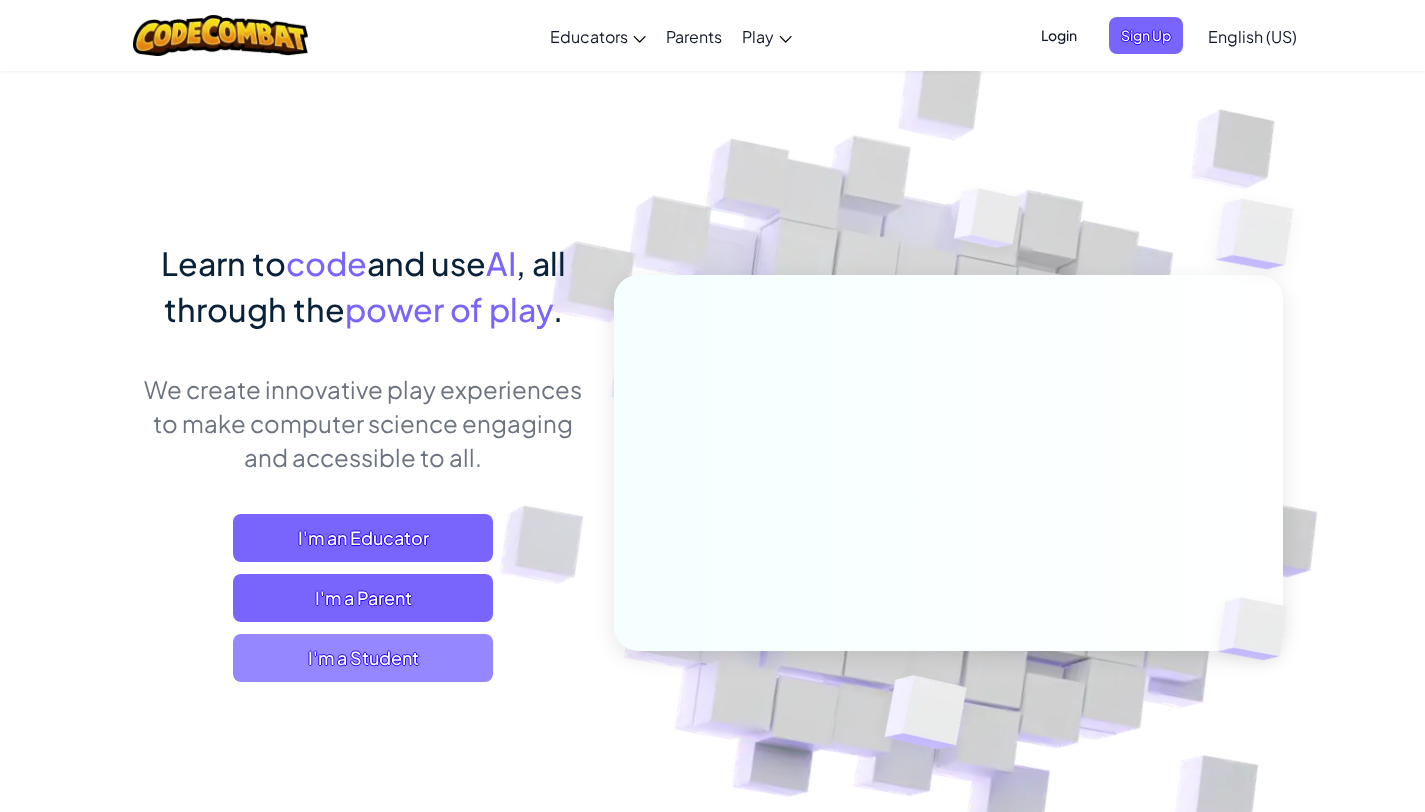 click on "I'm a Student" at bounding box center (363, 658) 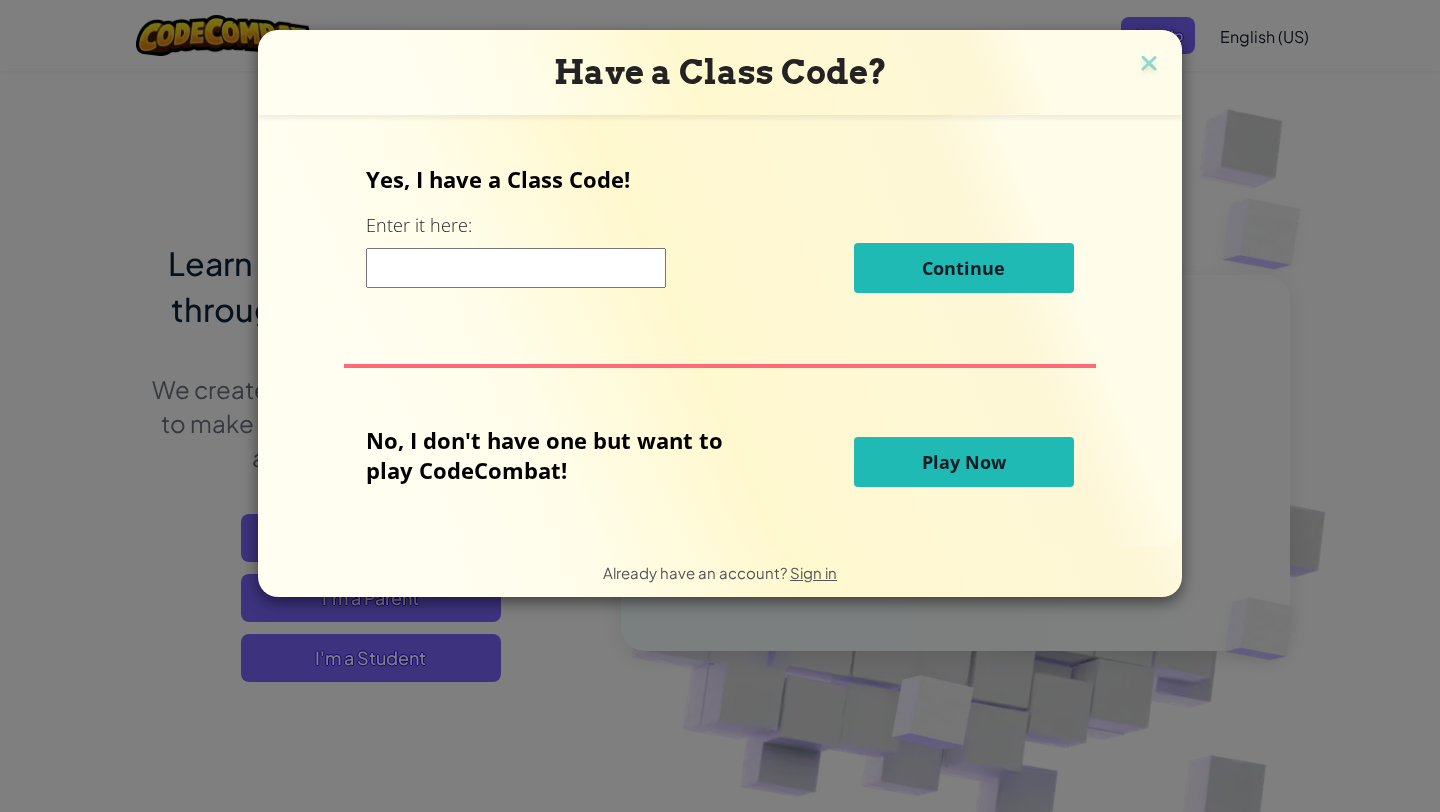 click on "Play Now" at bounding box center [964, 462] 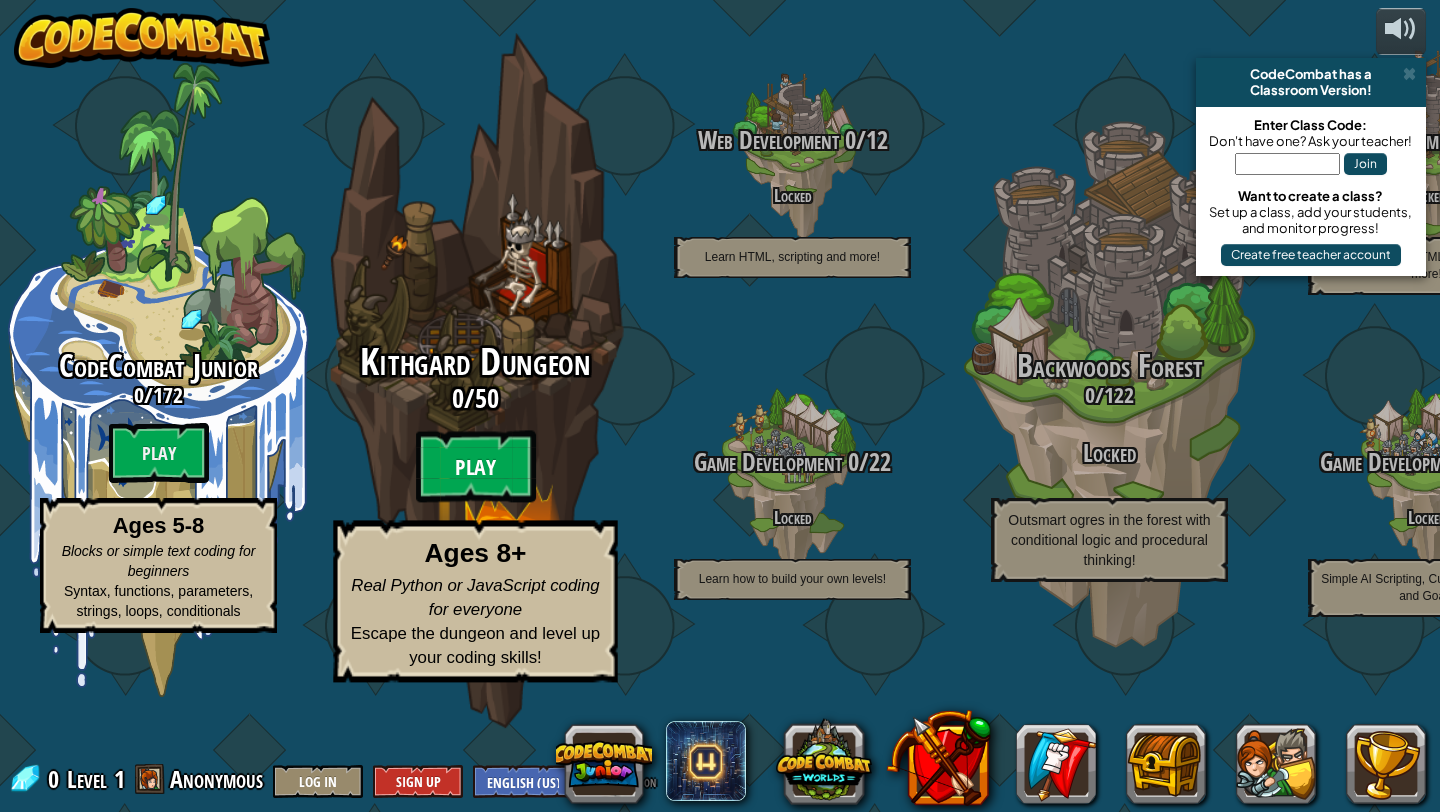 click on "Play" at bounding box center (476, 467) 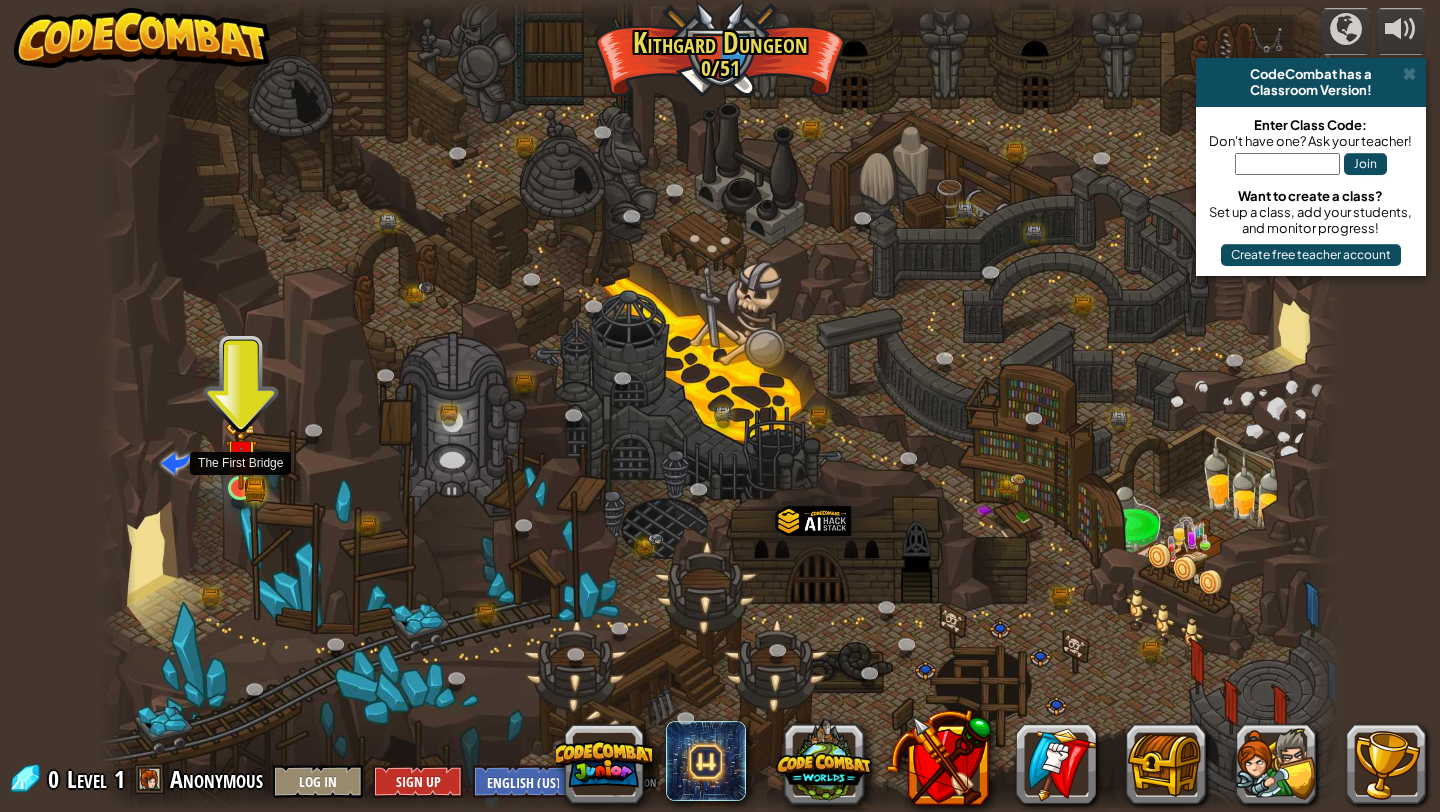 click at bounding box center [241, 455] 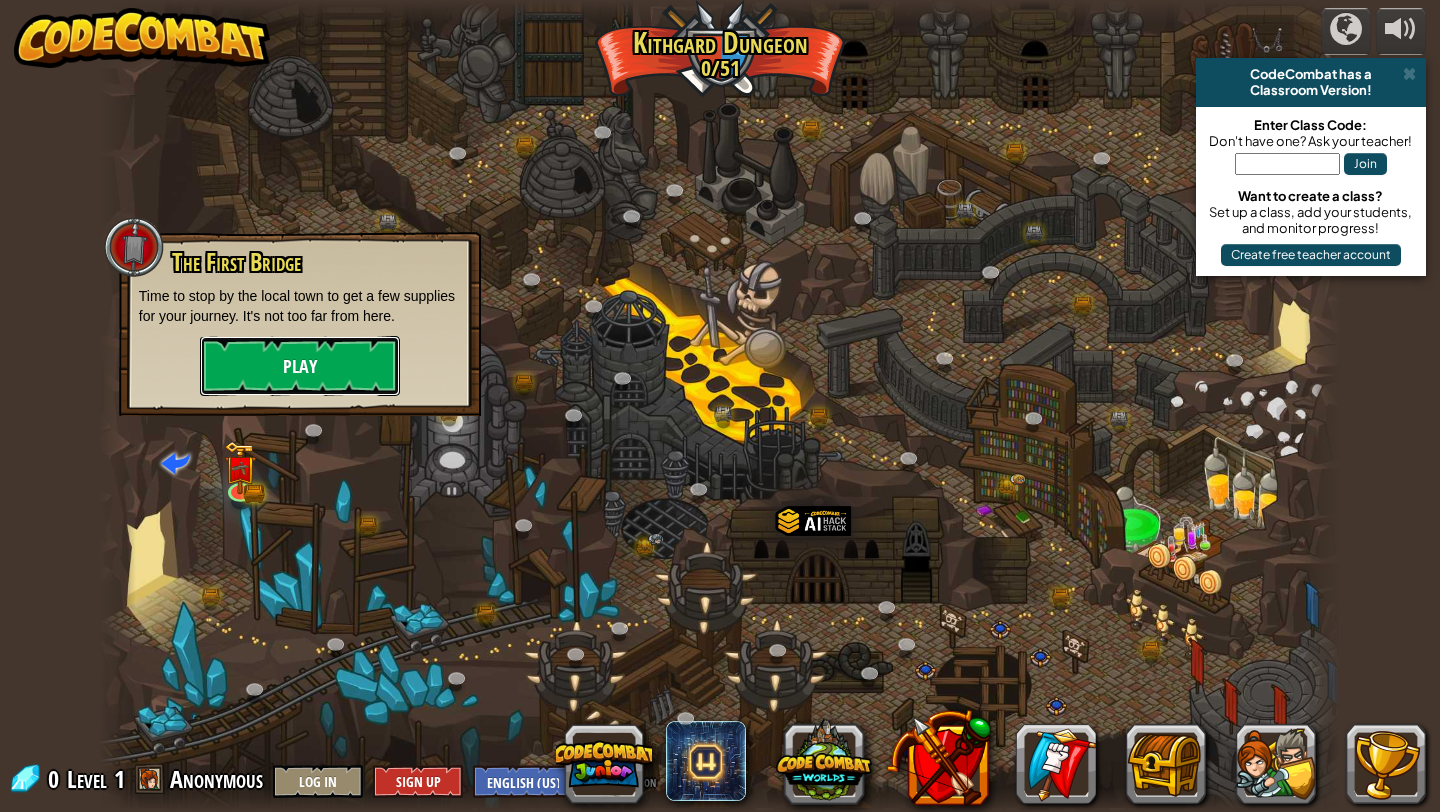 click on "Play" at bounding box center (300, 366) 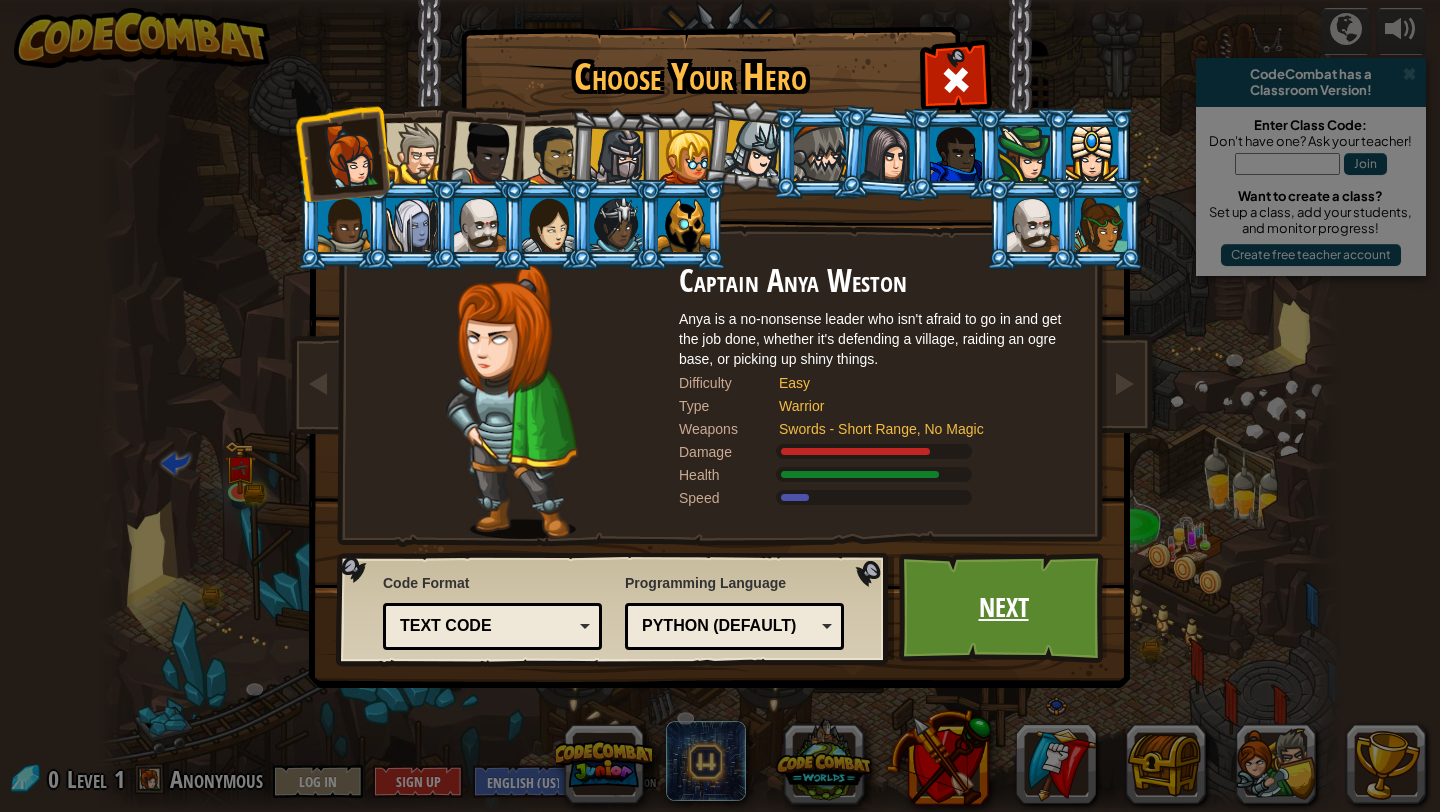 click on "Next" at bounding box center [1003, 608] 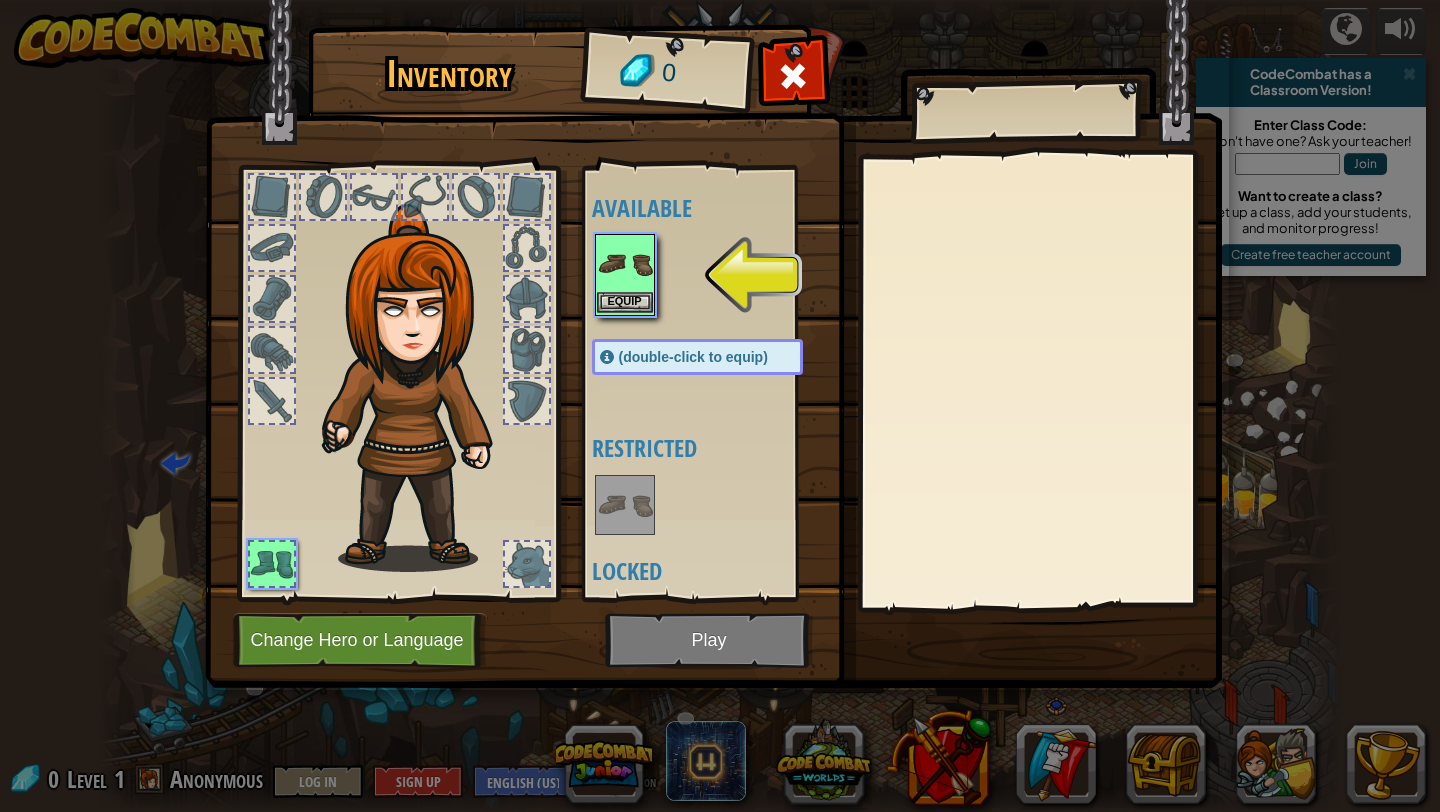 click at bounding box center (625, 264) 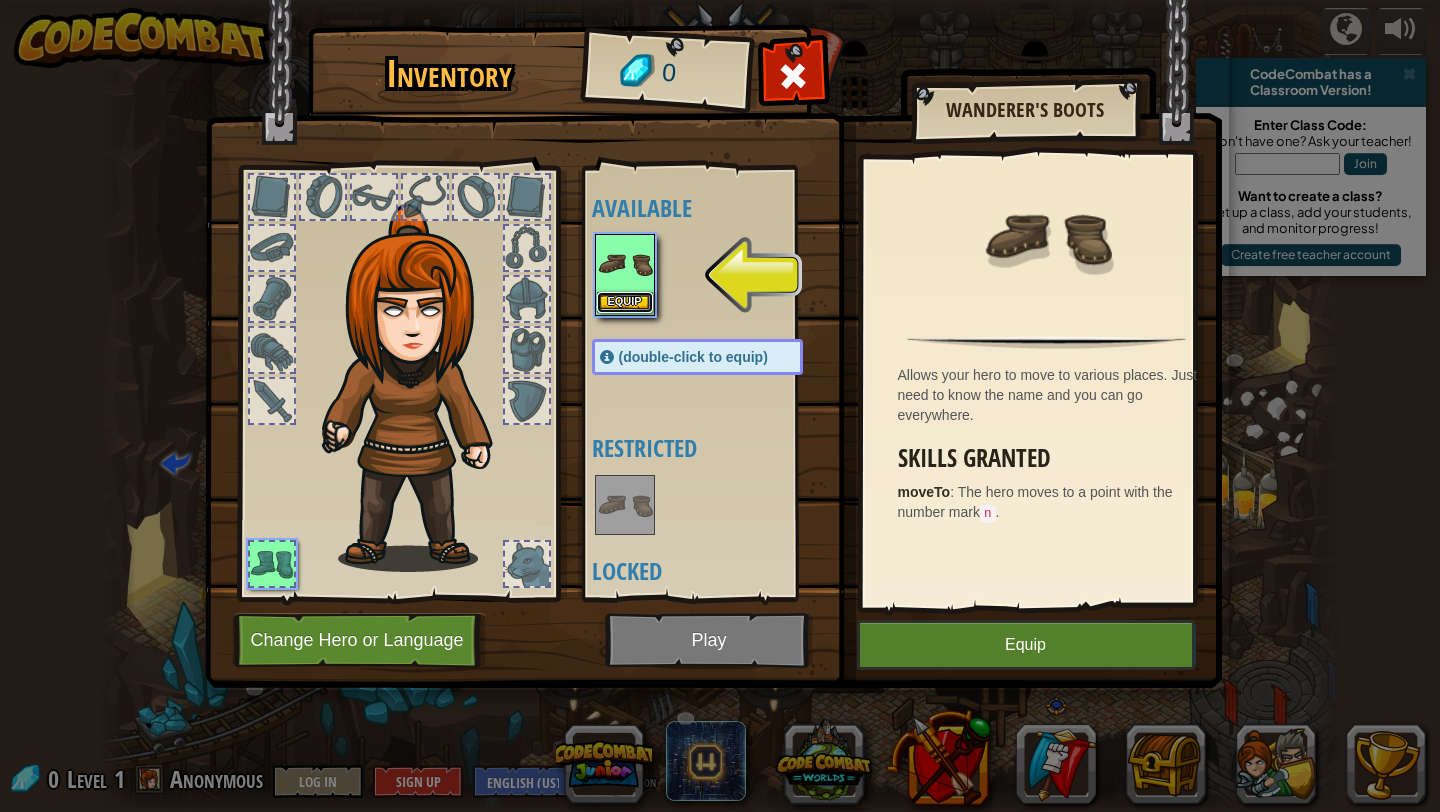 click on "Equip" at bounding box center (625, 302) 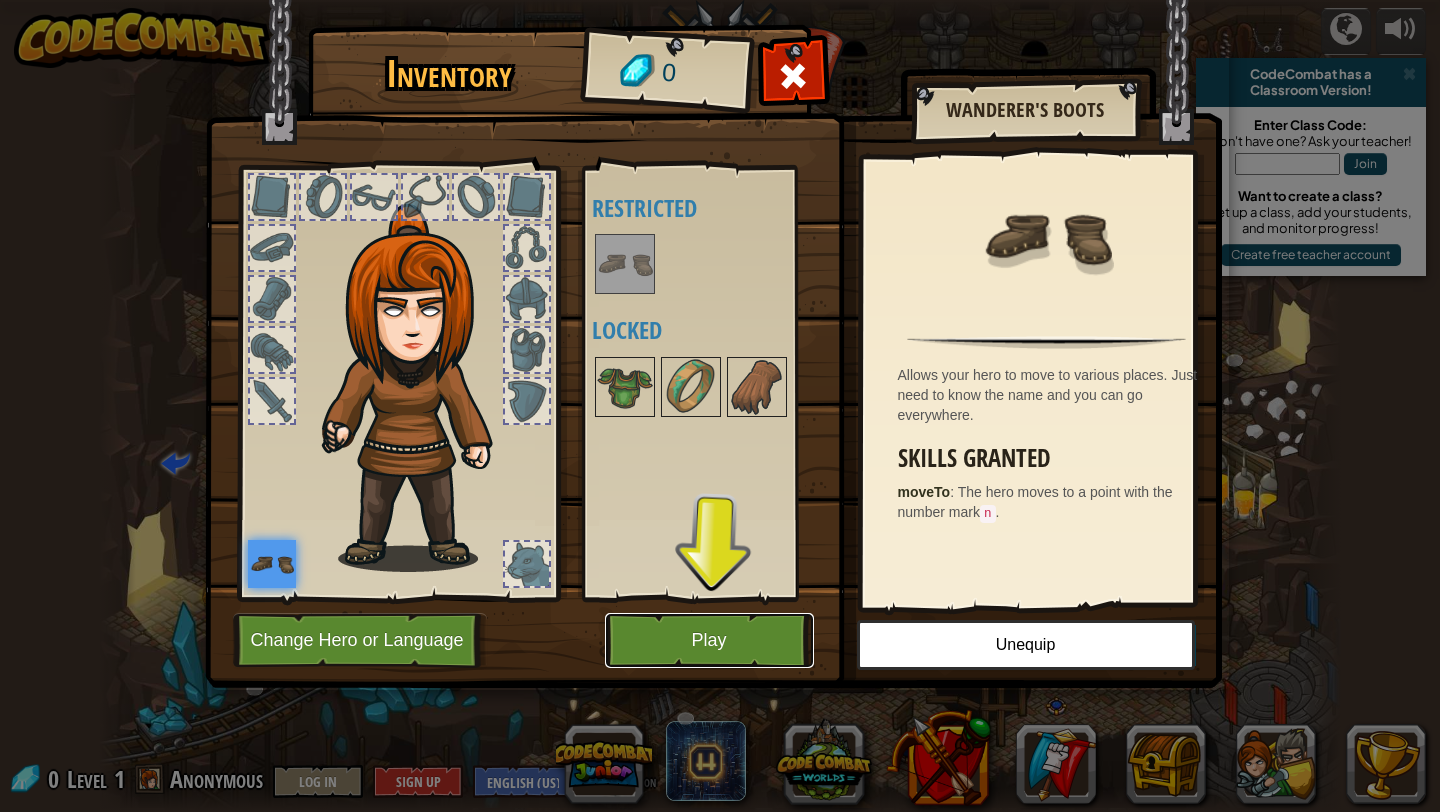 click on "Play" at bounding box center (709, 640) 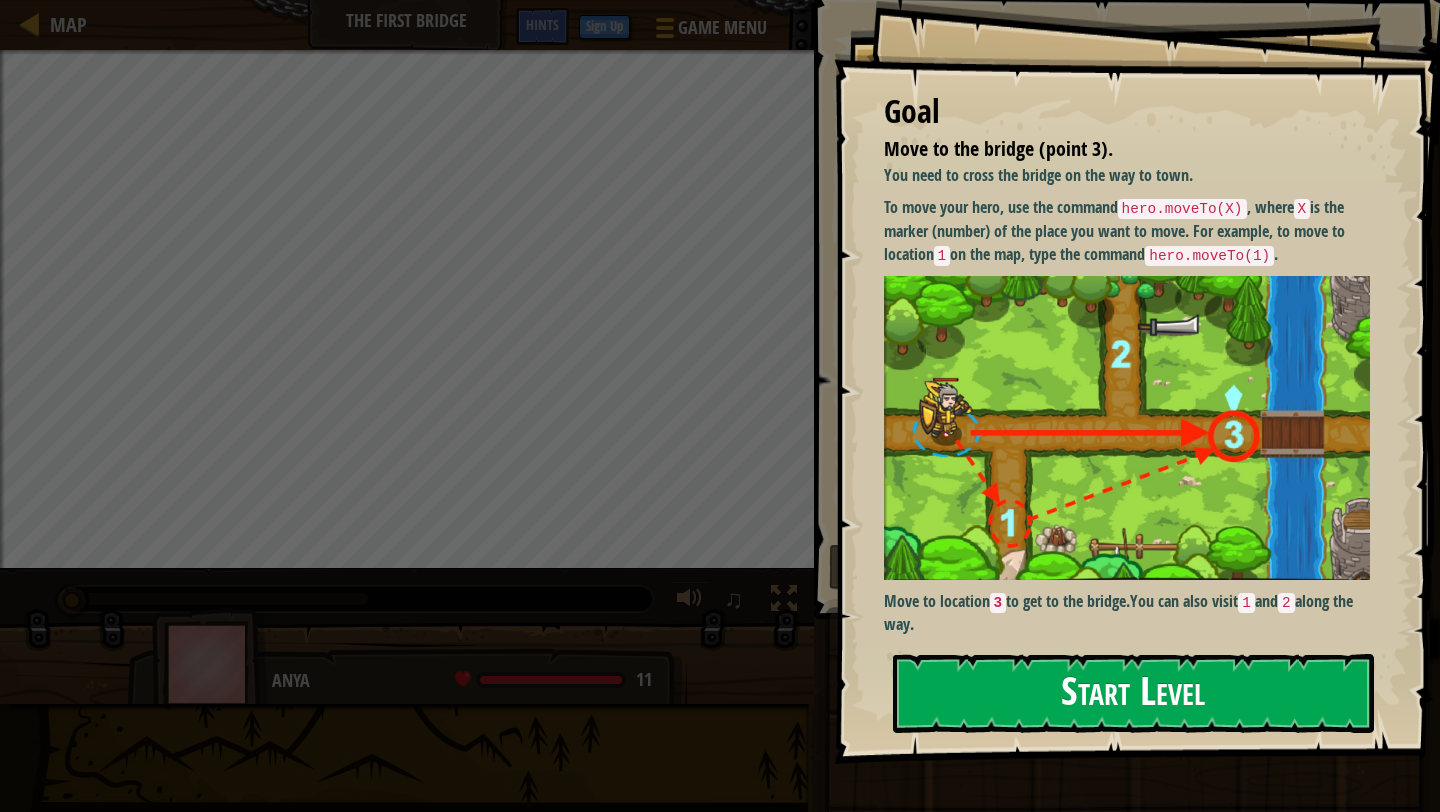 click on "Start Level" at bounding box center (1133, 693) 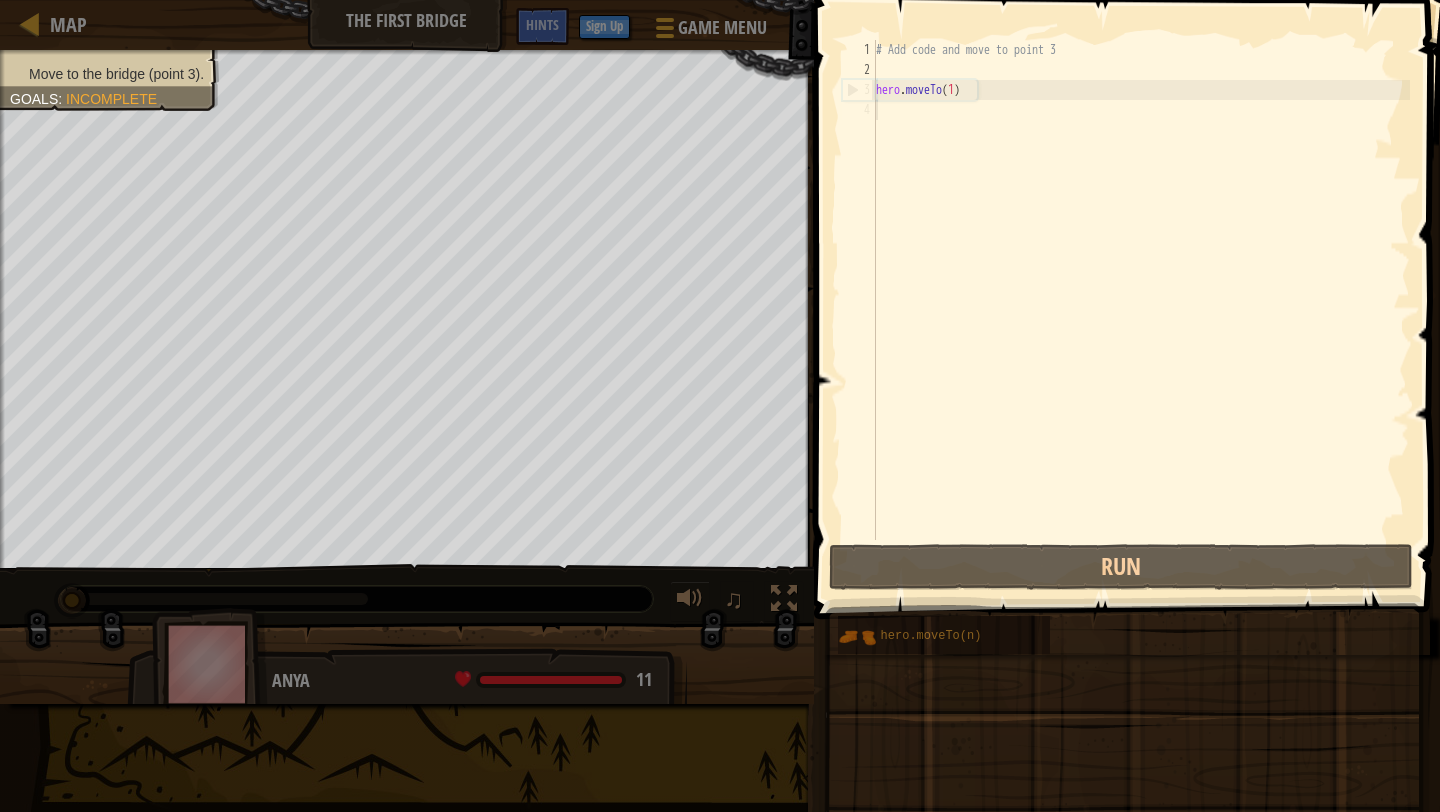 type on "hero.moveTo(1)" 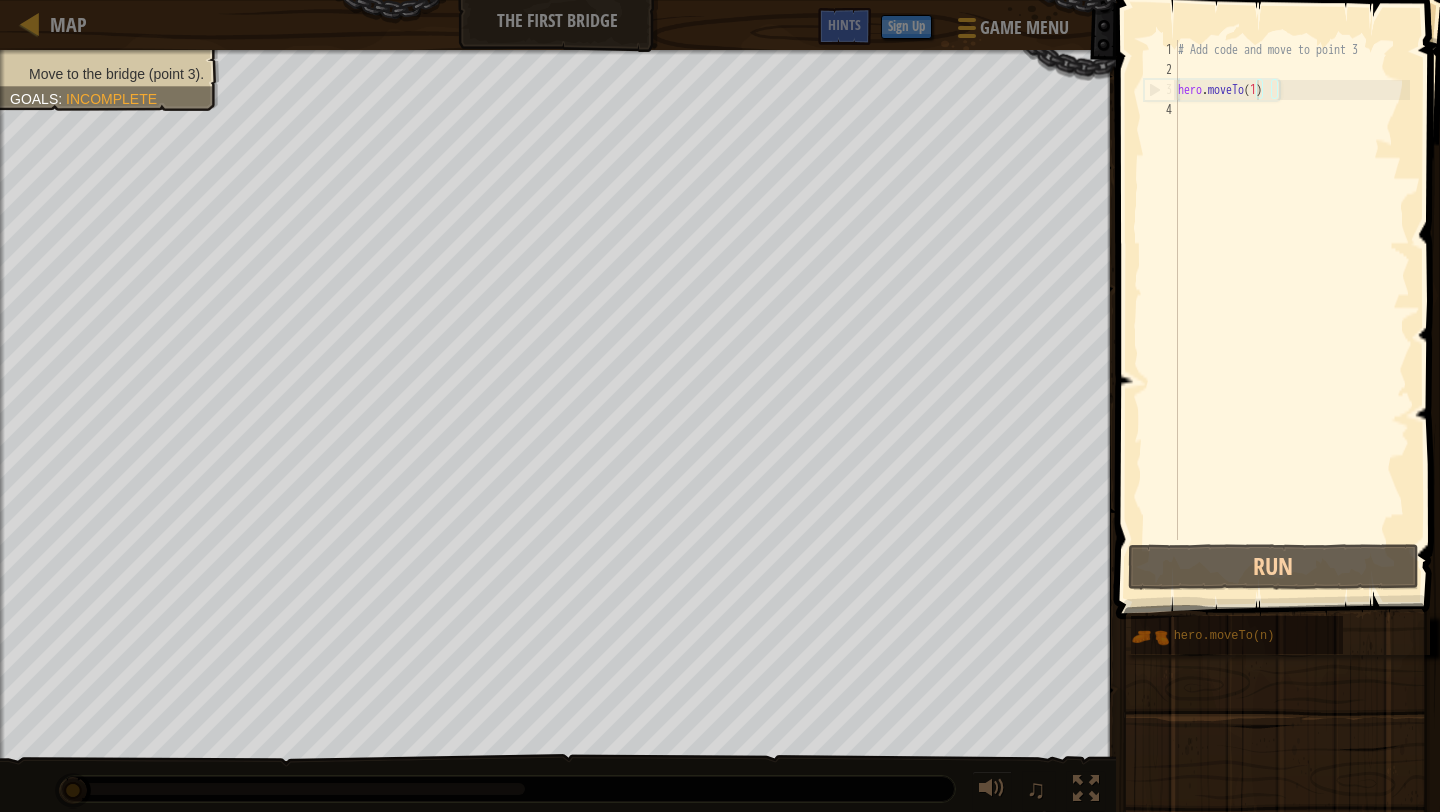 type on "hero.moveTo(1)" 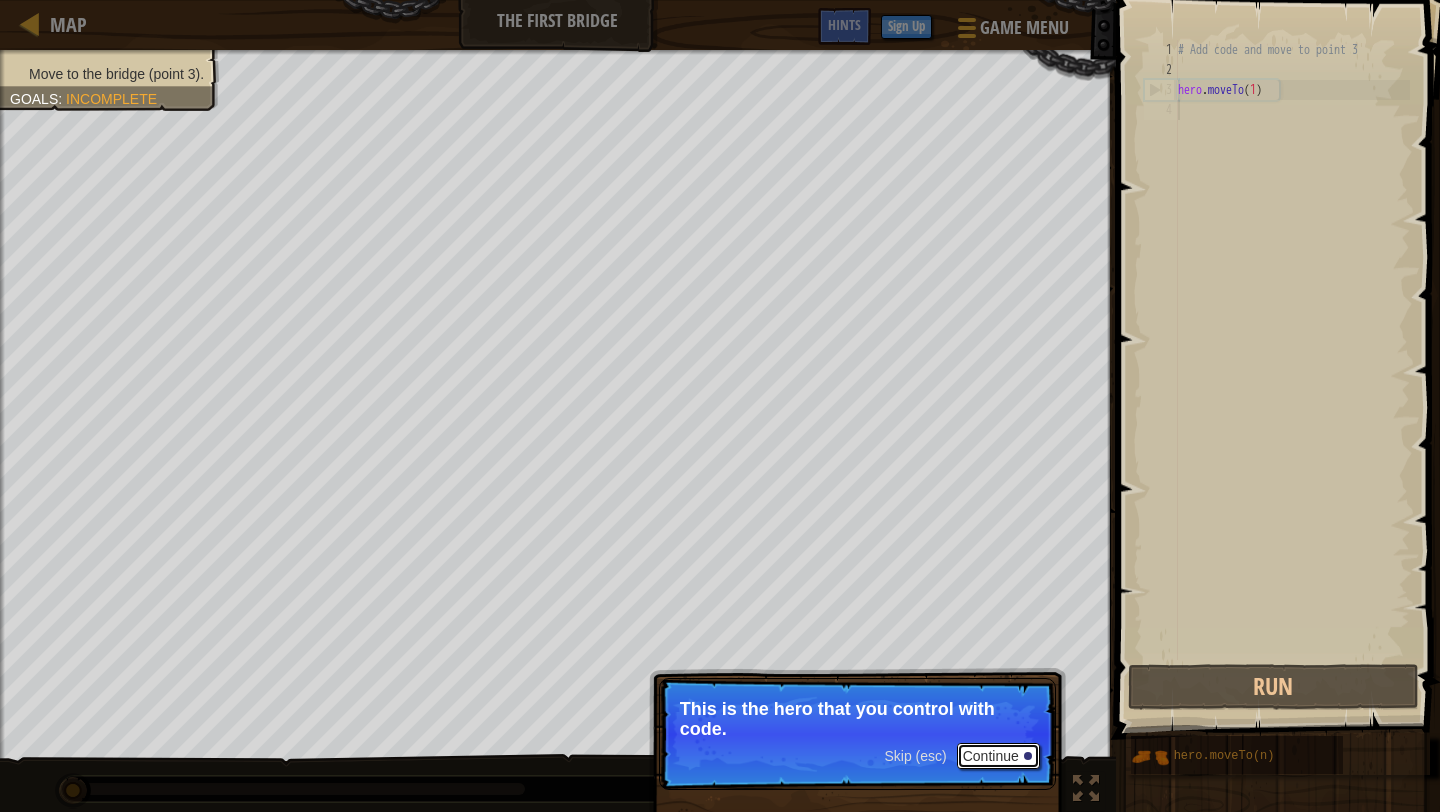 click on "Continue" at bounding box center [998, 756] 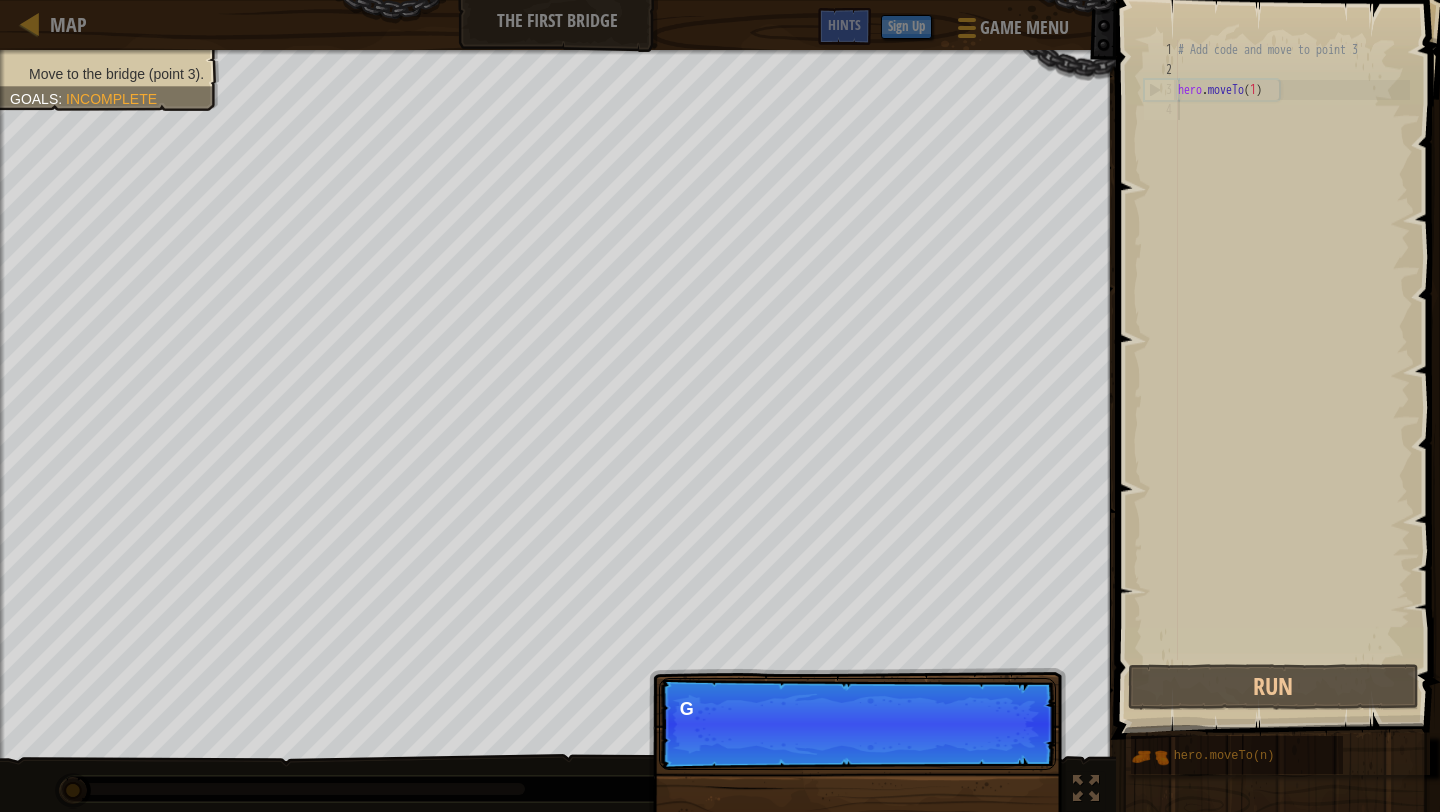 scroll, scrollTop: 9, scrollLeft: 0, axis: vertical 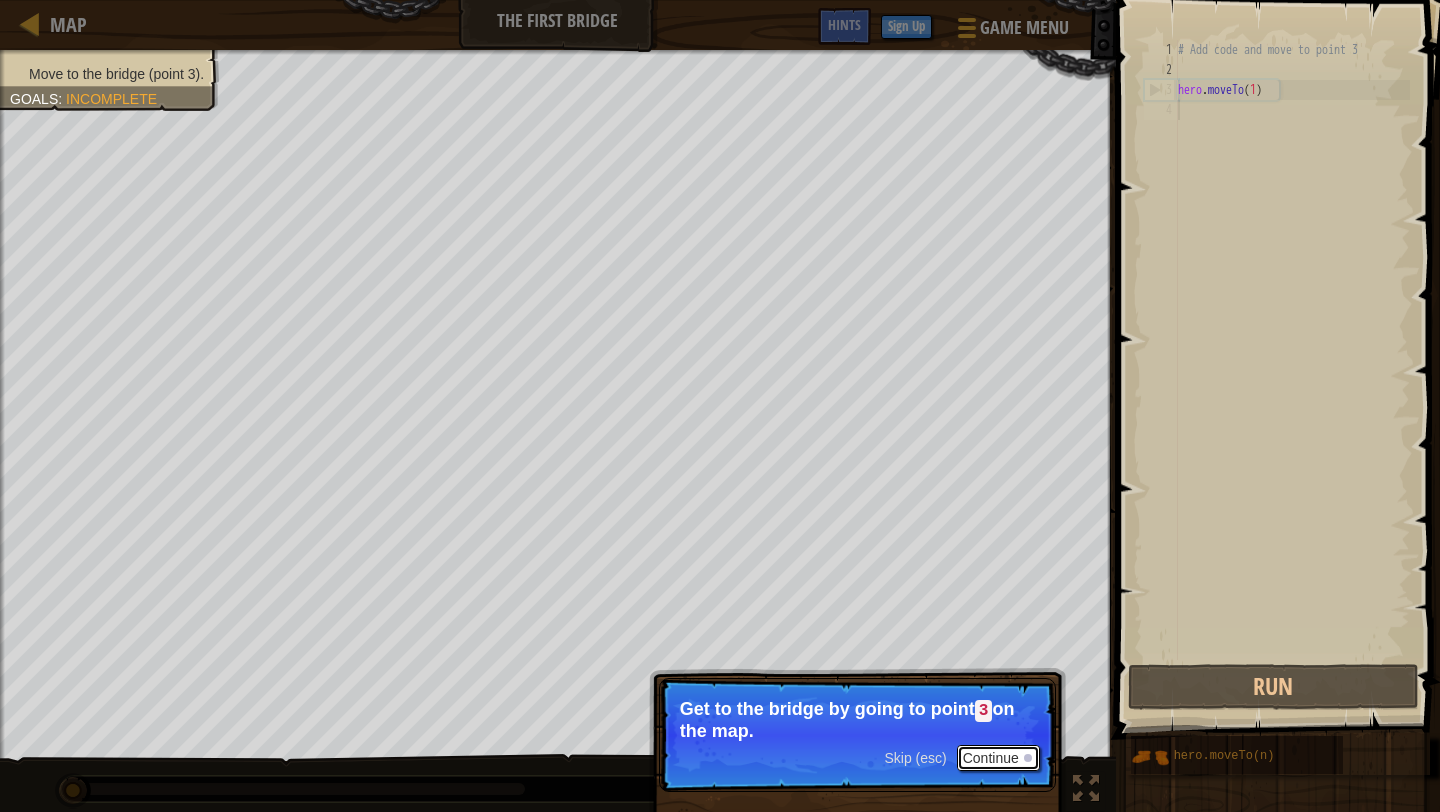 click on "Continue" at bounding box center [998, 758] 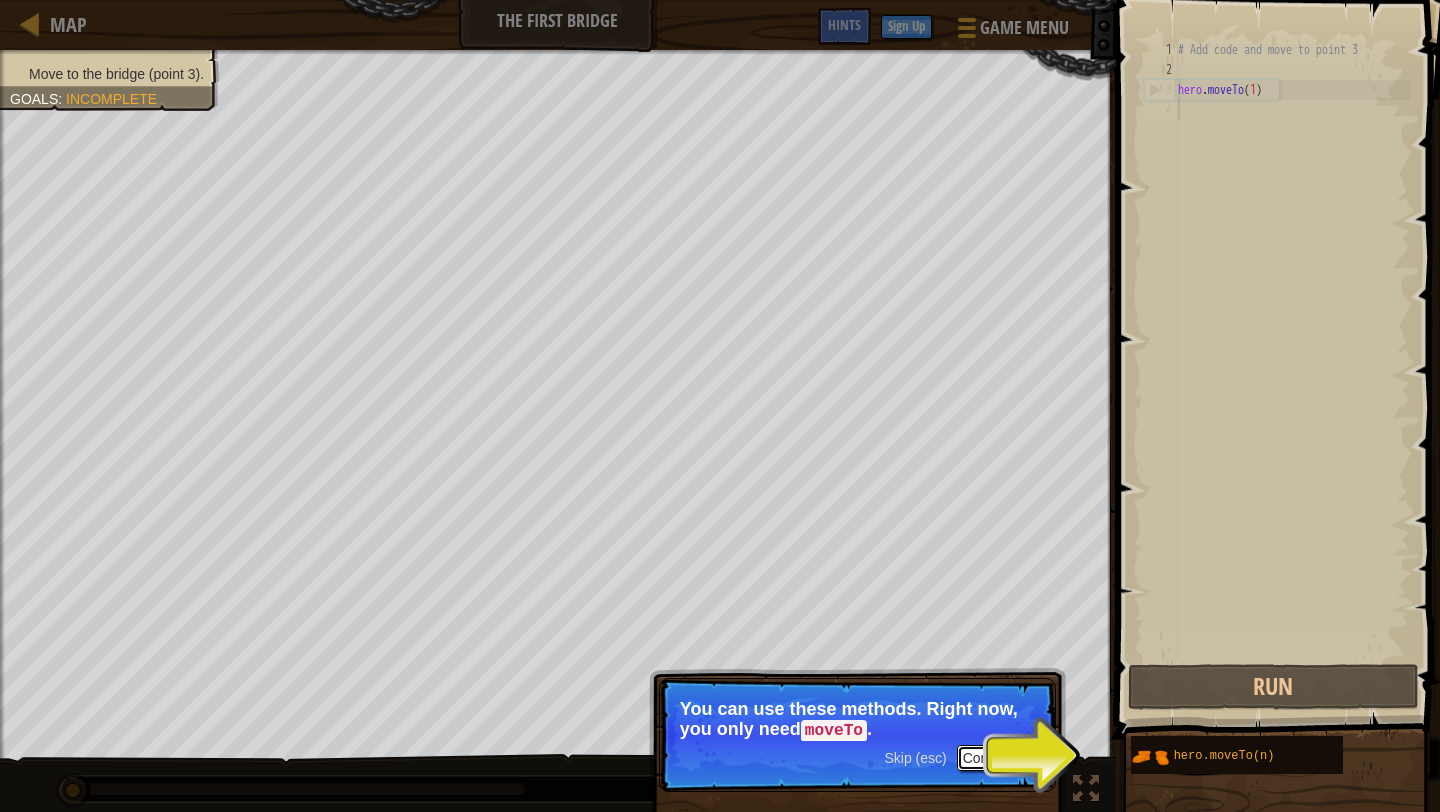 click at bounding box center (1028, 758) 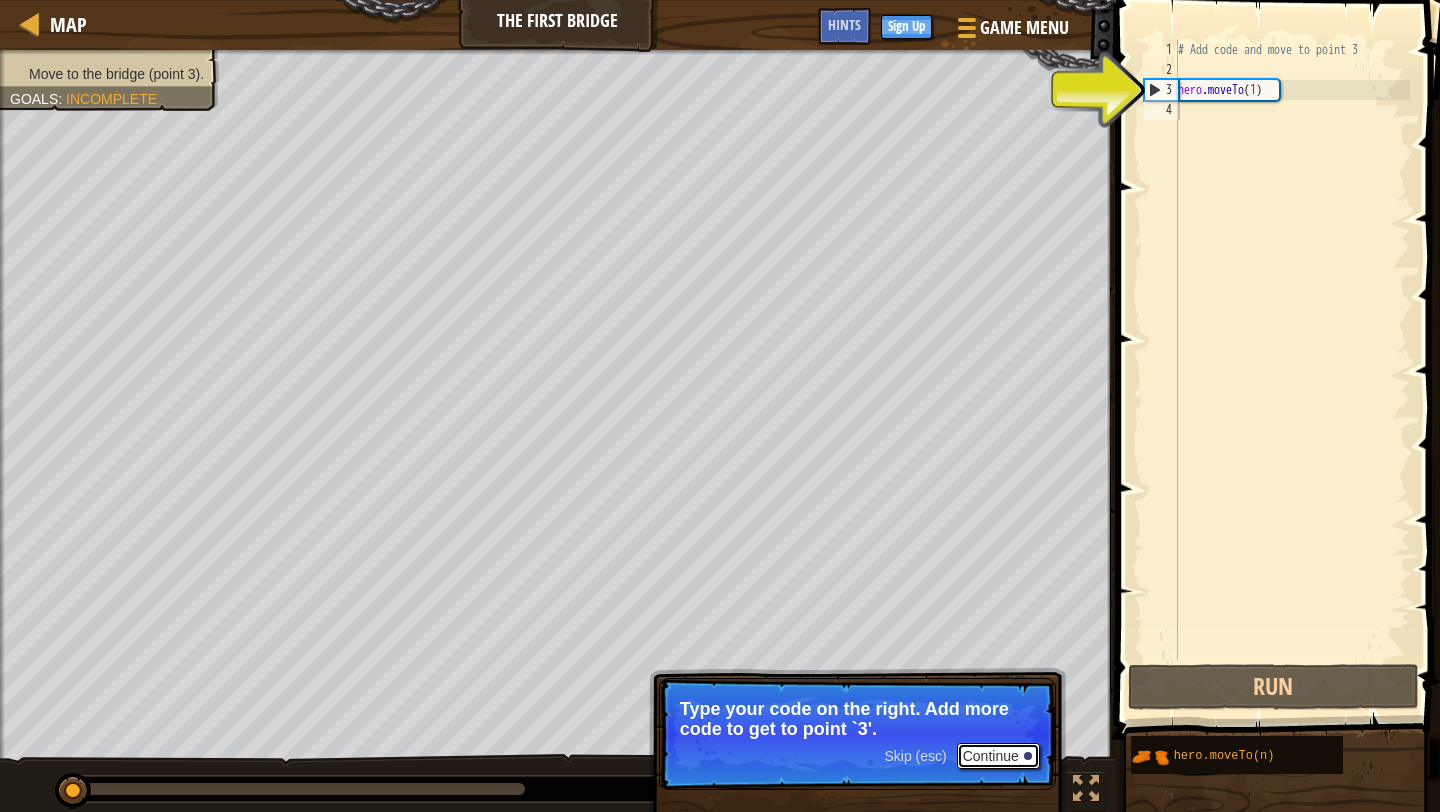 click on "Continue" at bounding box center [998, 756] 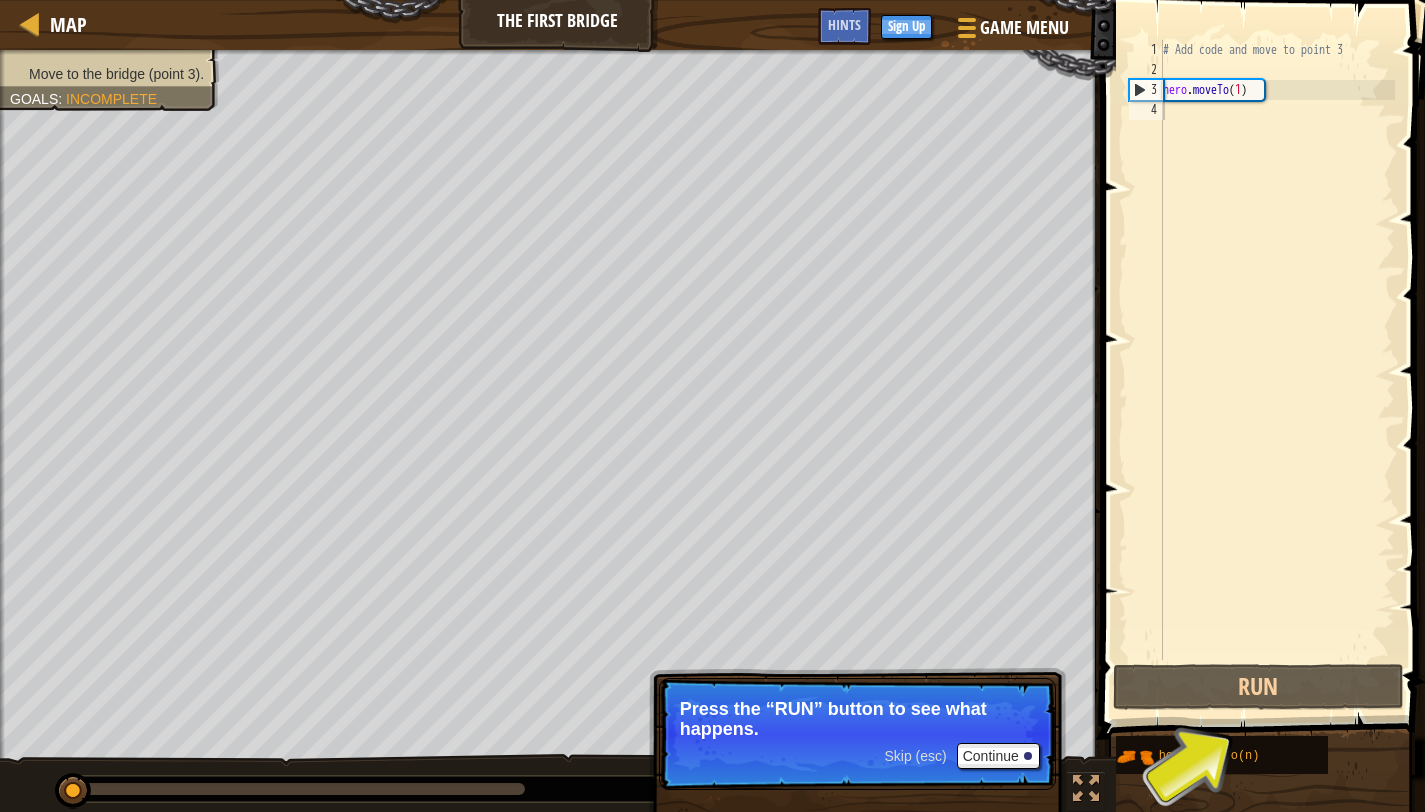 click on "Skip (esc)" at bounding box center (915, 756) 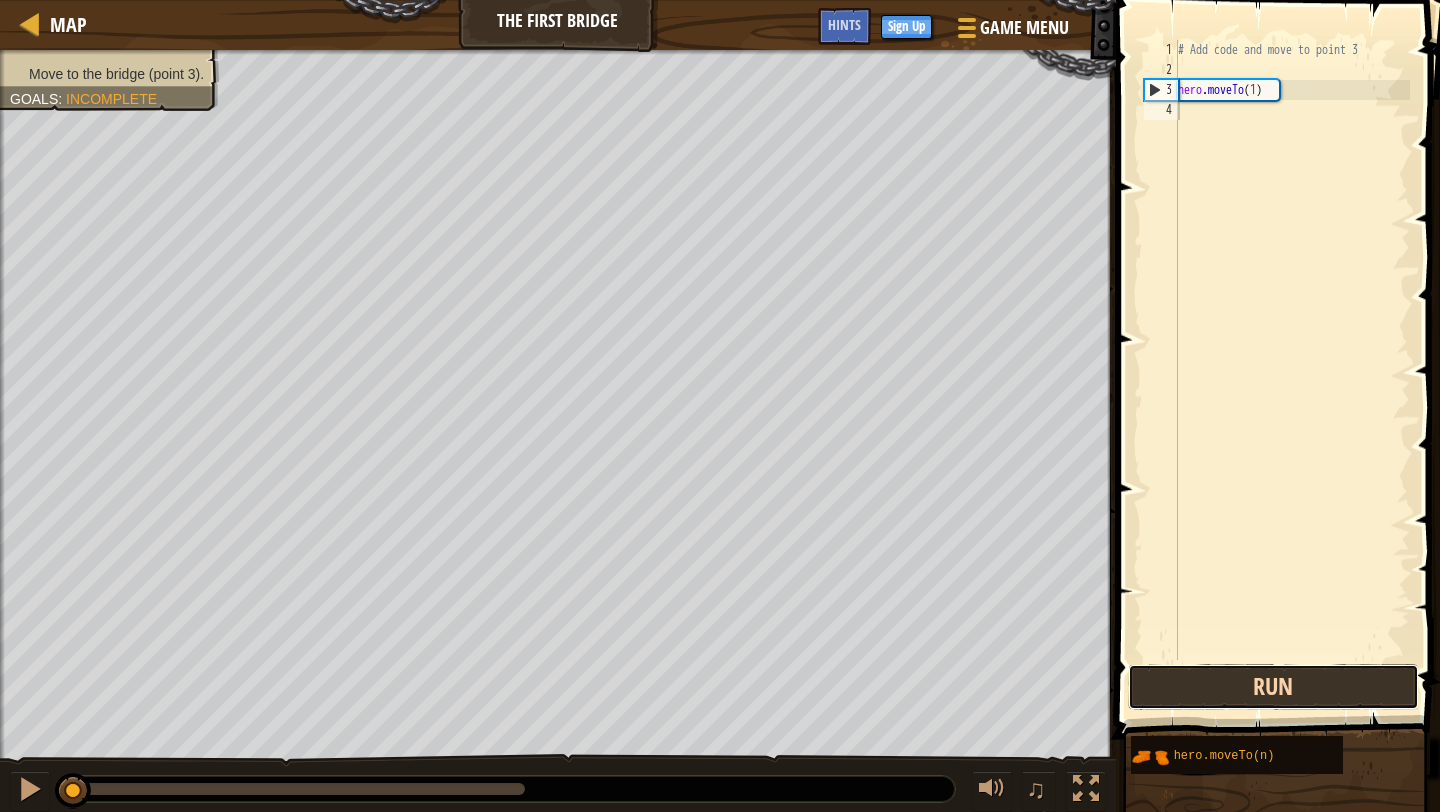 click on "Run" at bounding box center (1273, 687) 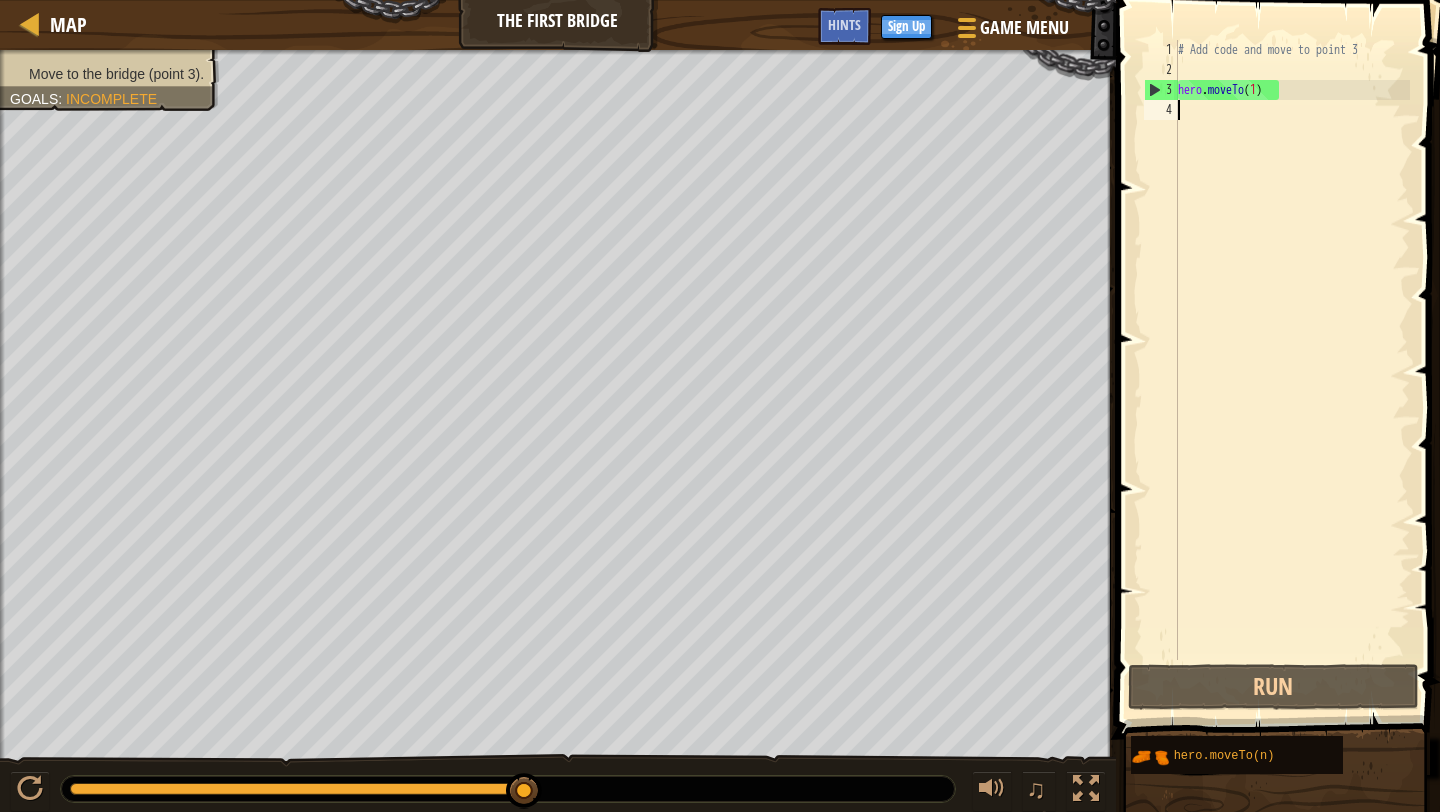 click on "# Add code and move to point 3 hero . moveTo ( 1 )" at bounding box center [1292, 370] 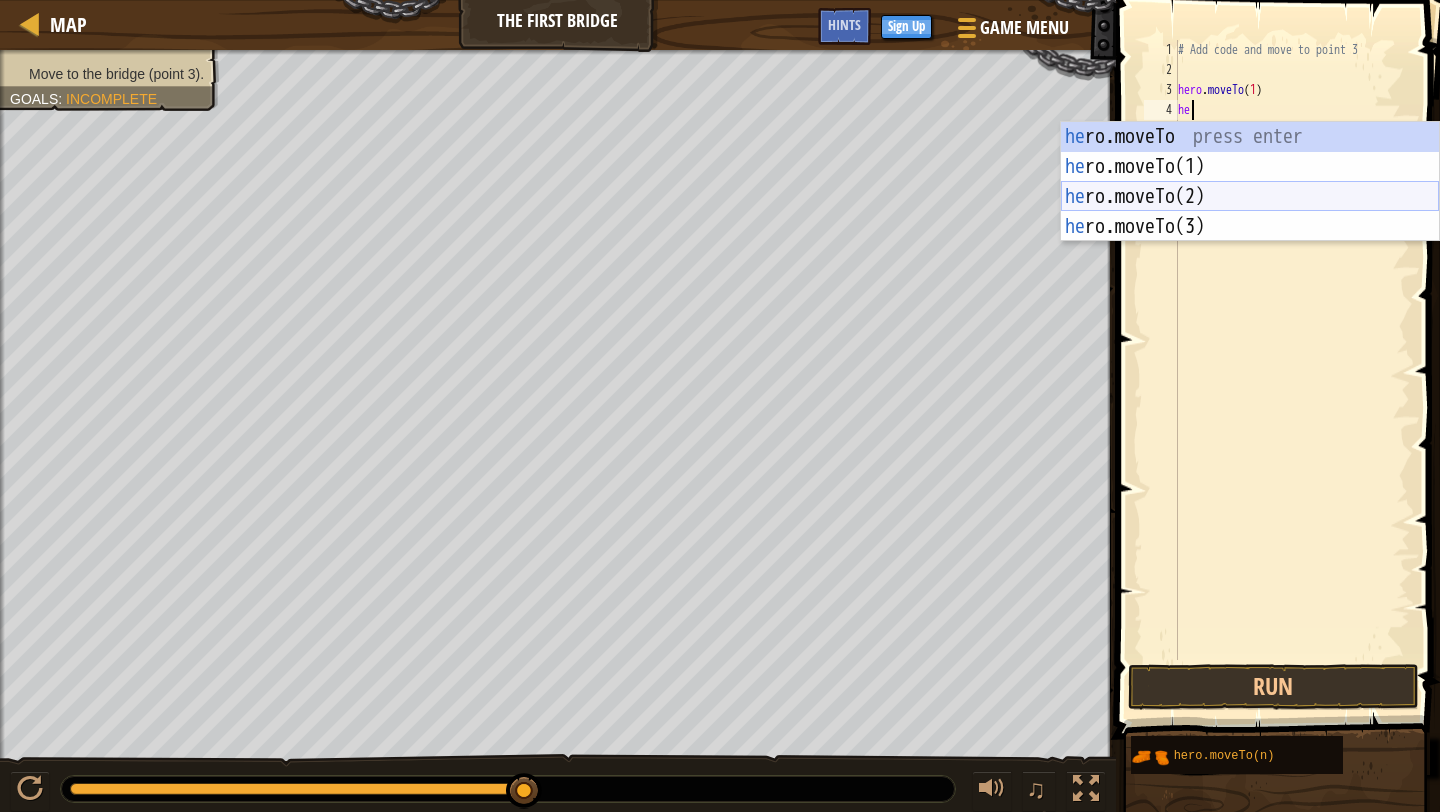 click on "he ro.moveTo press enter he ro.moveTo(1) press enter he ro.moveTo(2) press enter he ro.moveTo(3) press enter" at bounding box center [1250, 212] 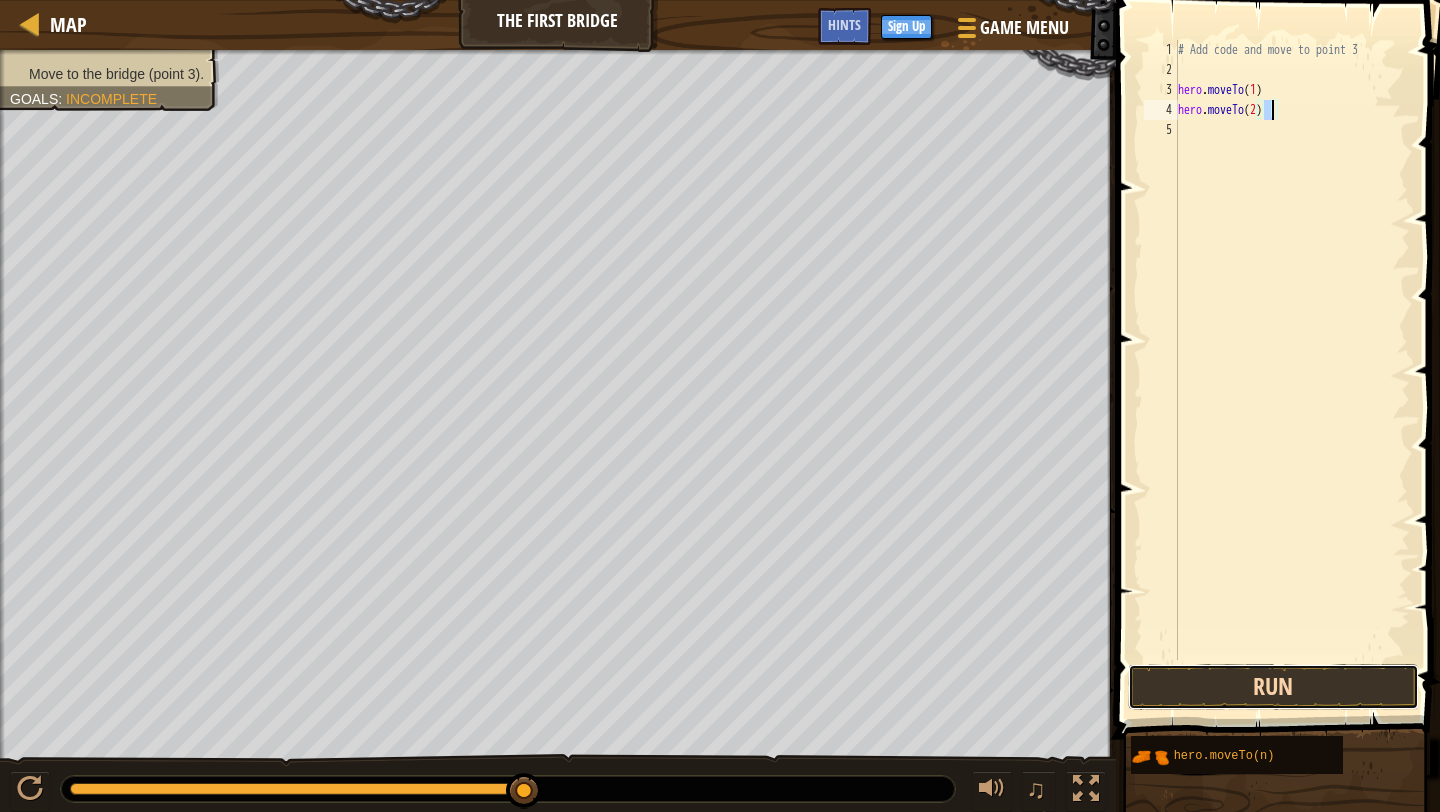 click on "Run" at bounding box center [1273, 687] 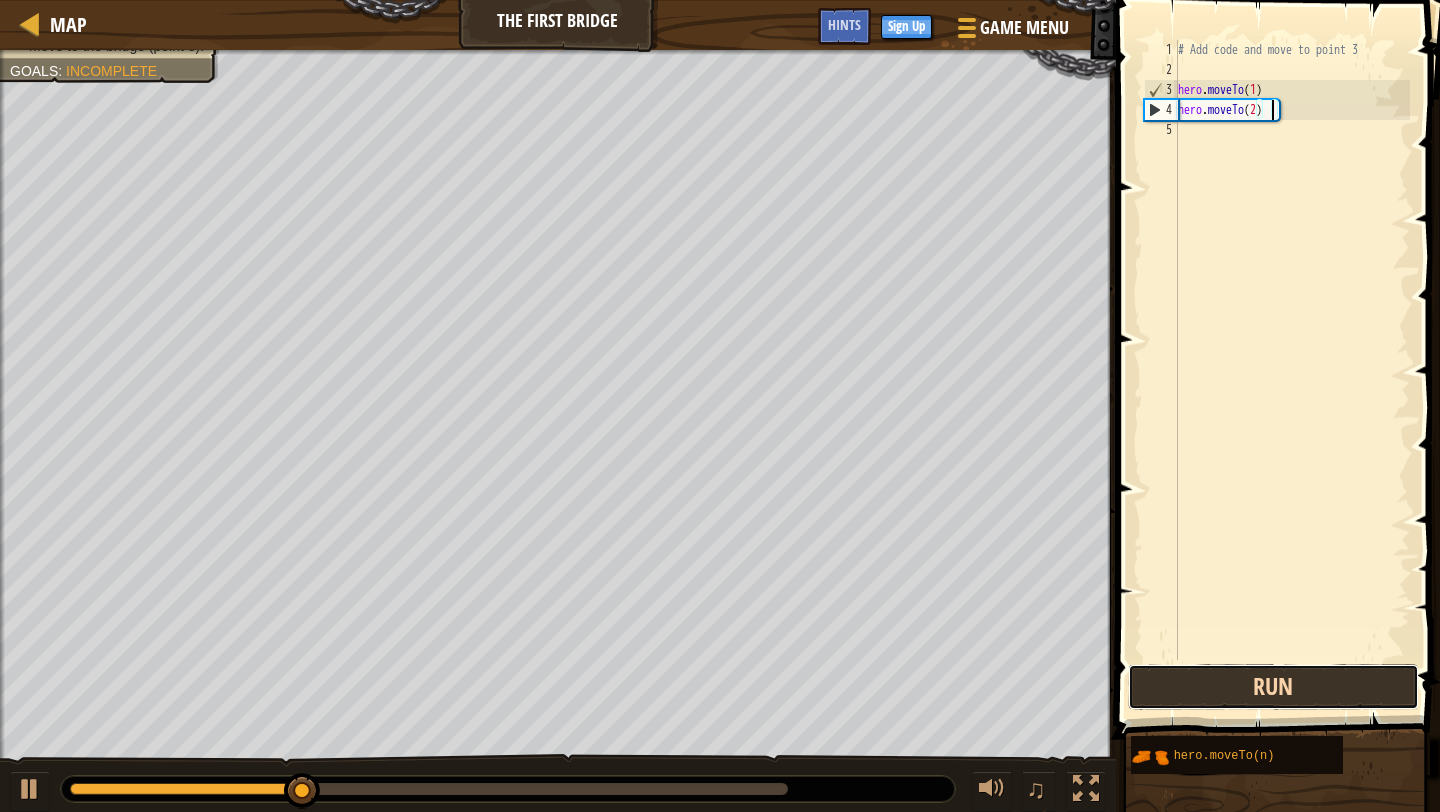 click on "Run" at bounding box center (1273, 687) 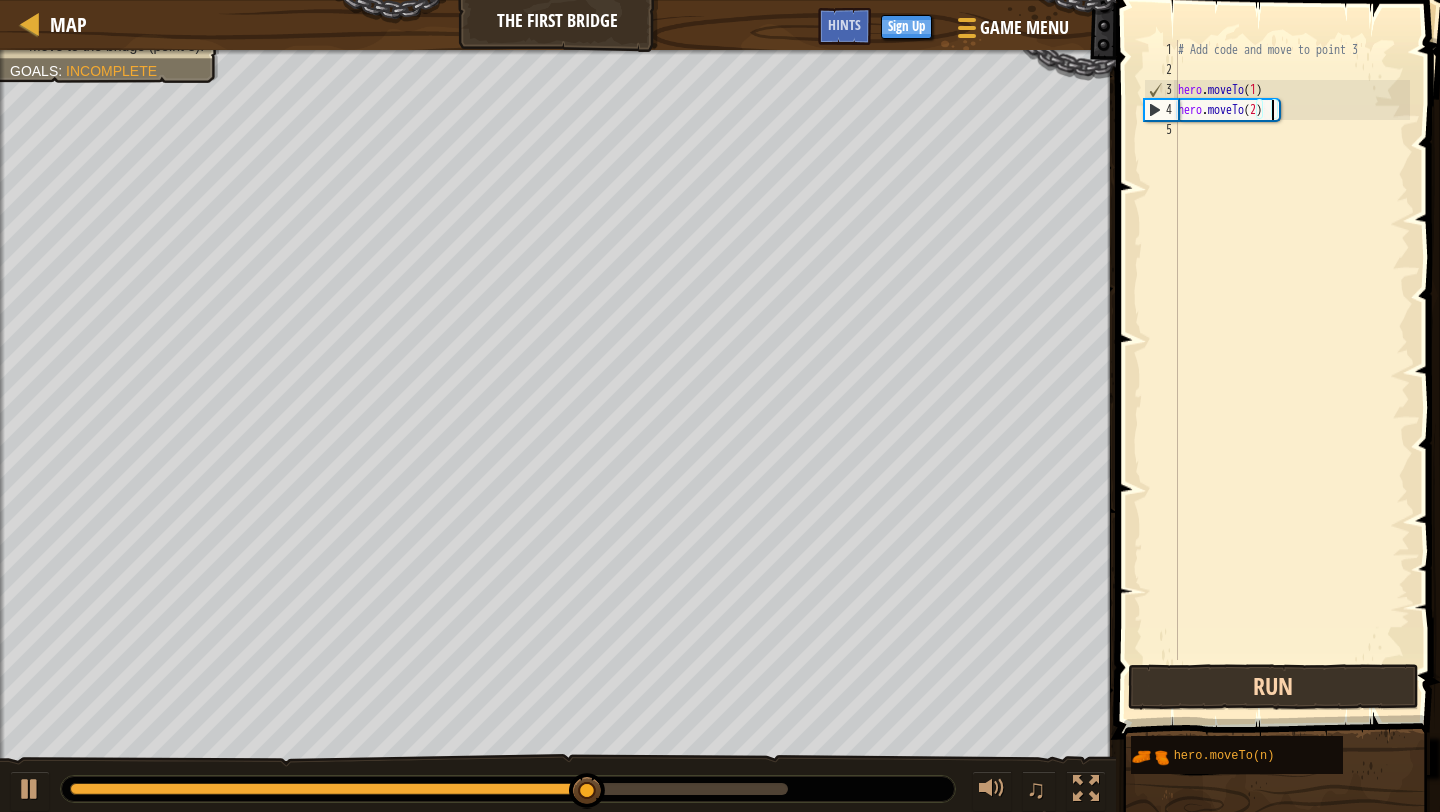 type on "hero.moveTo(1)" 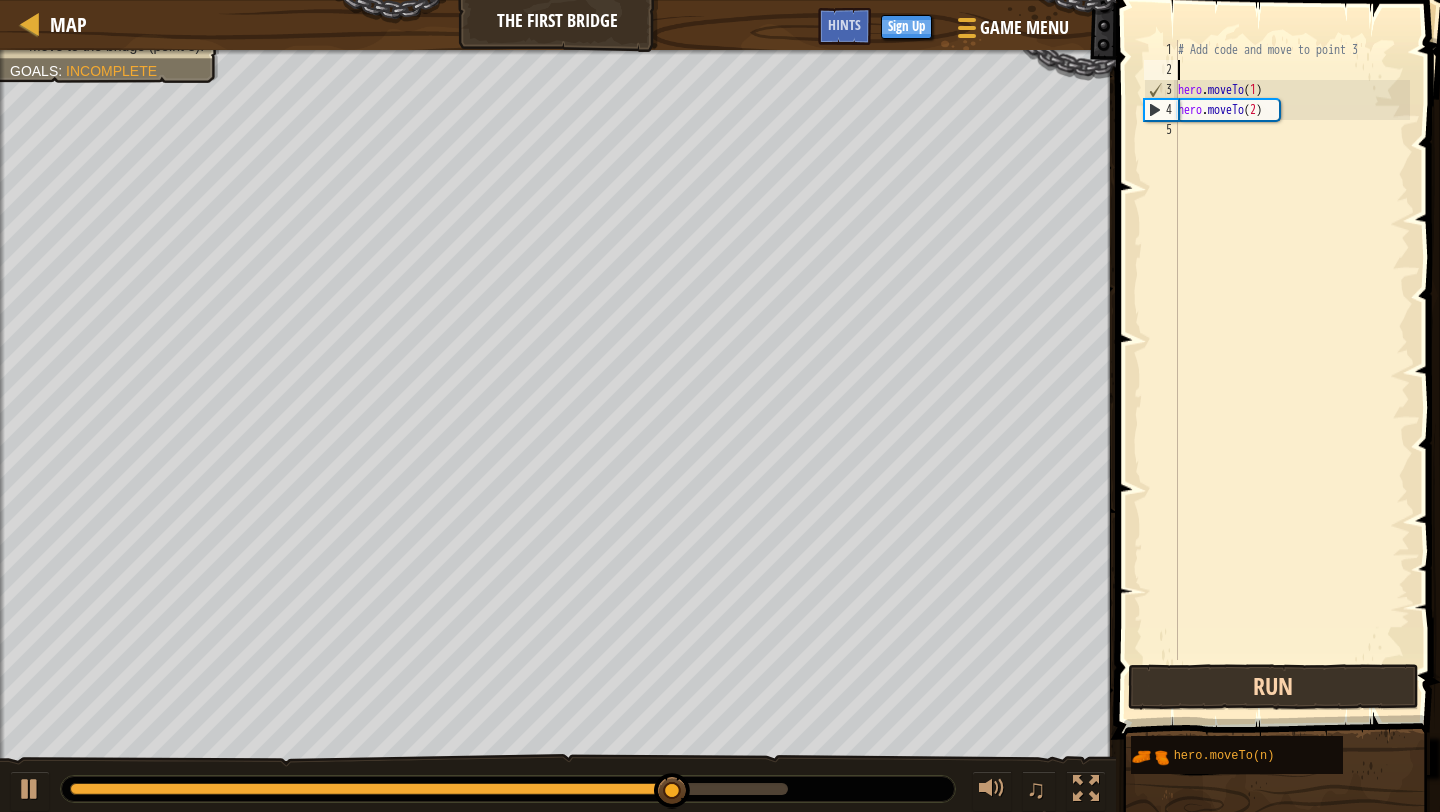 type on "hero.moveTo(1)" 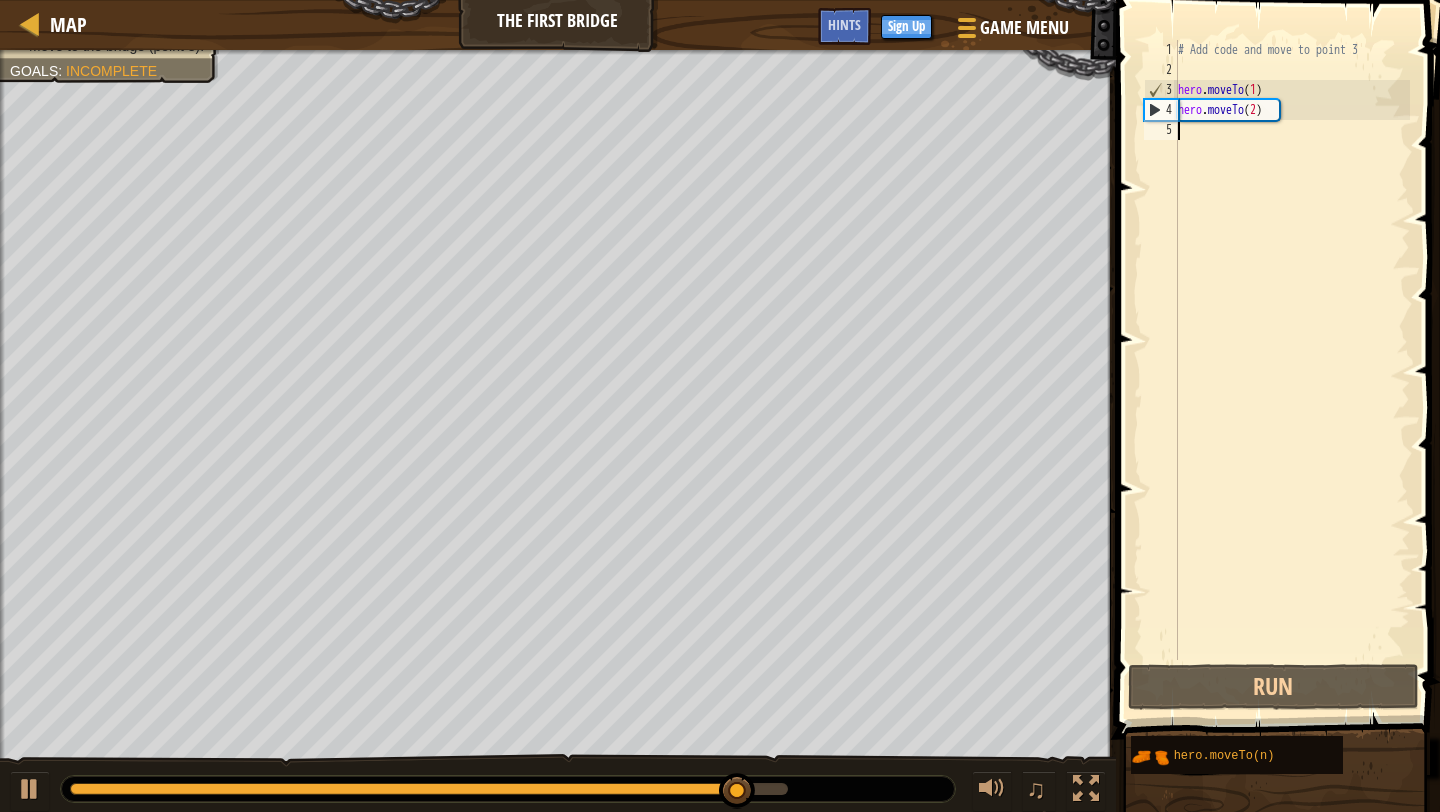 click on "# Add code and move to point 3 hero . moveTo ( 1 ) hero . moveTo ( 2 )" at bounding box center [1292, 370] 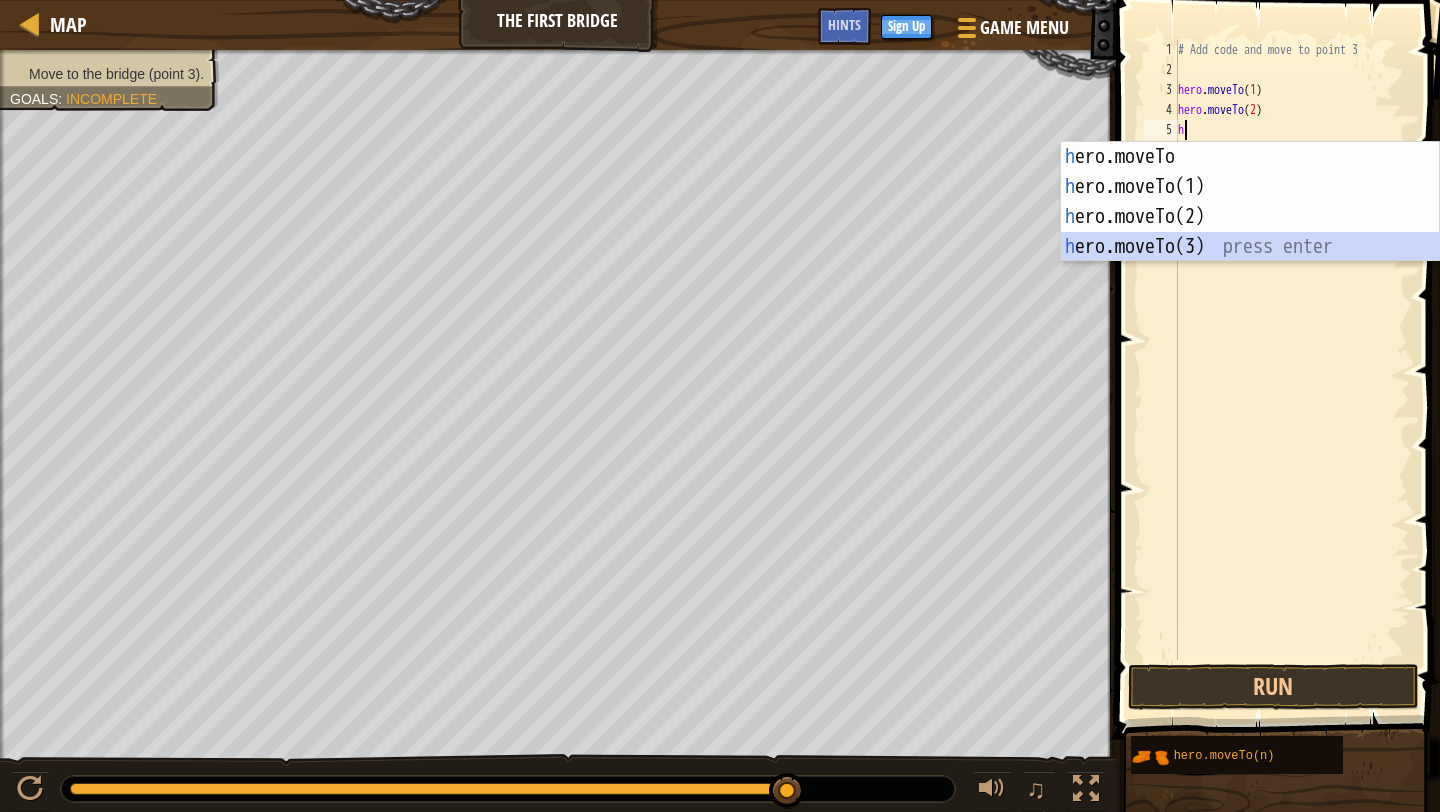 click on "h ero.moveTo press enter h ero.moveTo(1) press enter h ero.moveTo(2) press enter h ero.moveTo(3) press enter" at bounding box center (1250, 232) 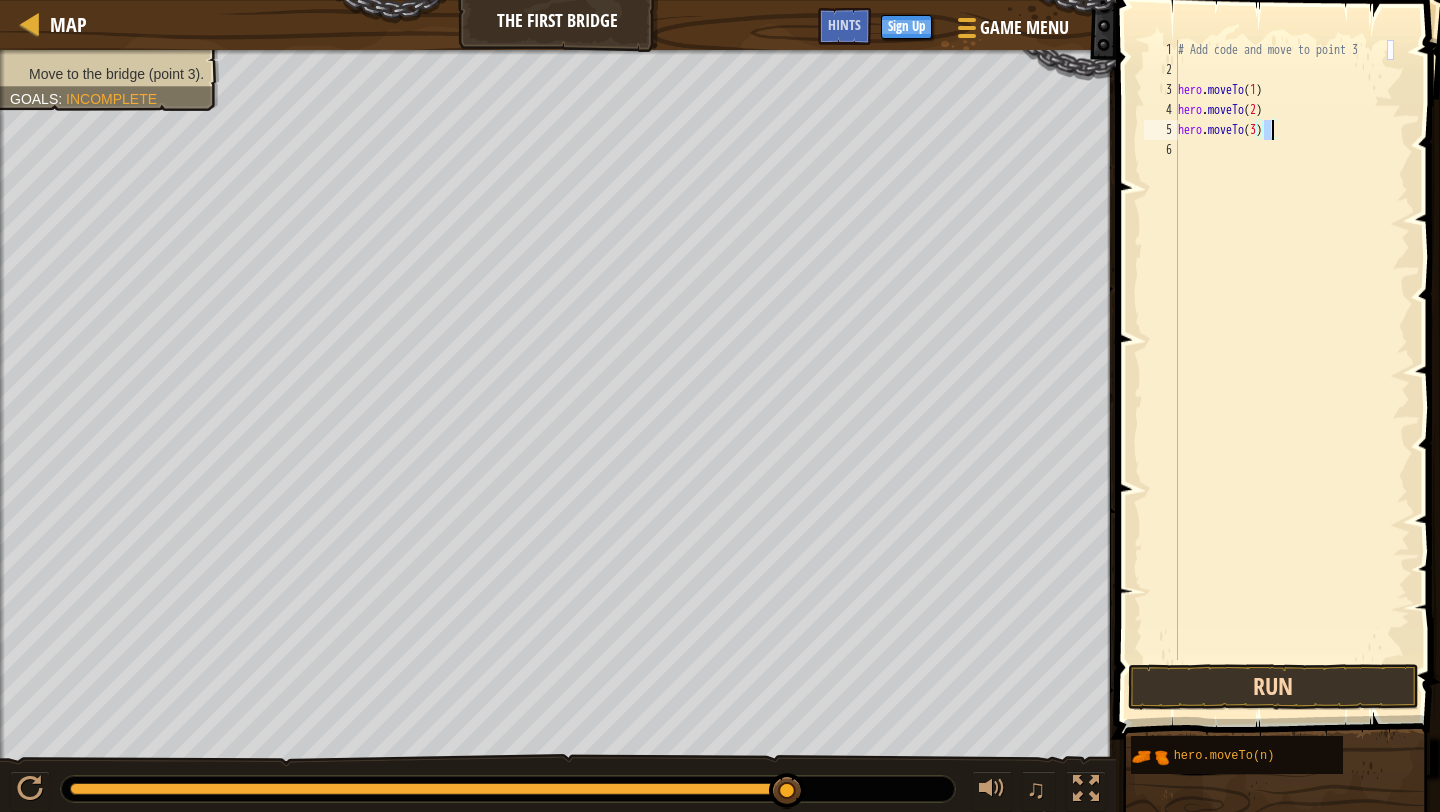 type on "hero.moveTo(3)" 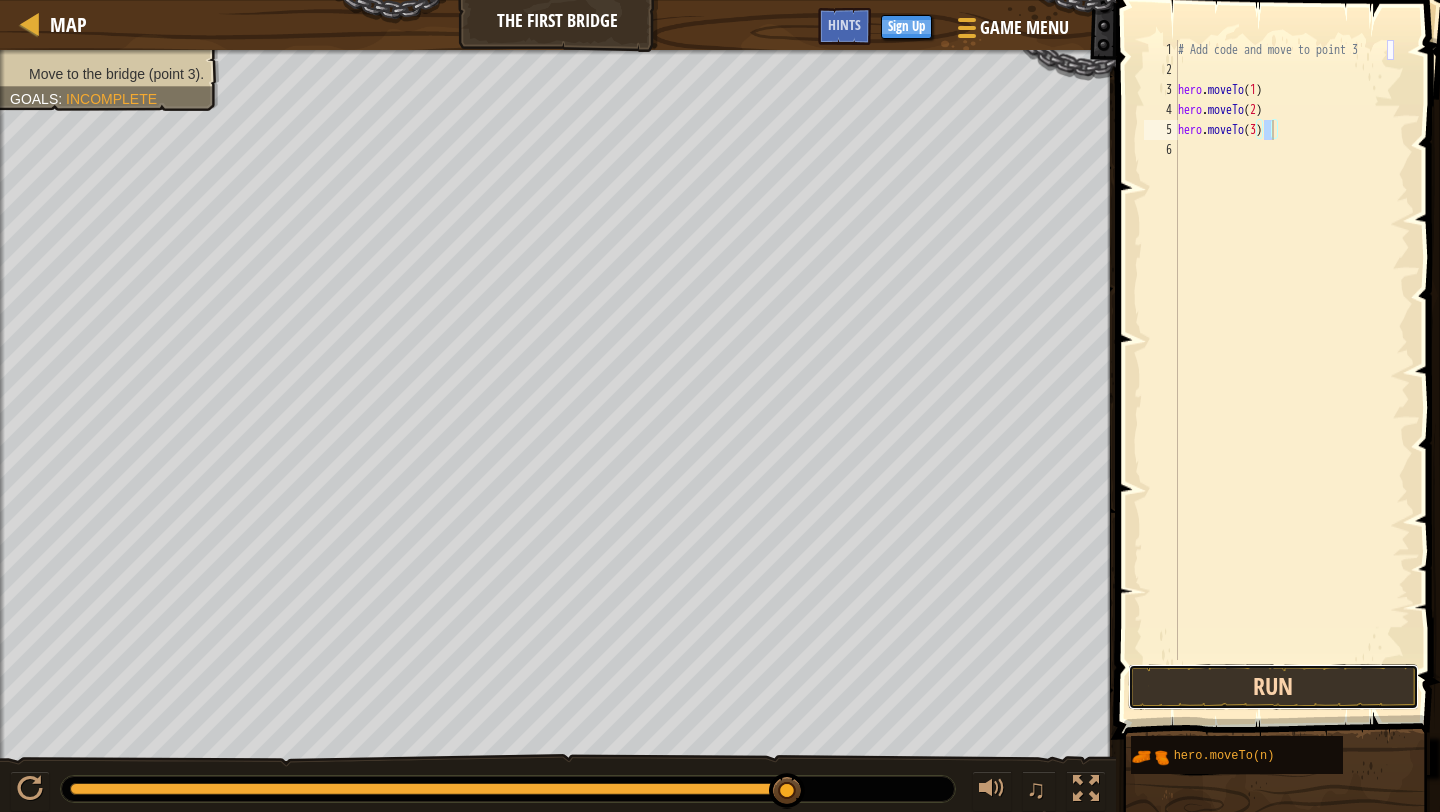 click on "Run" at bounding box center [1273, 687] 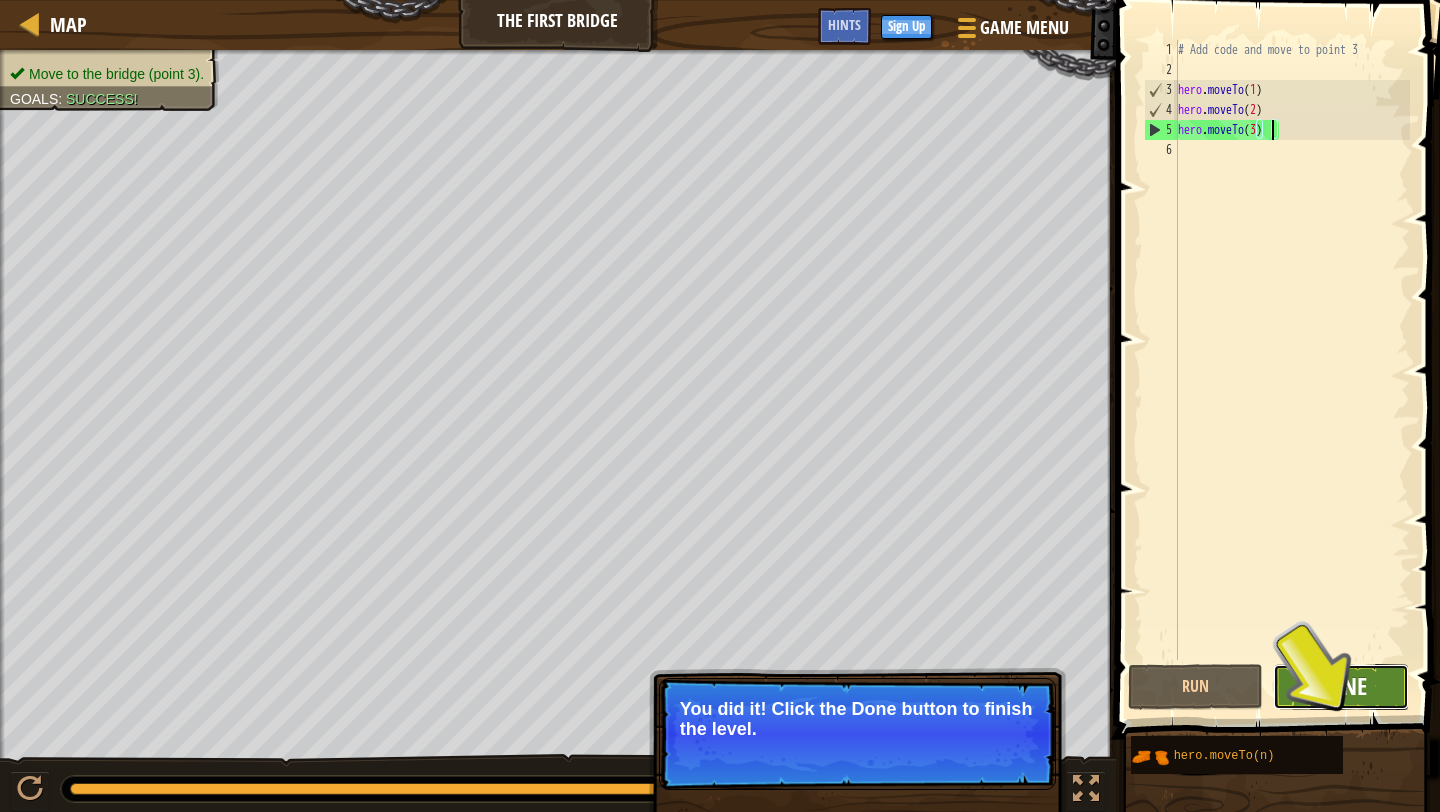 click on "Done" at bounding box center (1341, 686) 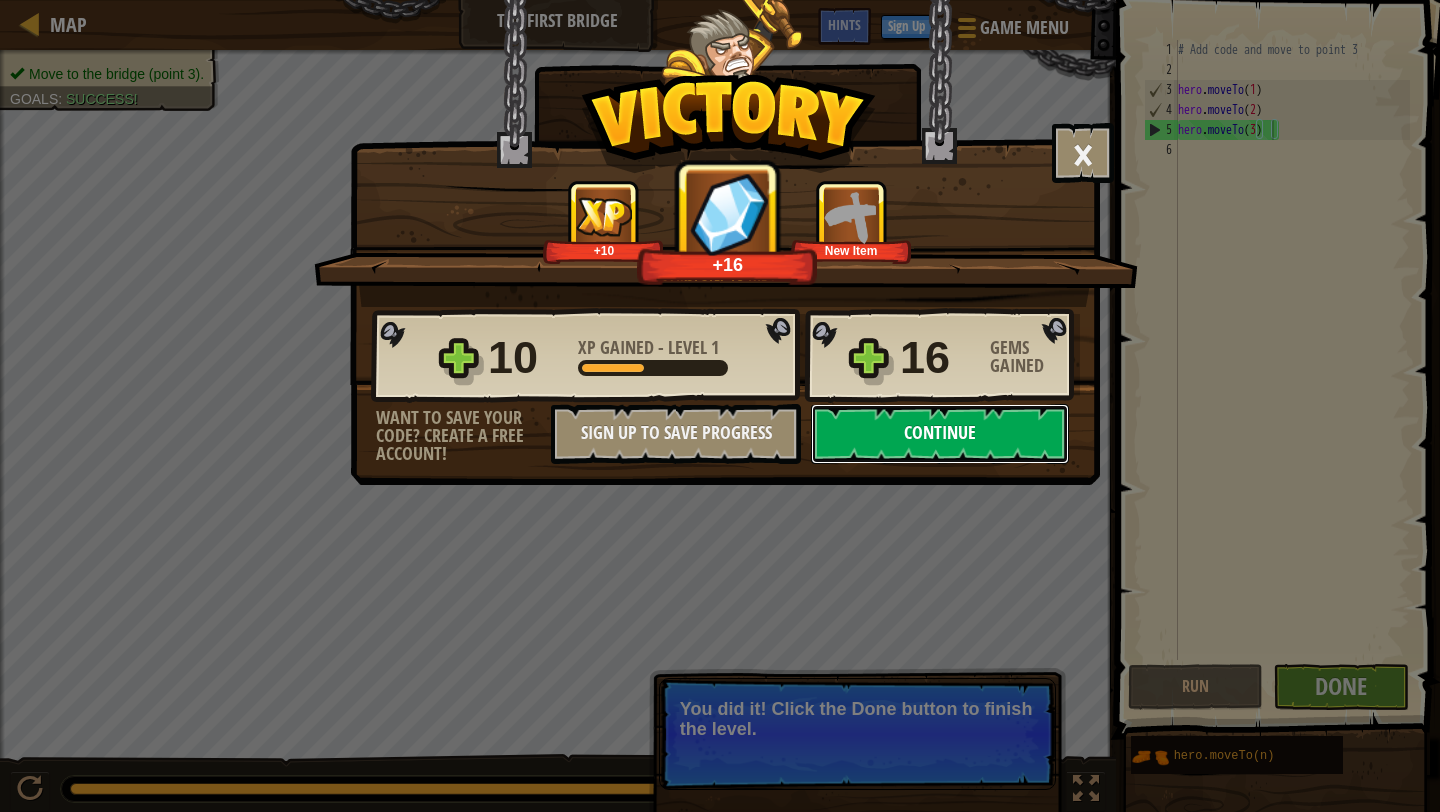 click on "Continue" at bounding box center [940, 434] 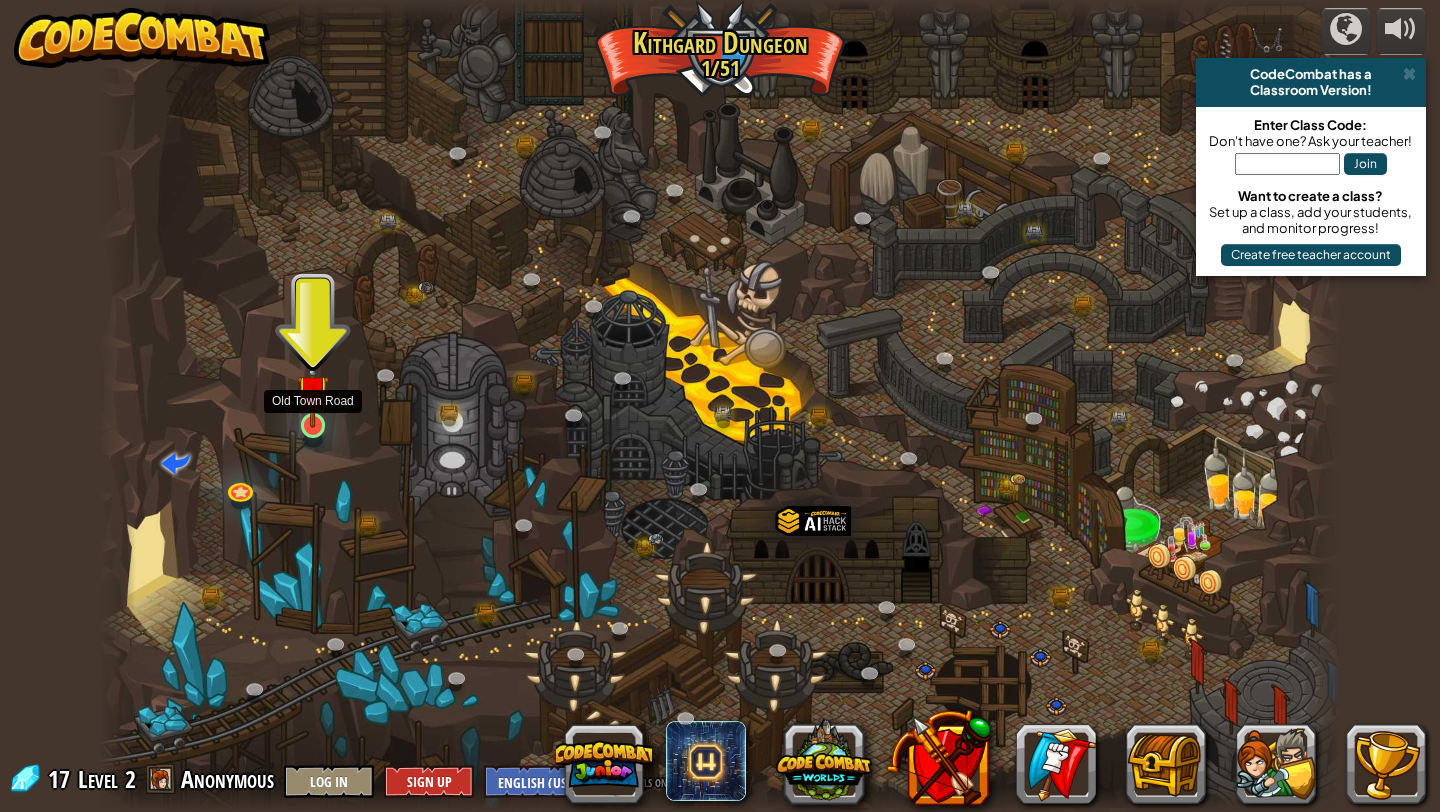 click at bounding box center (313, 391) 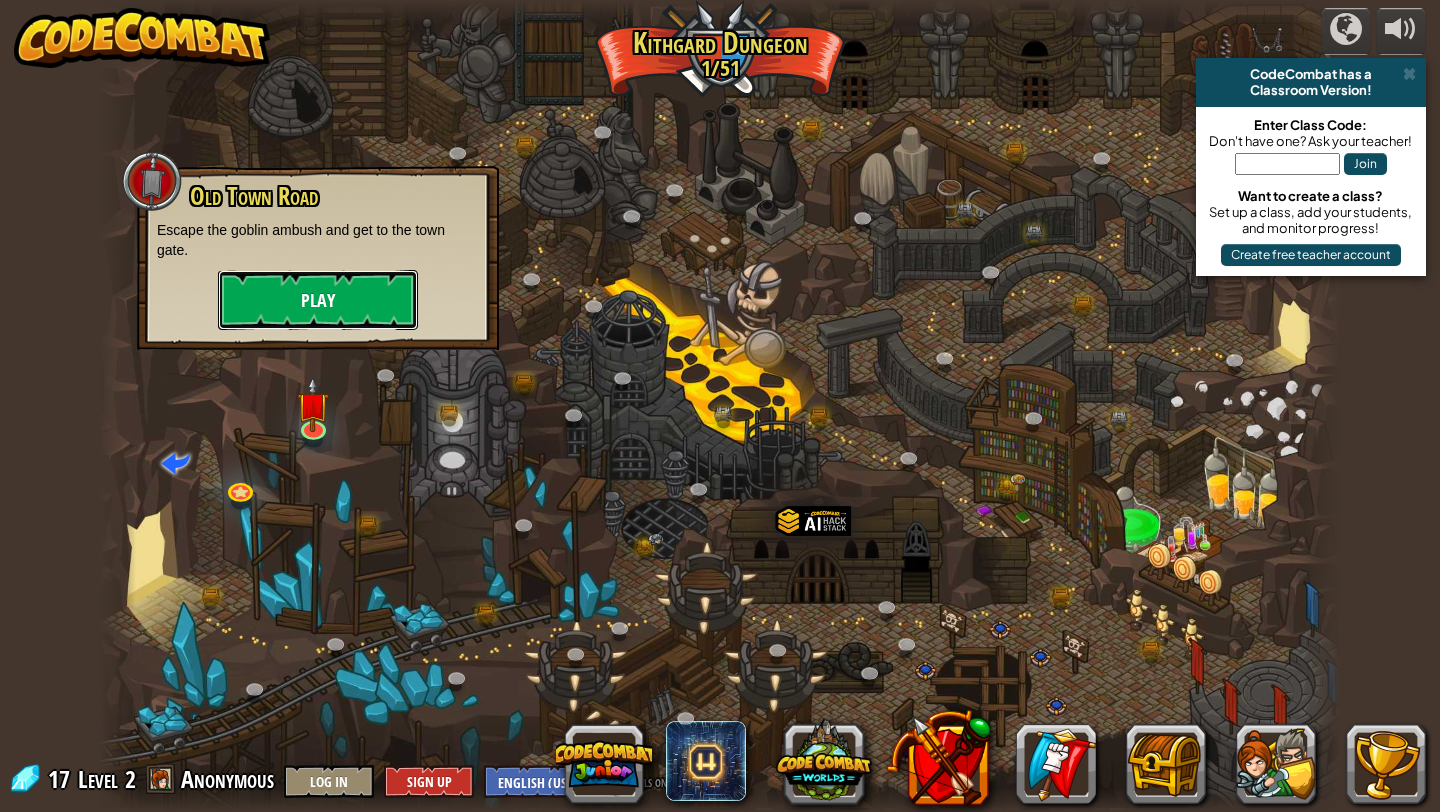 click on "Play" at bounding box center (318, 300) 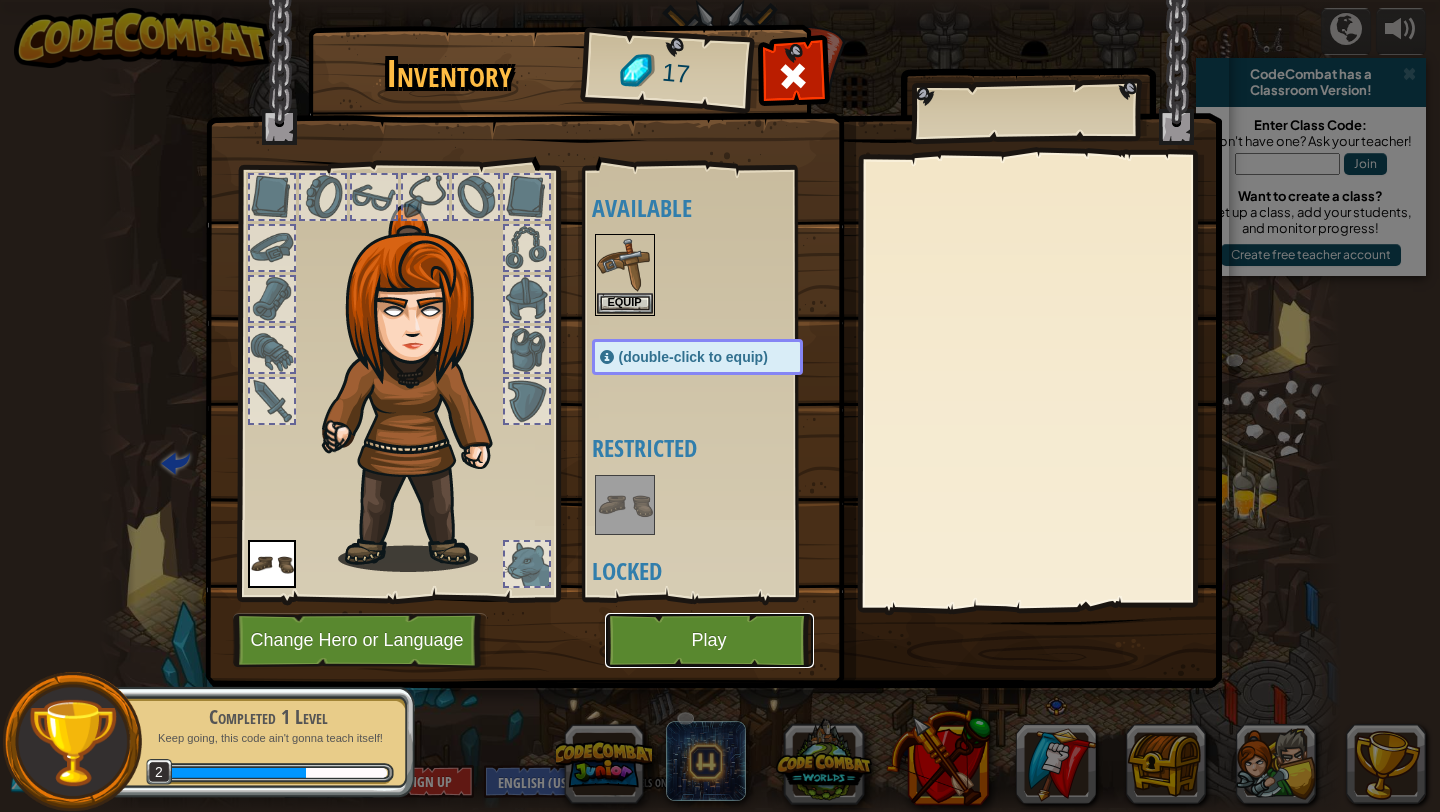 click on "Play" at bounding box center (709, 640) 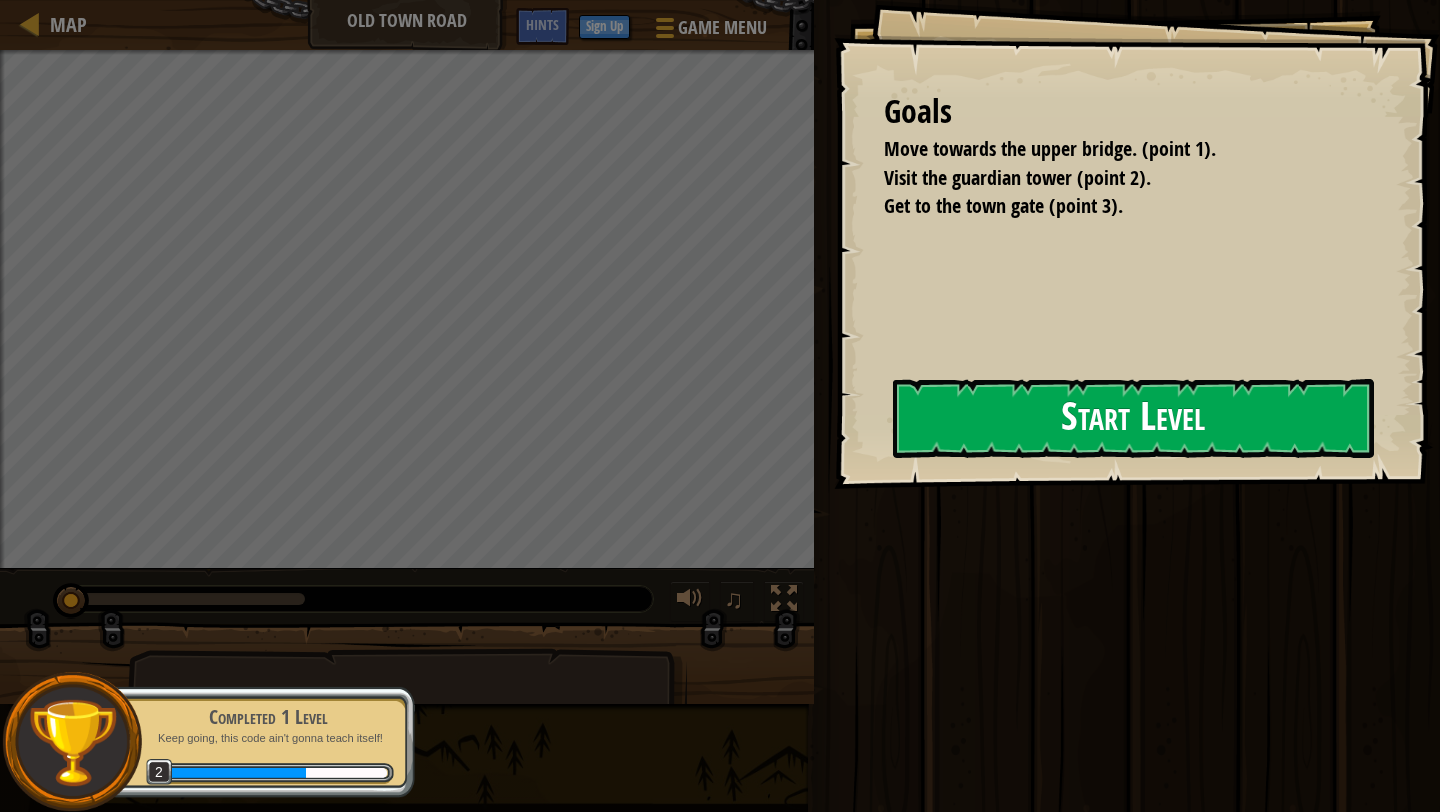 click on "Start Level" at bounding box center [1133, 418] 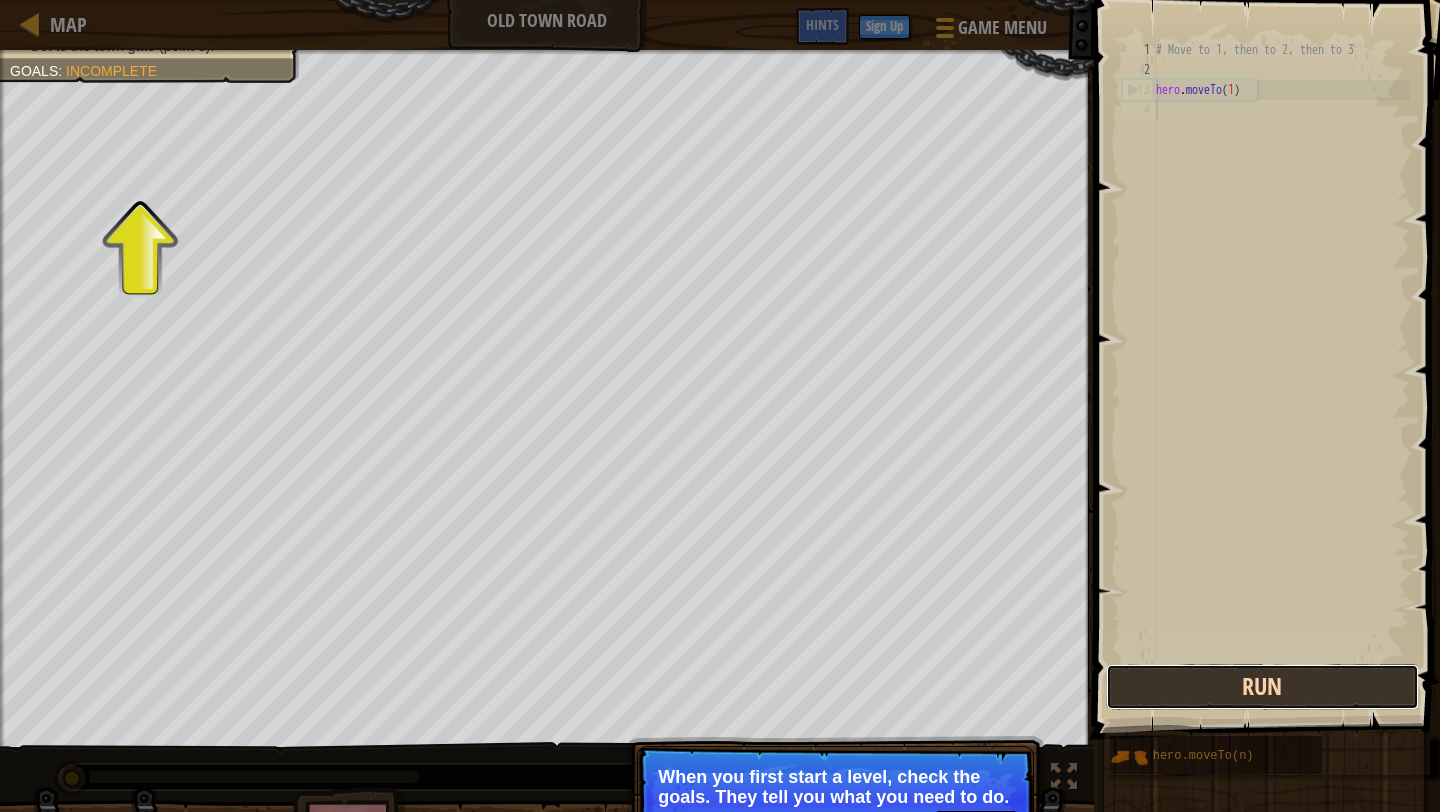 click on "Run" at bounding box center (1262, 687) 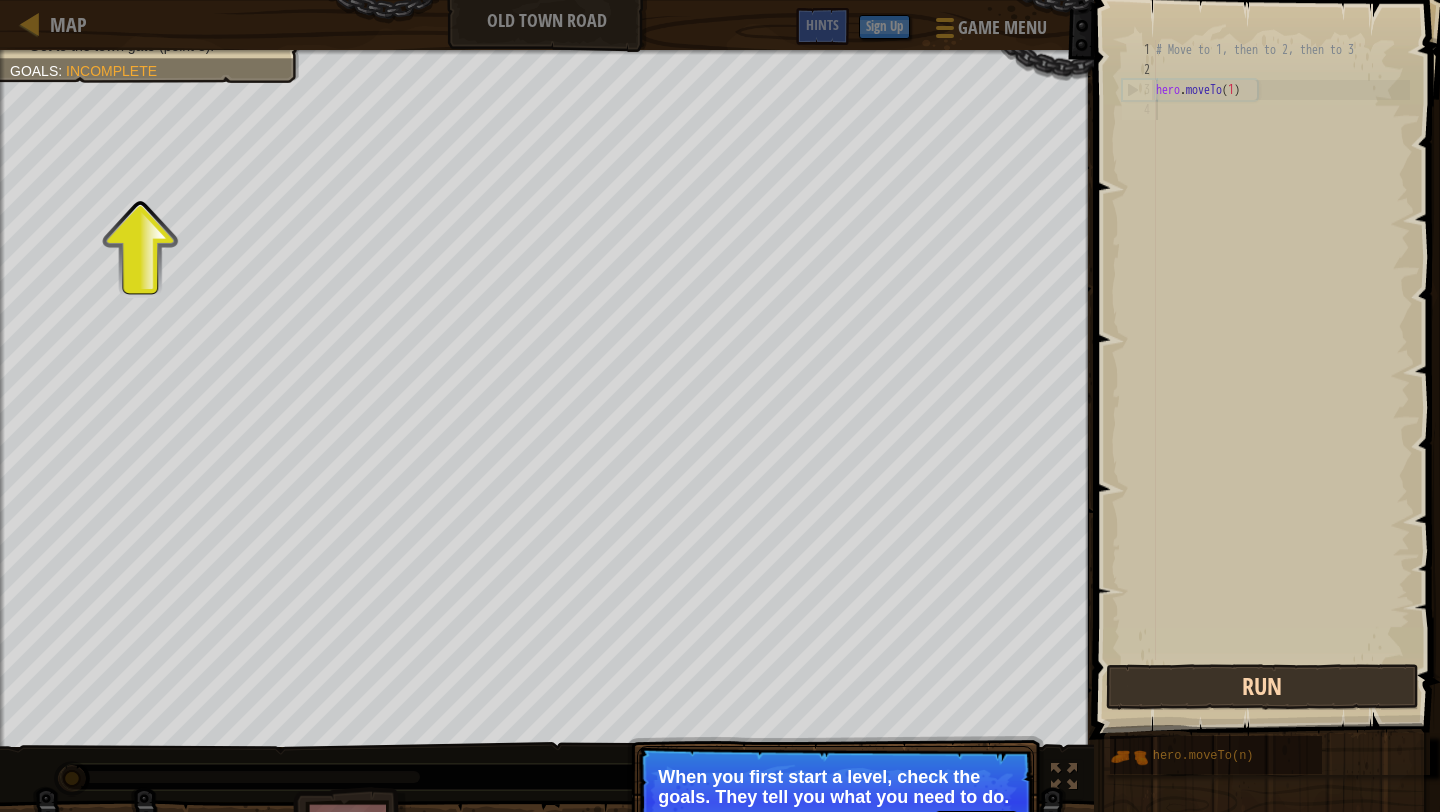 scroll, scrollTop: 9, scrollLeft: 0, axis: vertical 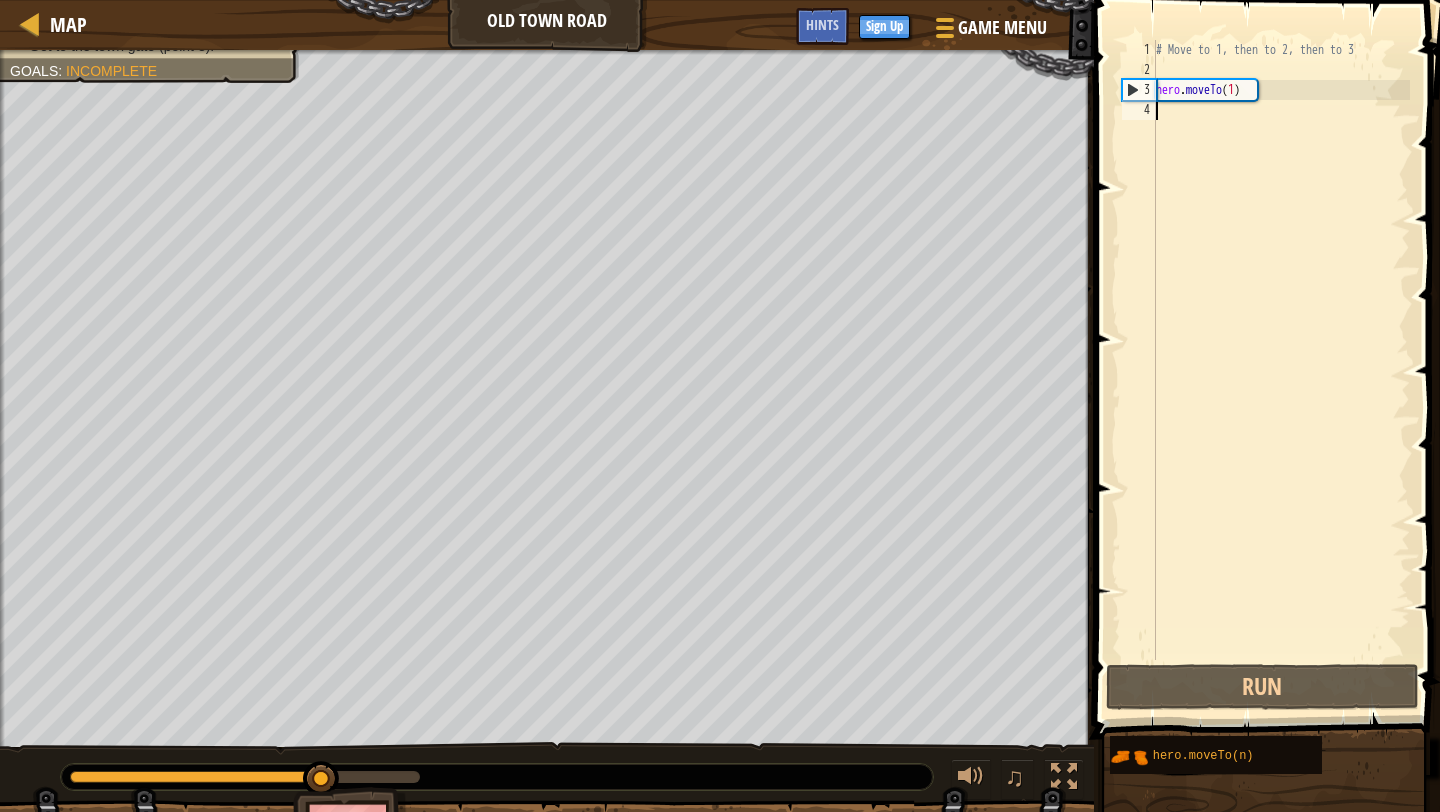 click on "# Move to 1, then to 2, then to 3 hero . moveTo ( 1 )" at bounding box center [1281, 370] 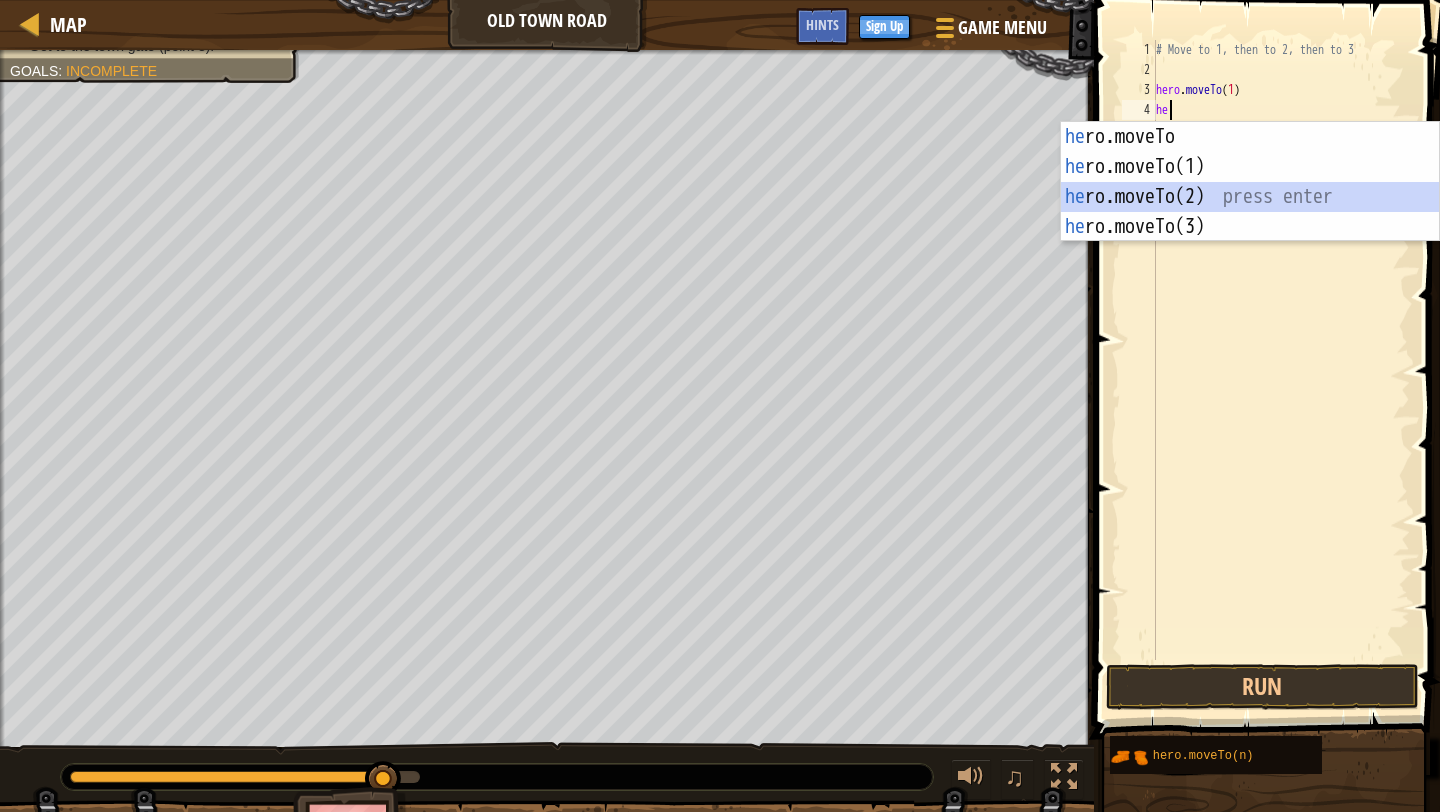 click on "he ro.moveTo press enter he ro.moveTo(1) press enter he ro.moveTo(2) press enter he ro.moveTo(3) press enter" at bounding box center [1250, 212] 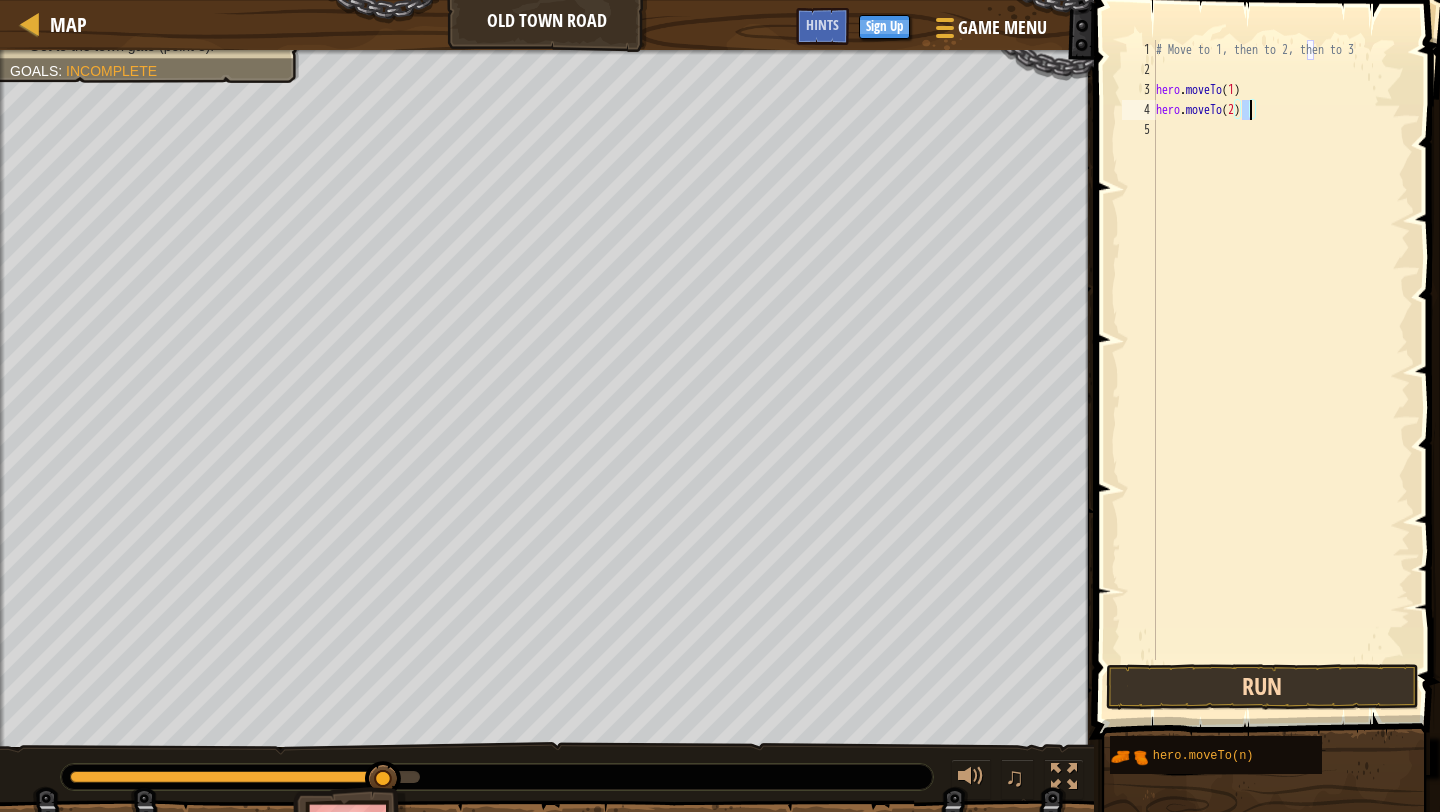 type on "hero.moveTo(2)" 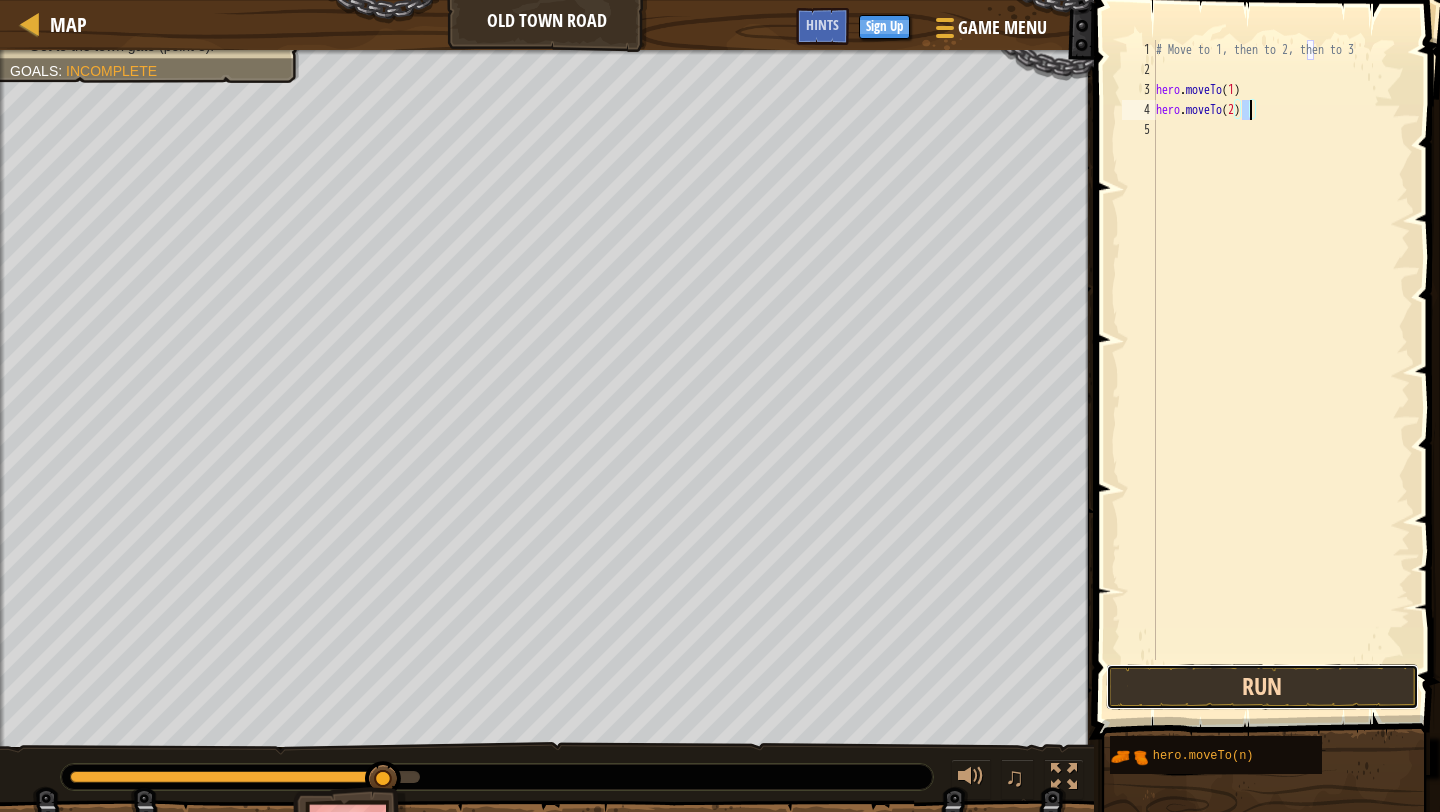 click on "Run" at bounding box center (1262, 687) 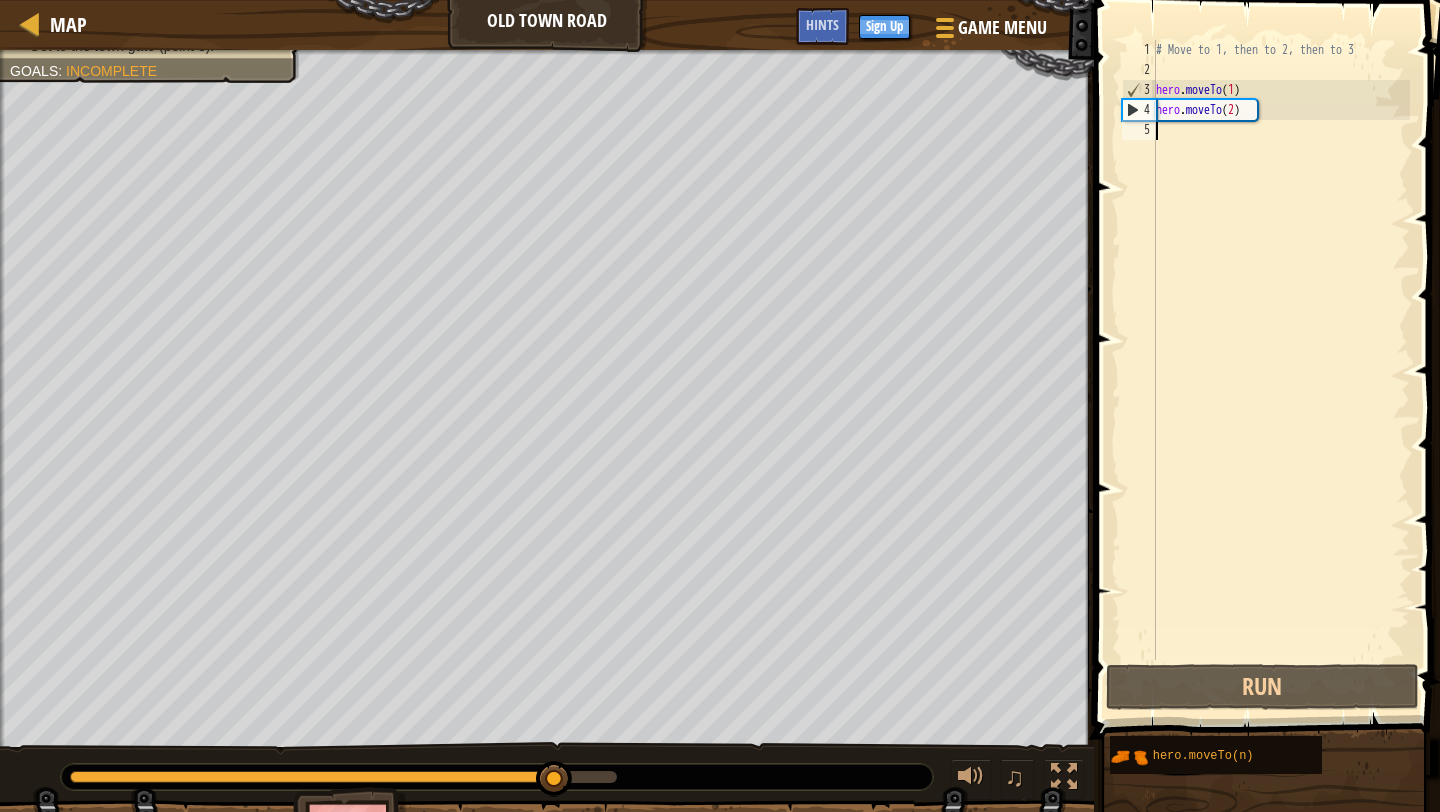 click on "# Move to 1, then to 2, then to 3 hero . moveTo ( 1 ) hero . moveTo ( 2 )" at bounding box center [1281, 370] 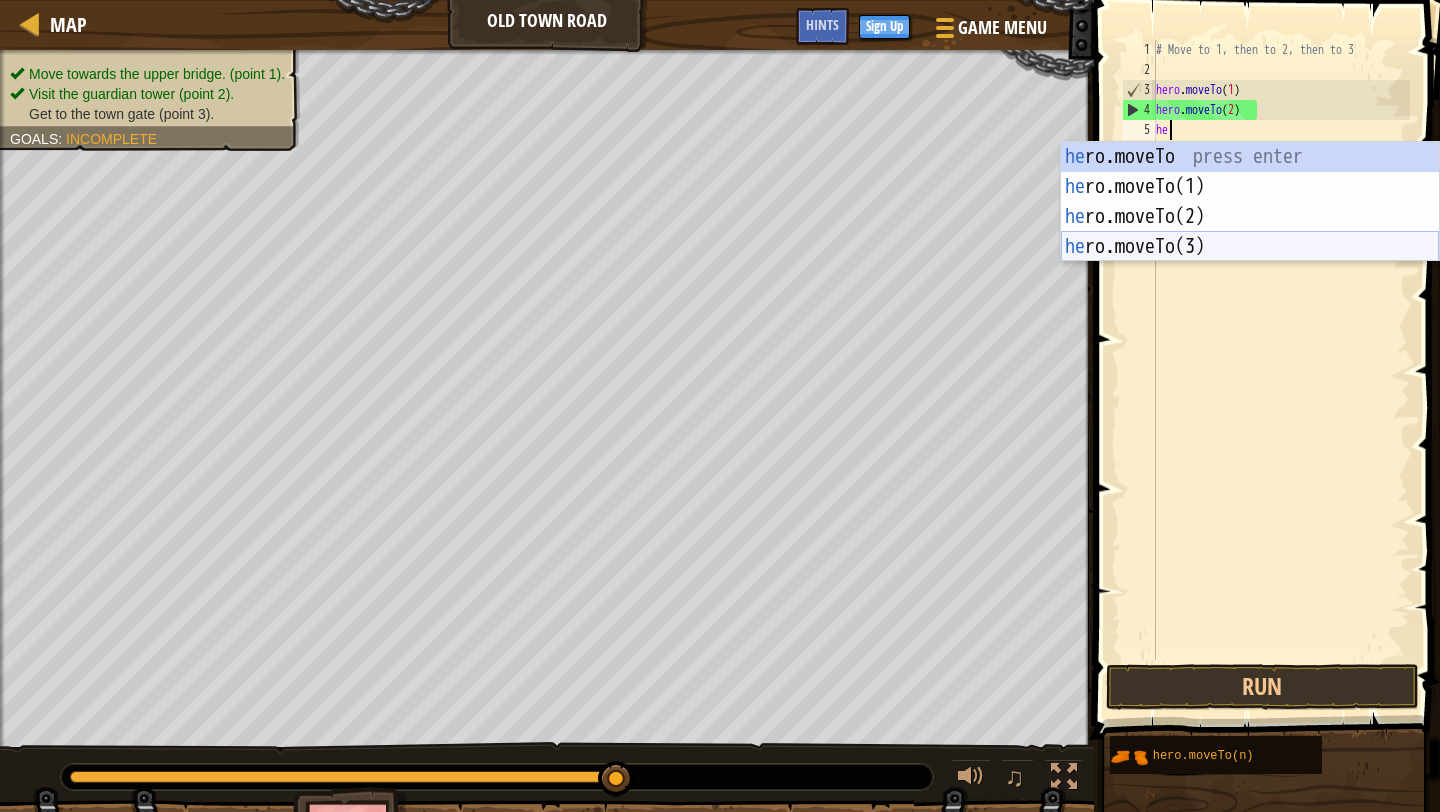 click on "he ro.moveTo press enter he ro.moveTo(1) press enter he ro.moveTo(2) press enter he ro.moveTo(3) press enter" at bounding box center (1250, 232) 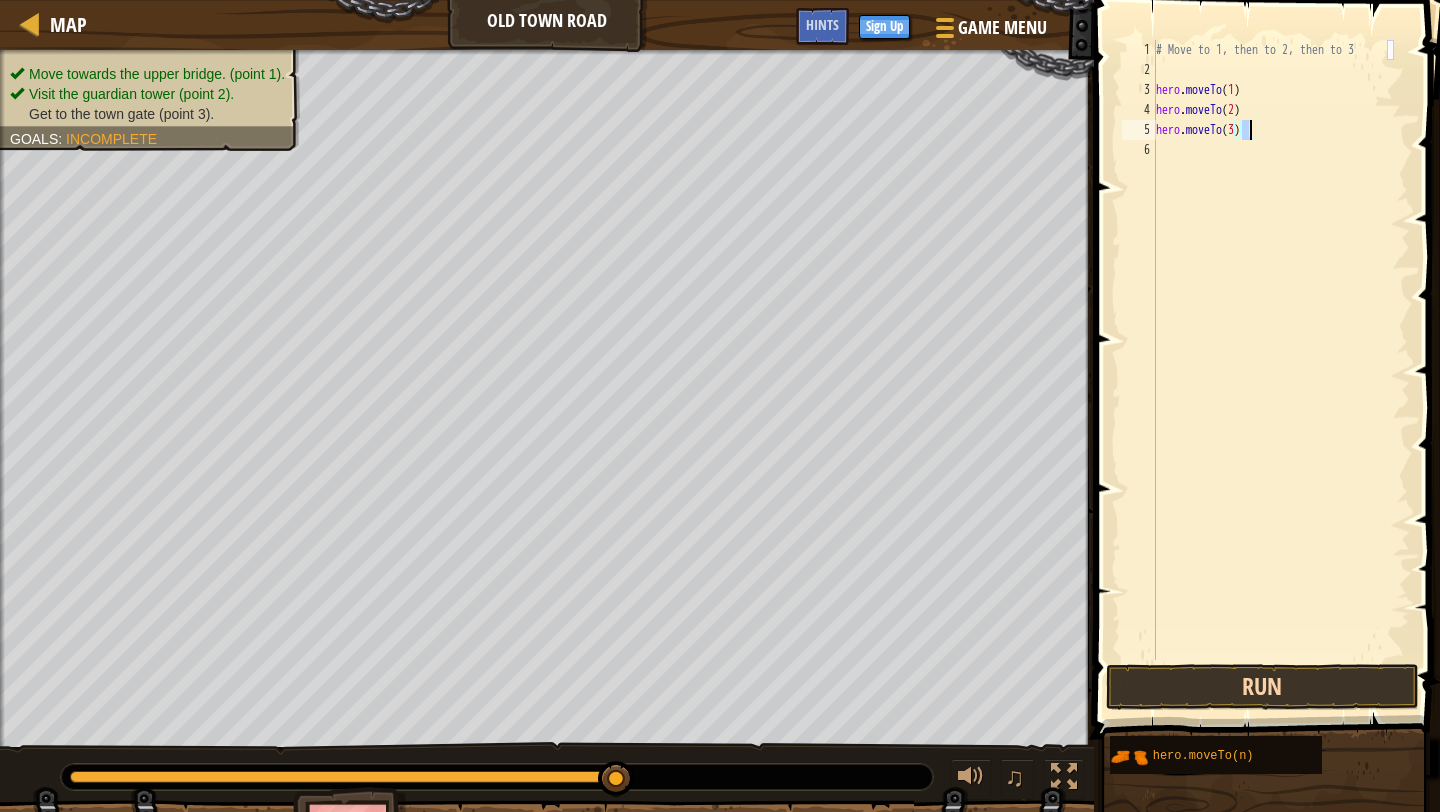 type on "hero.moveTo(3)" 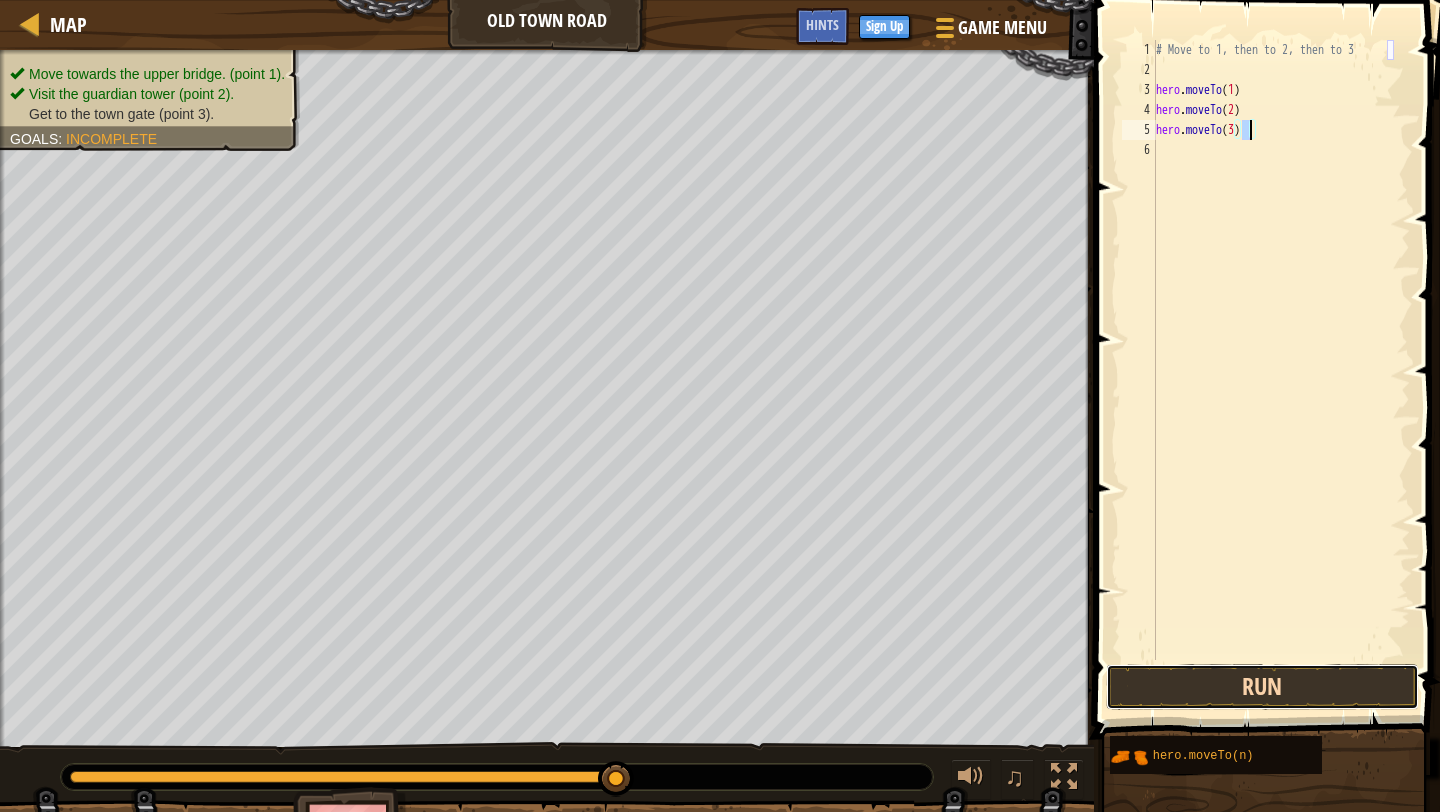 click on "Run" at bounding box center [1262, 687] 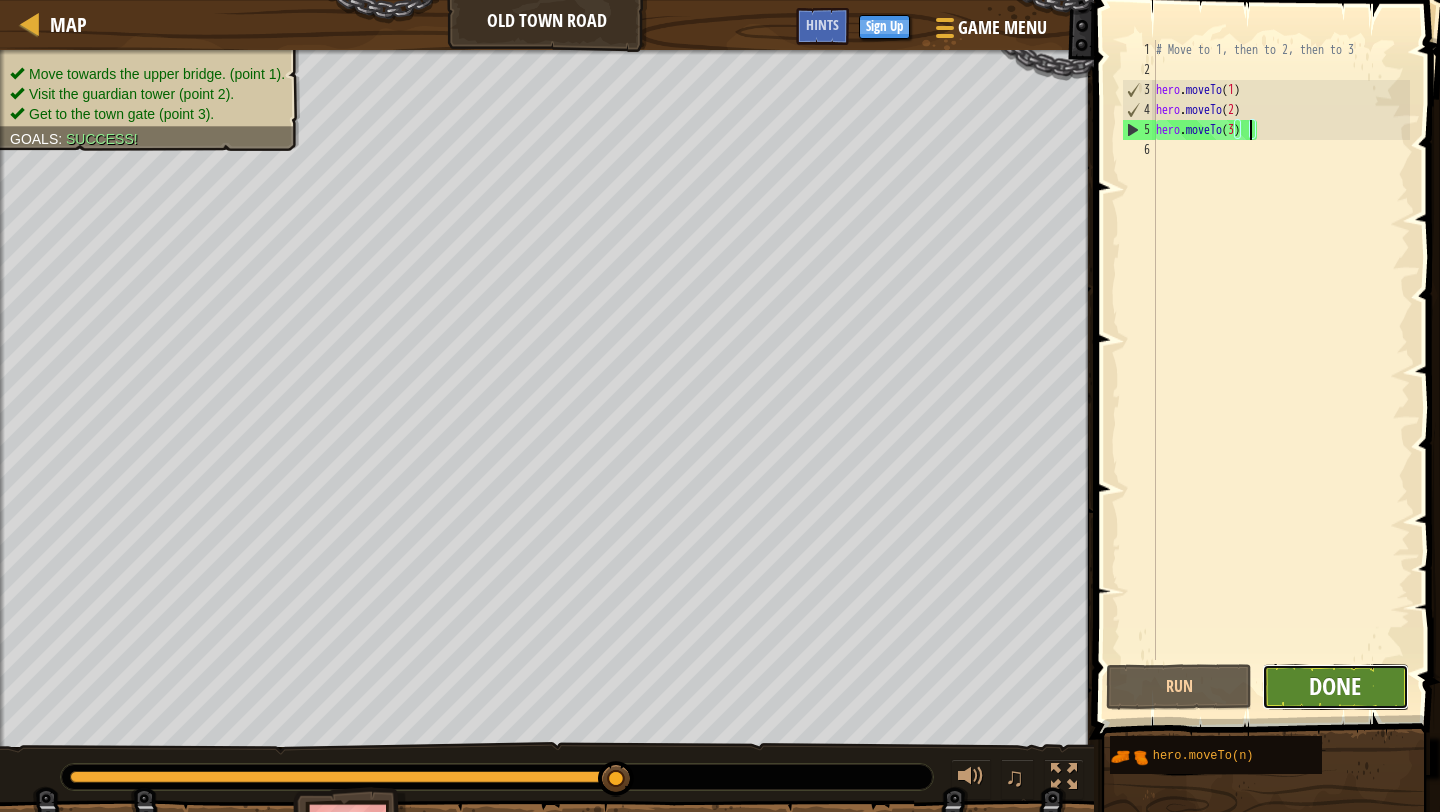 click on "Done" at bounding box center (1335, 686) 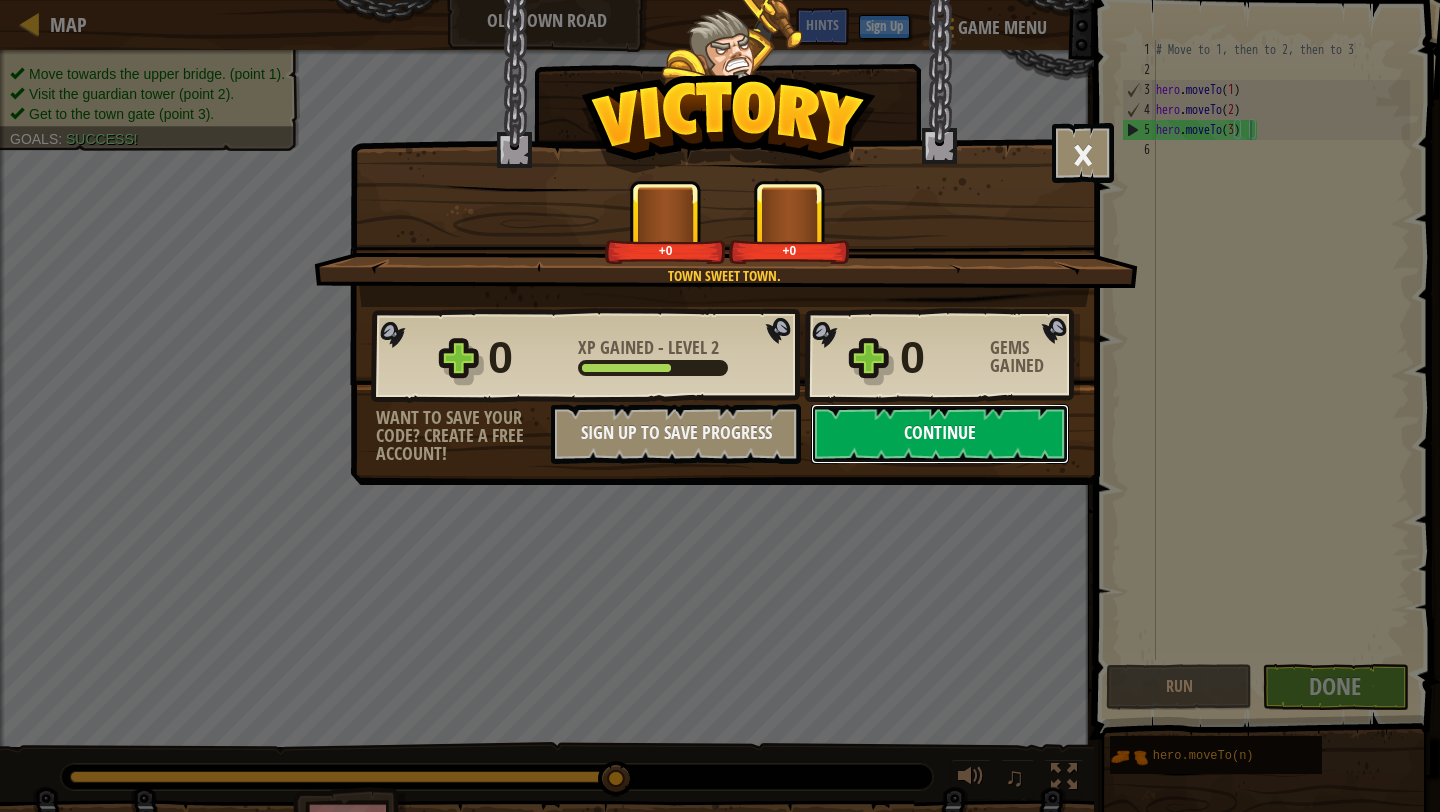 click on "Continue" at bounding box center (940, 434) 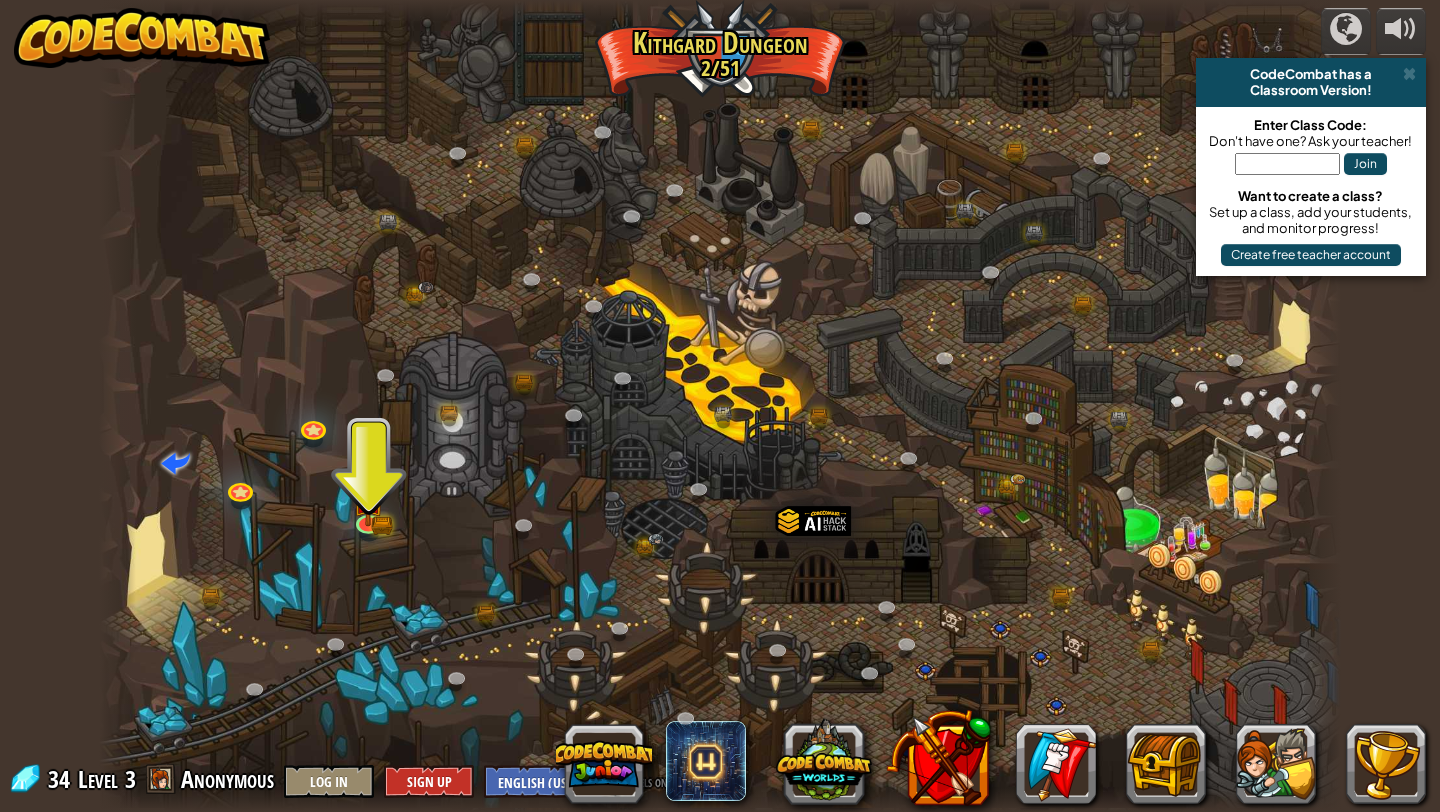 click at bounding box center [720, 406] 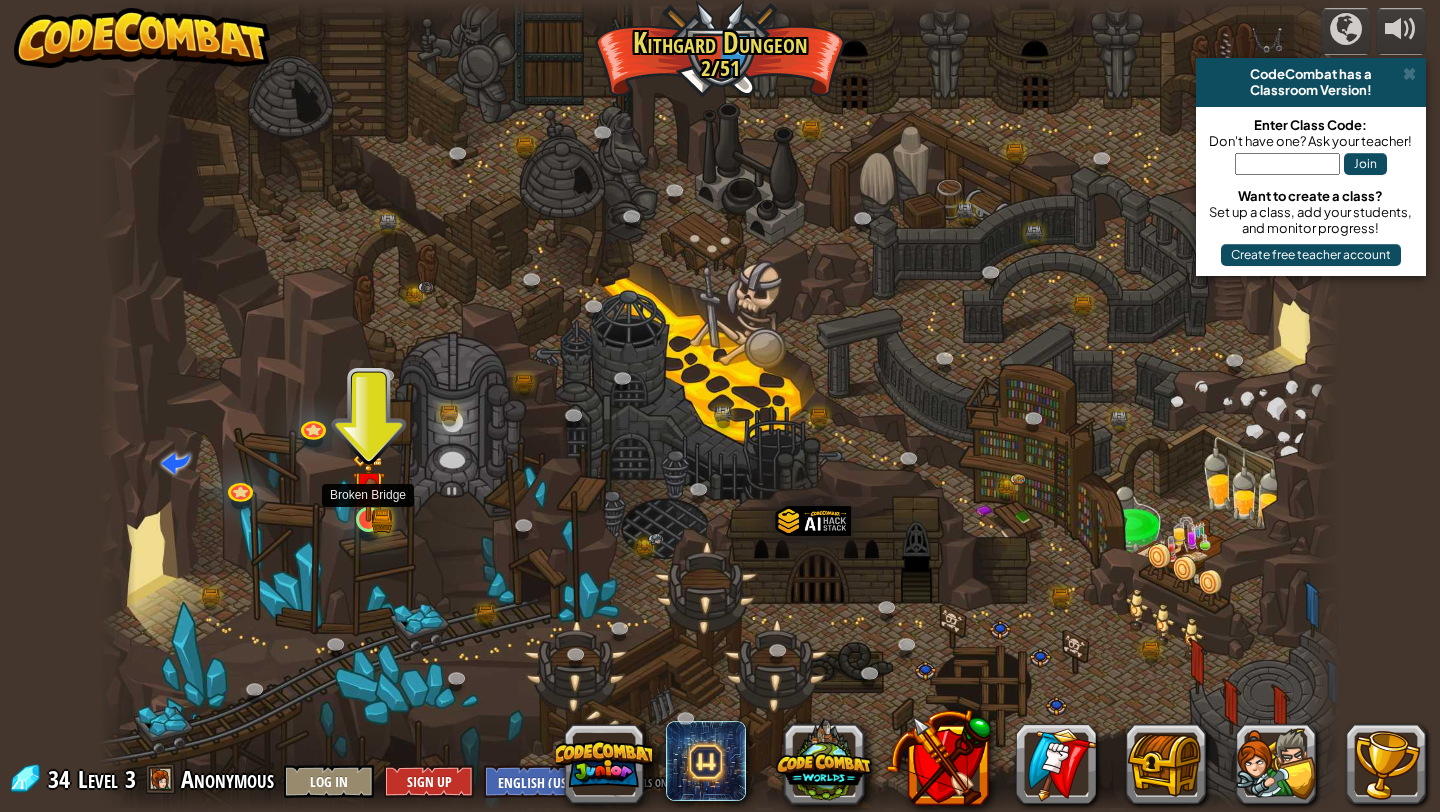 click at bounding box center (368, 519) 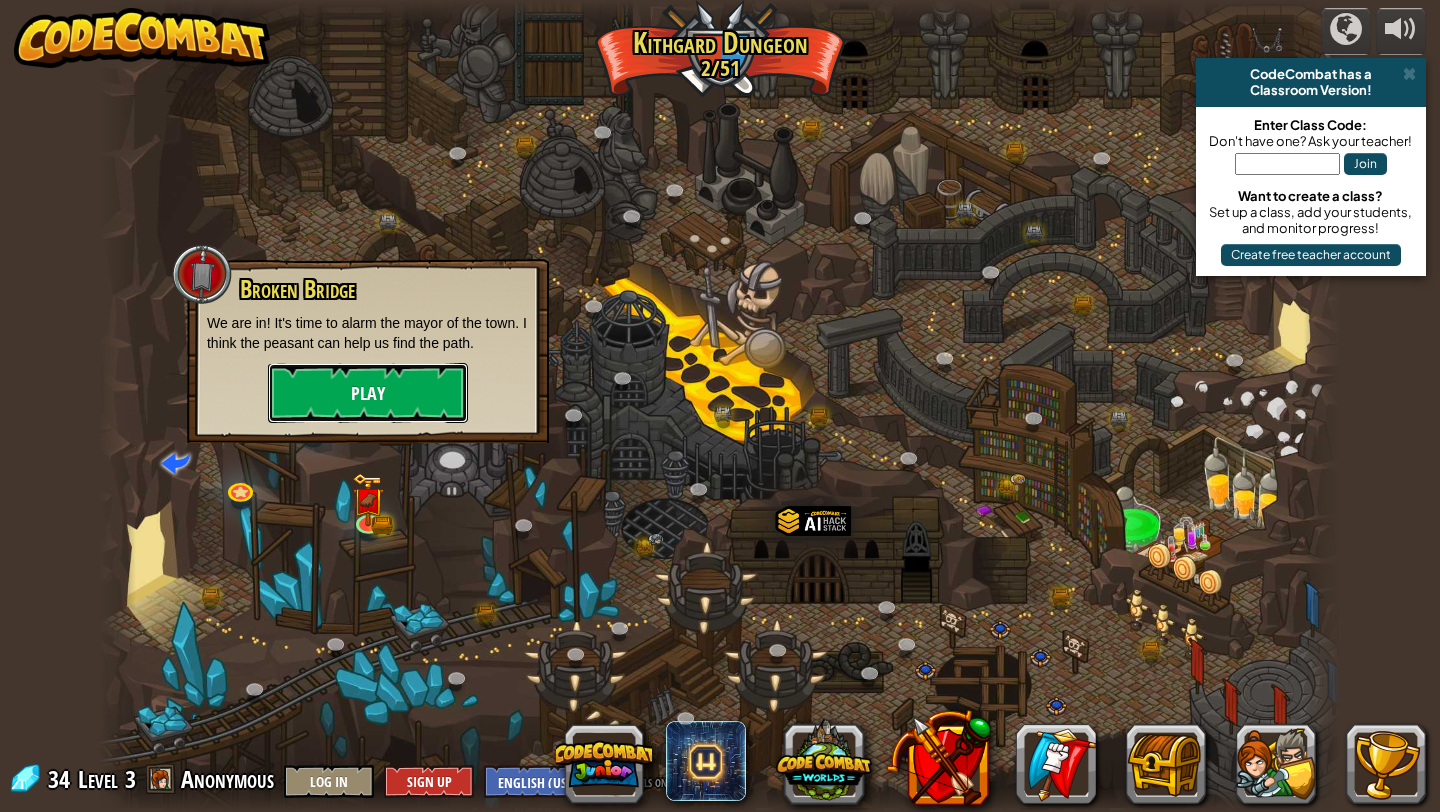 click on "Play" at bounding box center [368, 393] 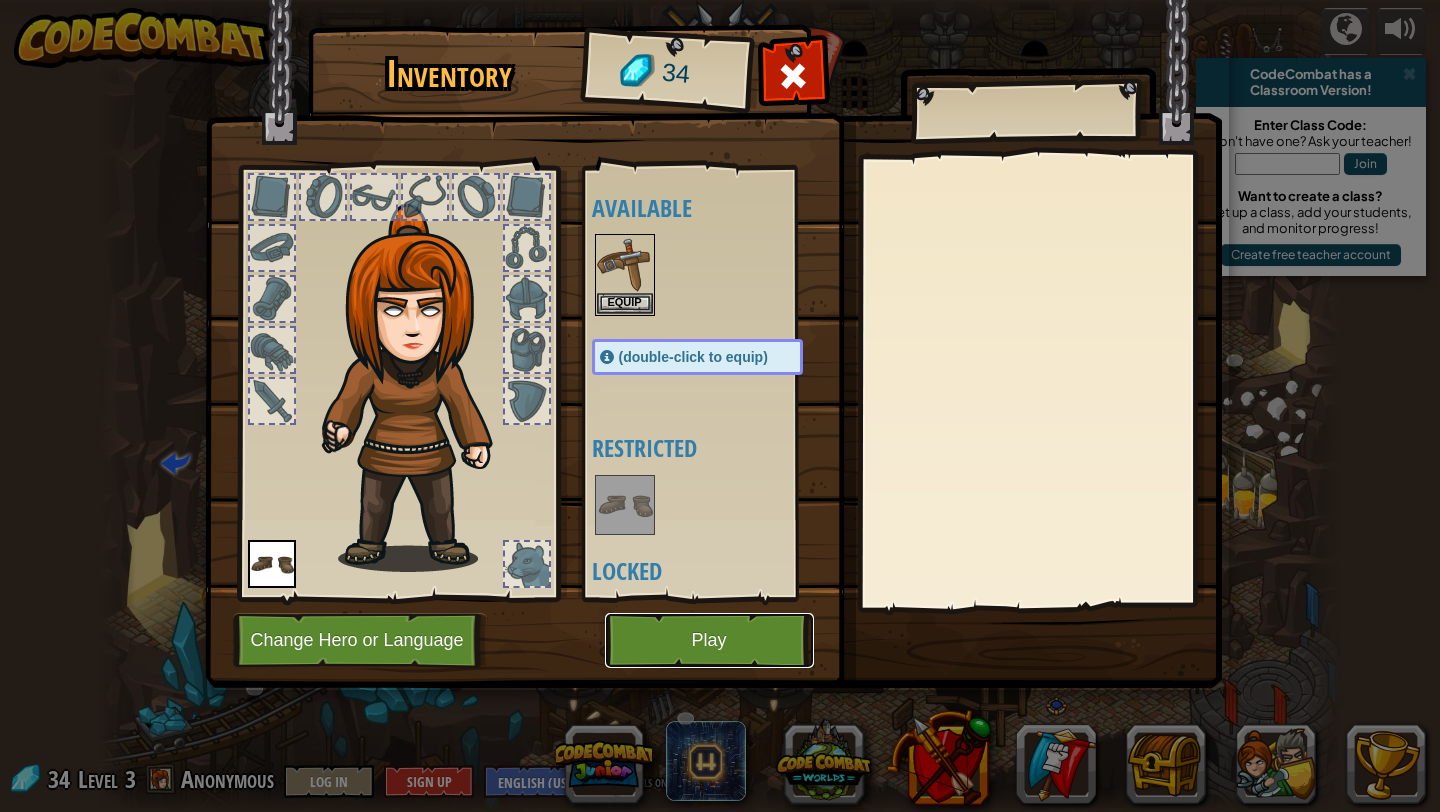 click on "Play" at bounding box center [709, 640] 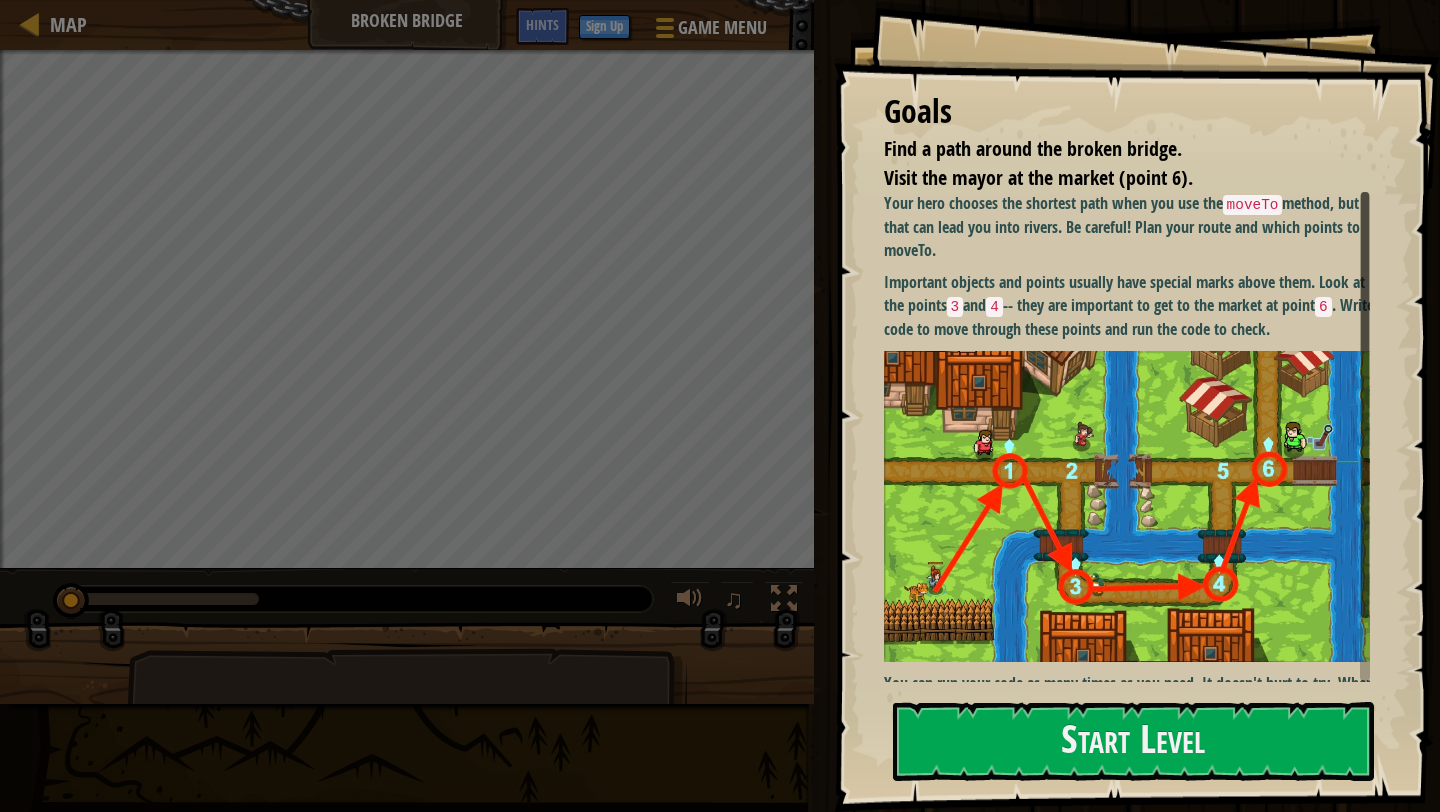click at bounding box center (1134, 507) 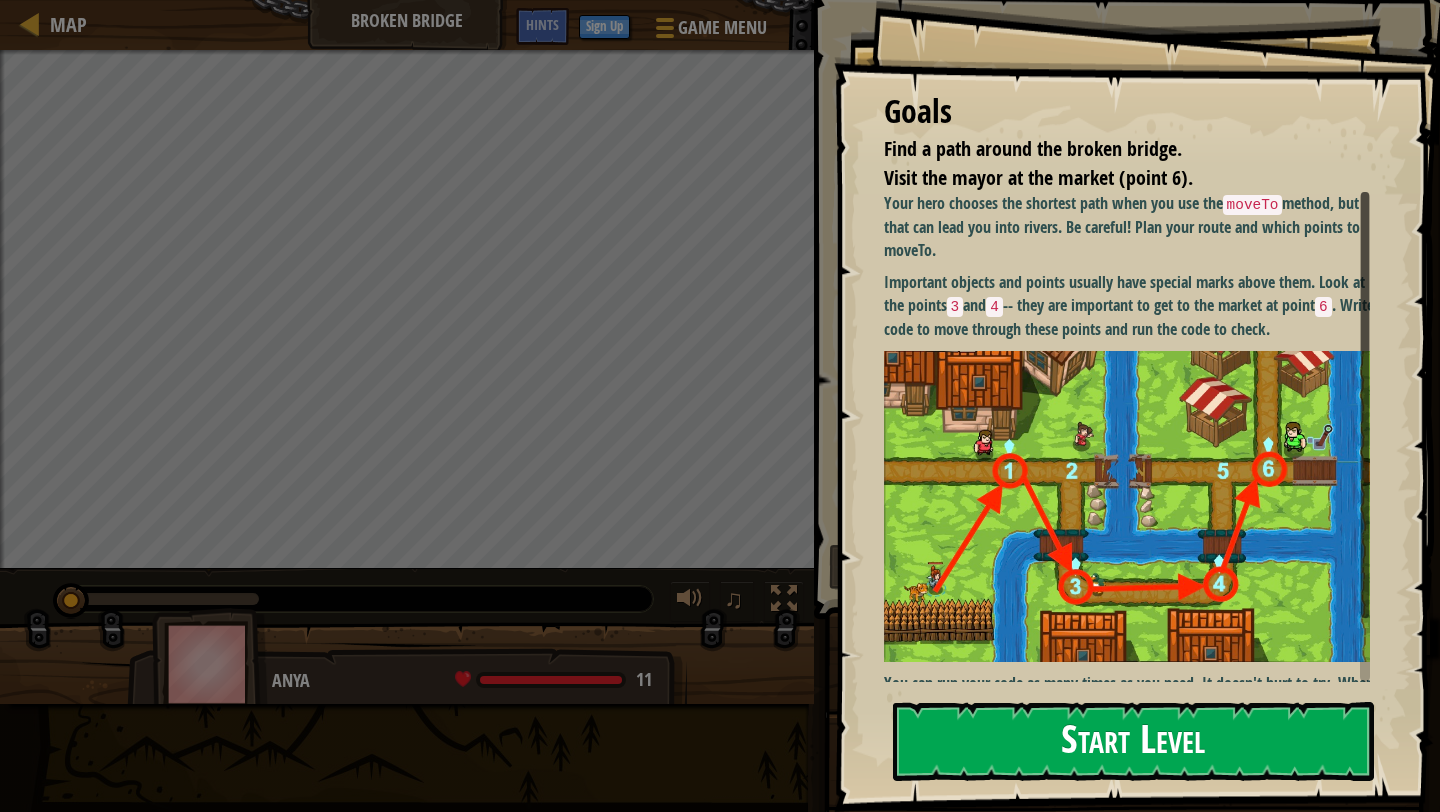 click on "Start Level" at bounding box center (1133, 741) 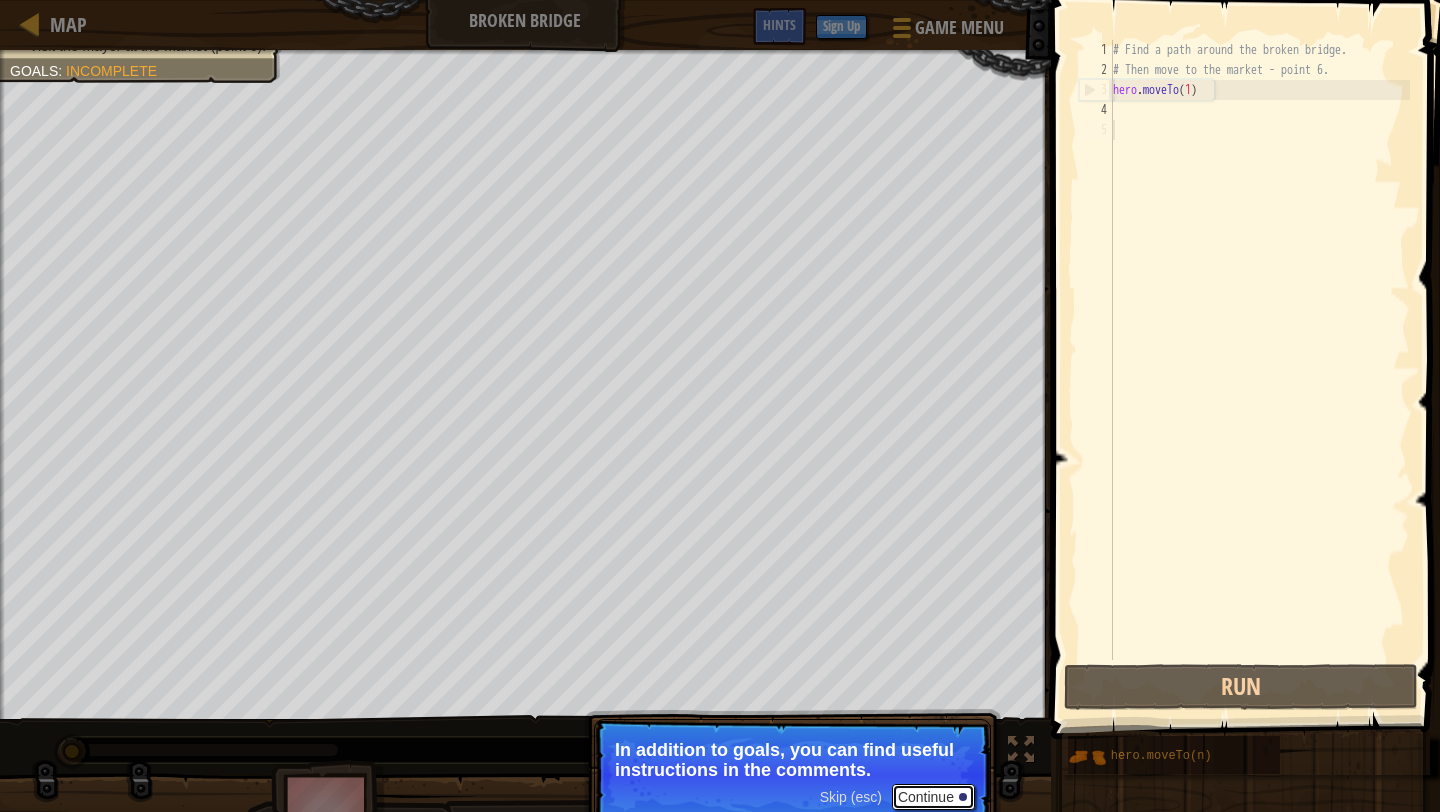 click on "Continue" at bounding box center (933, 797) 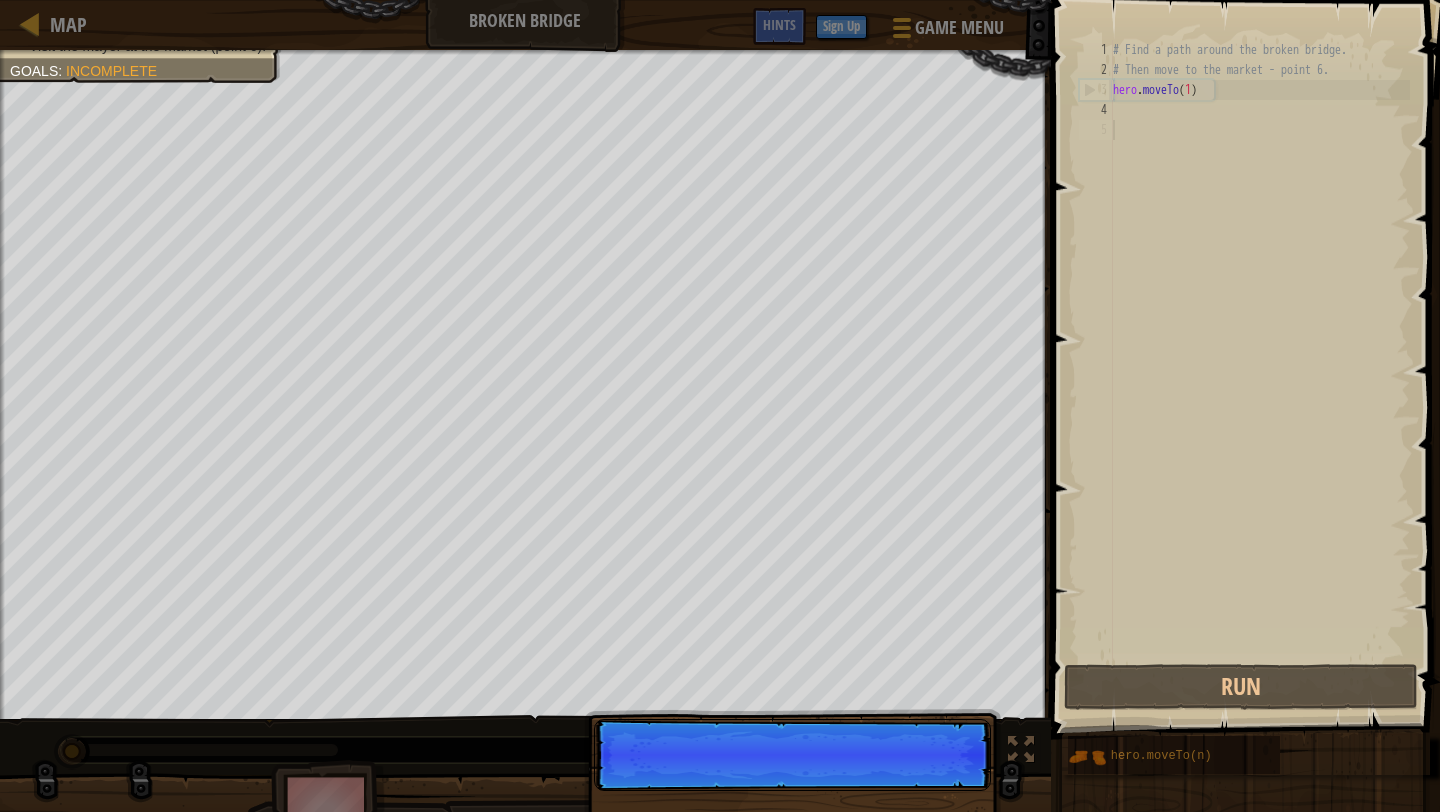 scroll, scrollTop: 9, scrollLeft: 0, axis: vertical 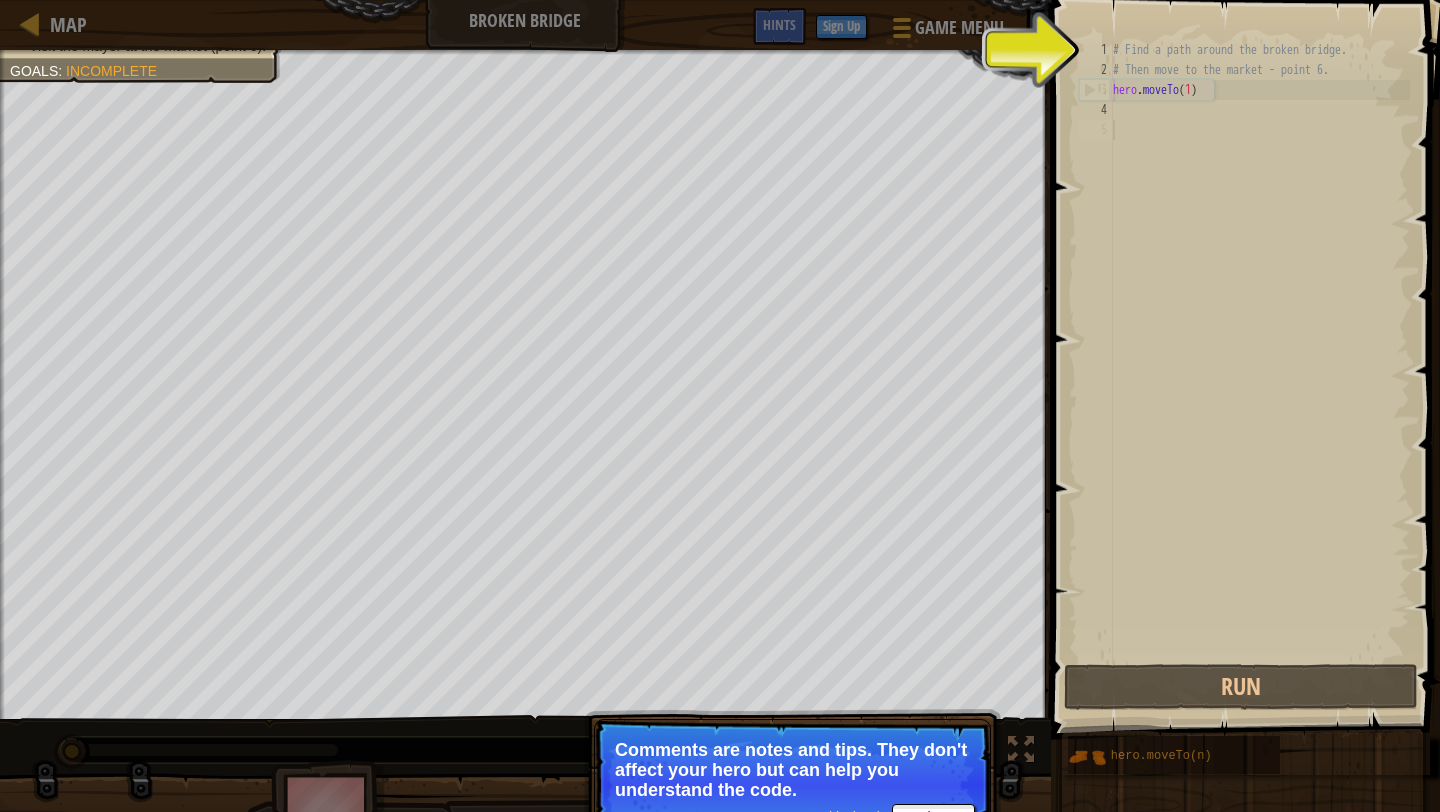 click on "Skip (esc)" at bounding box center [851, 817] 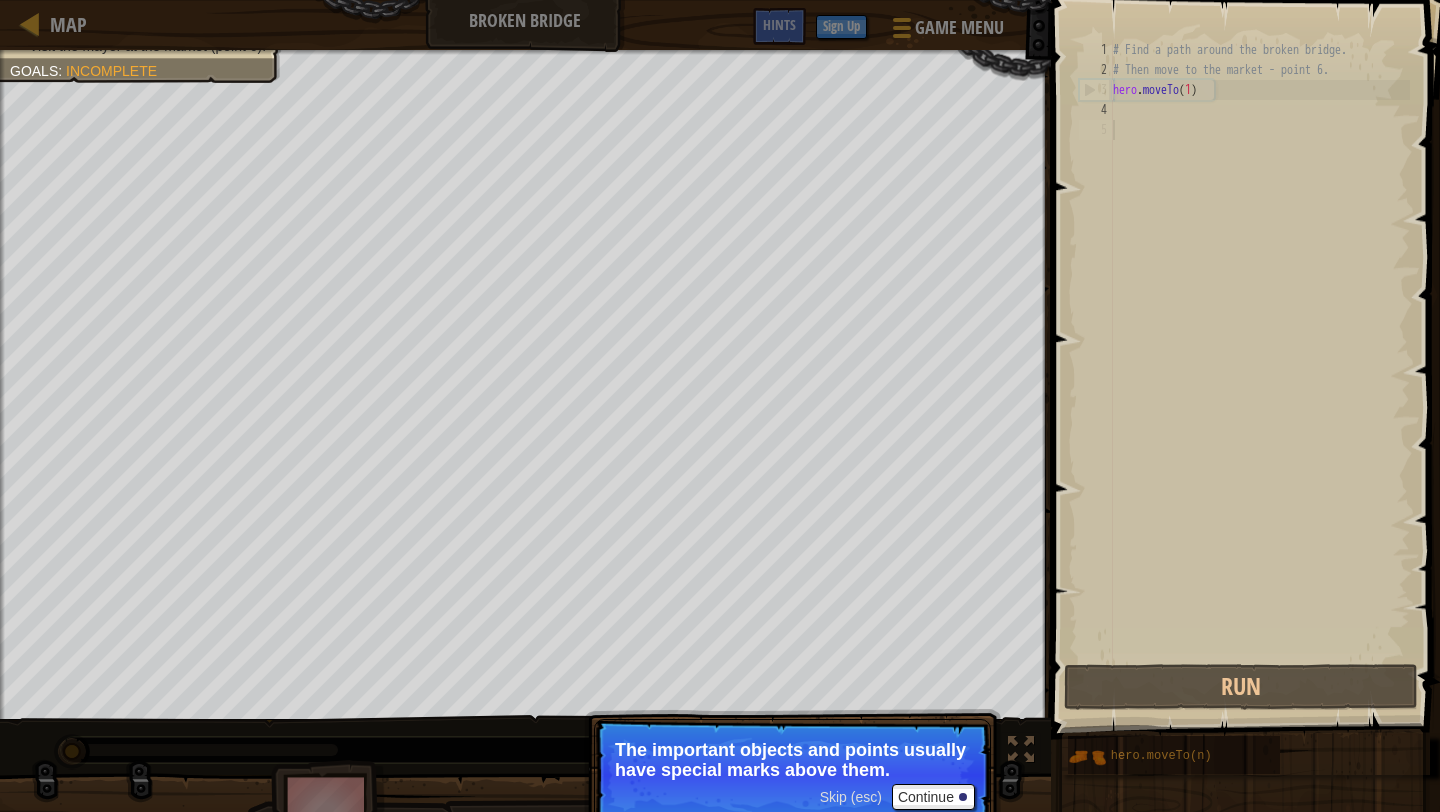click on "Skip (esc)" at bounding box center [851, 797] 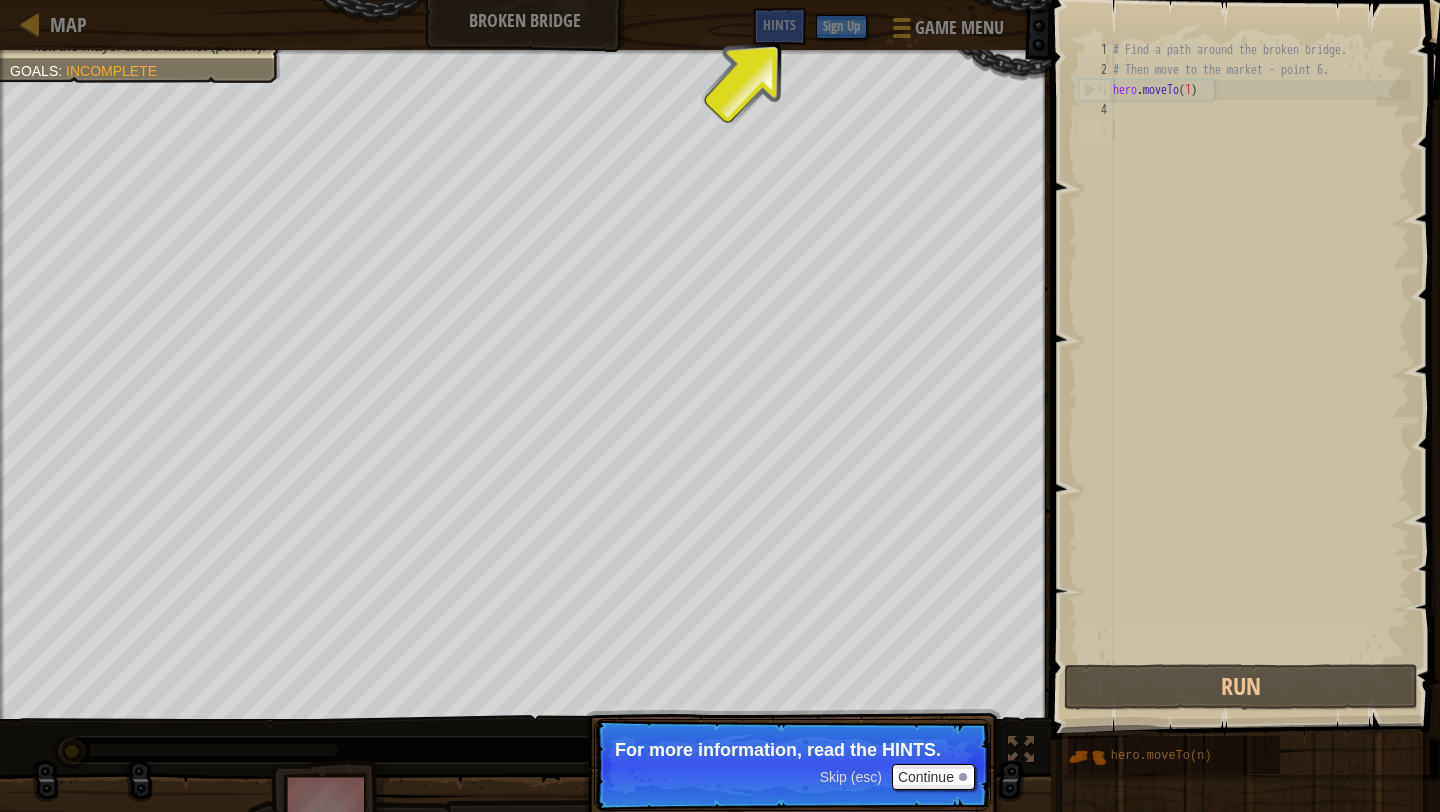 click on "Skip (esc)" at bounding box center [851, 777] 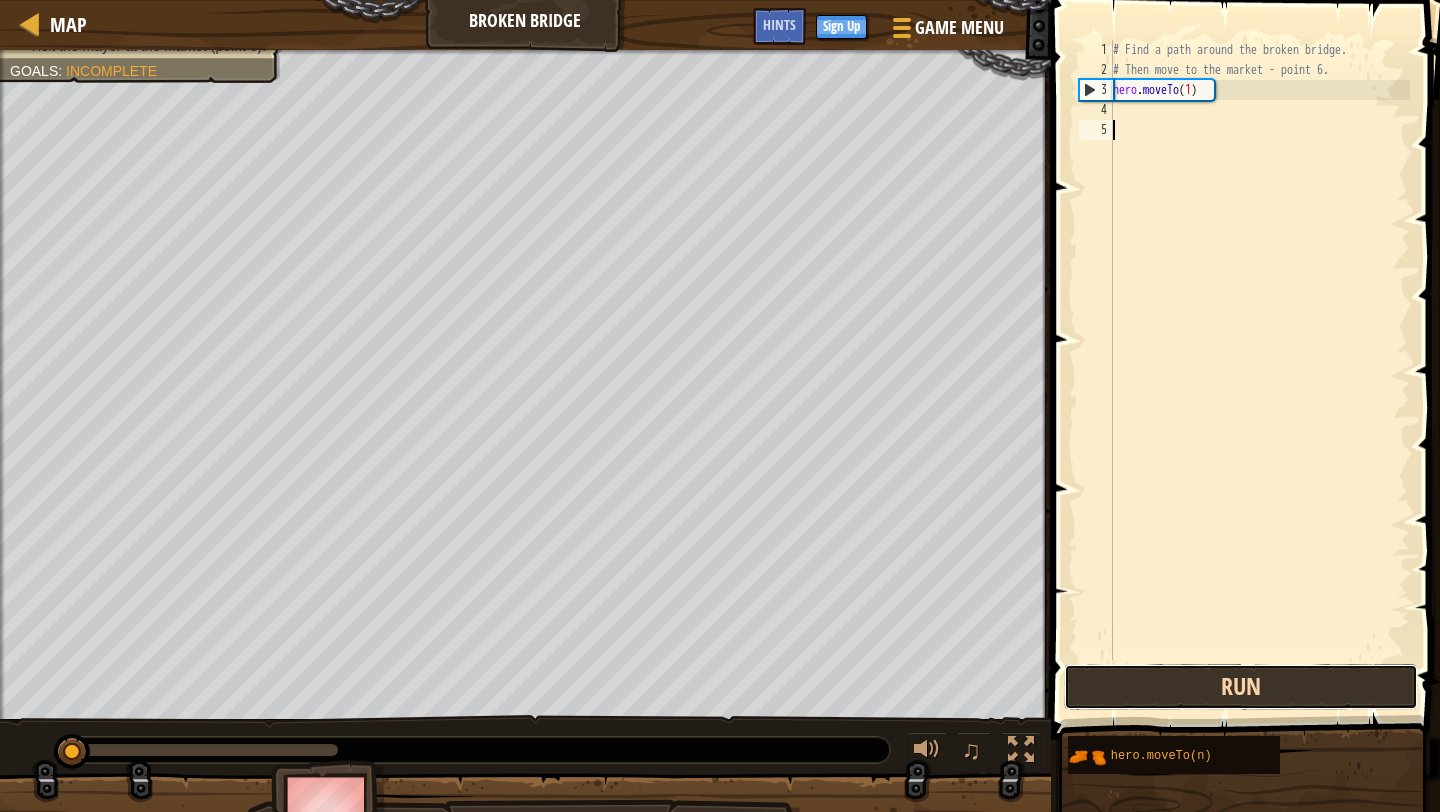 click on "Run" at bounding box center (1241, 687) 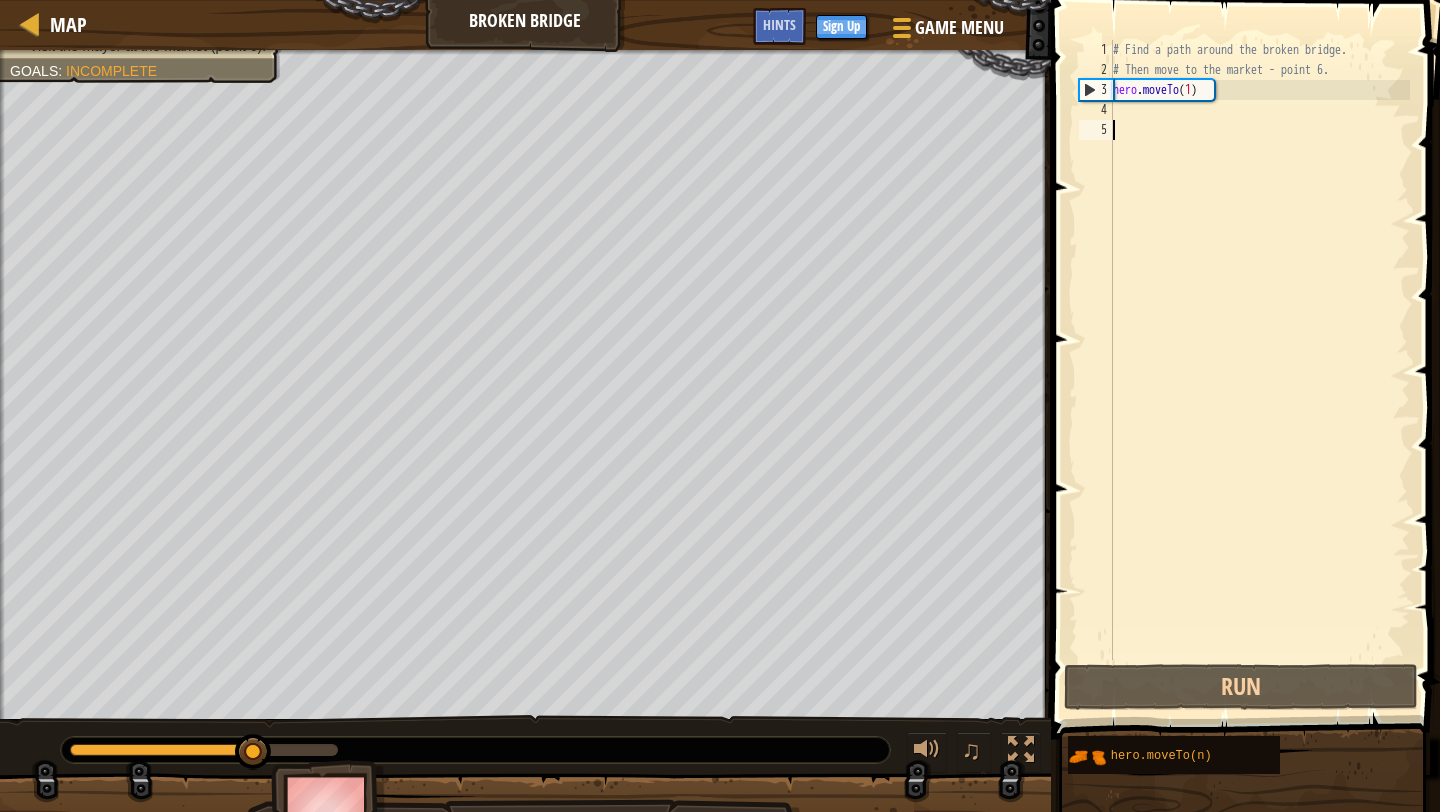 click on "# Find a path around the broken bridge. # Then move to the market - point 6. hero . moveTo ( 1 )" at bounding box center [1259, 370] 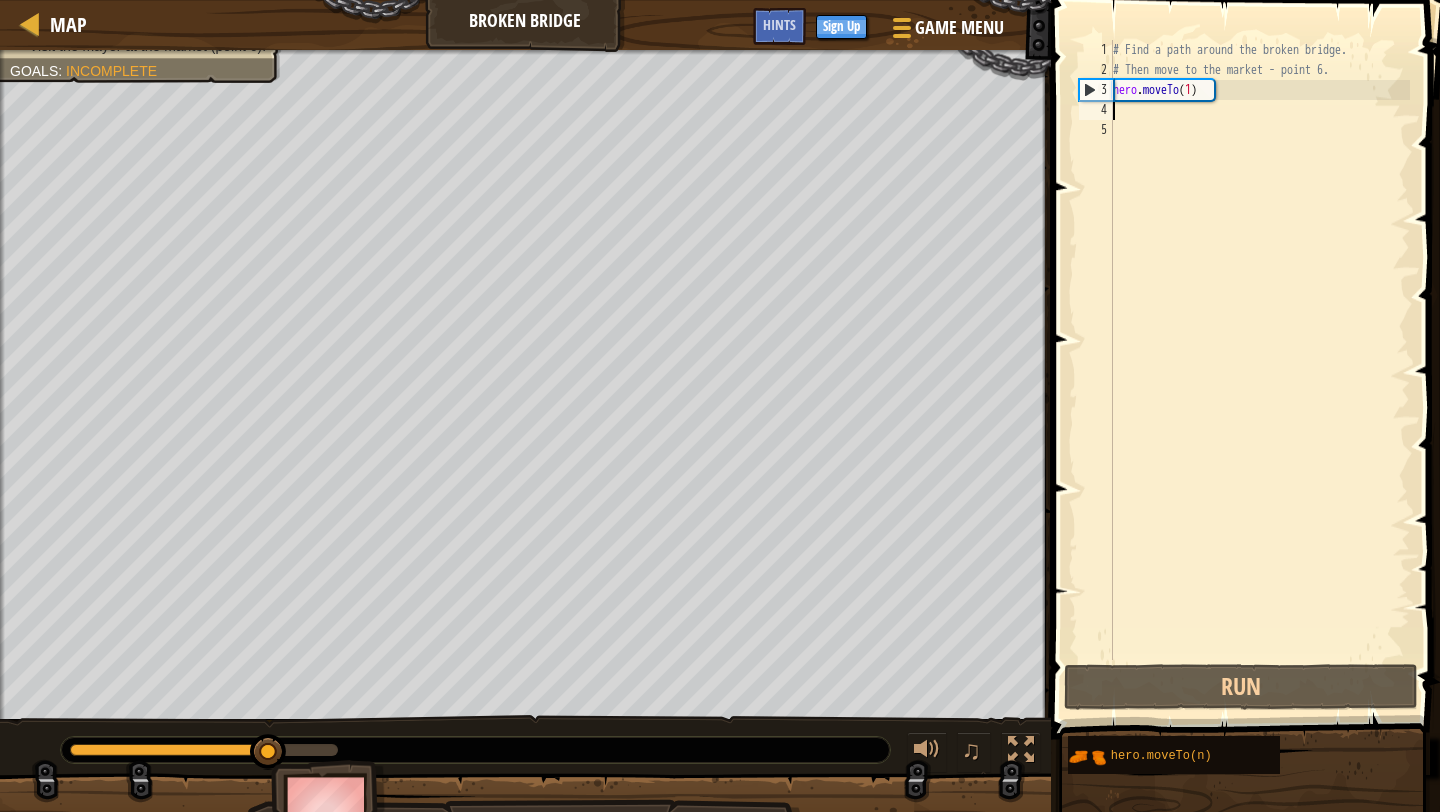click on "# Find a path around the broken bridge. # Then move to the market - point 6. hero . moveTo ( 1 )" at bounding box center (1259, 370) 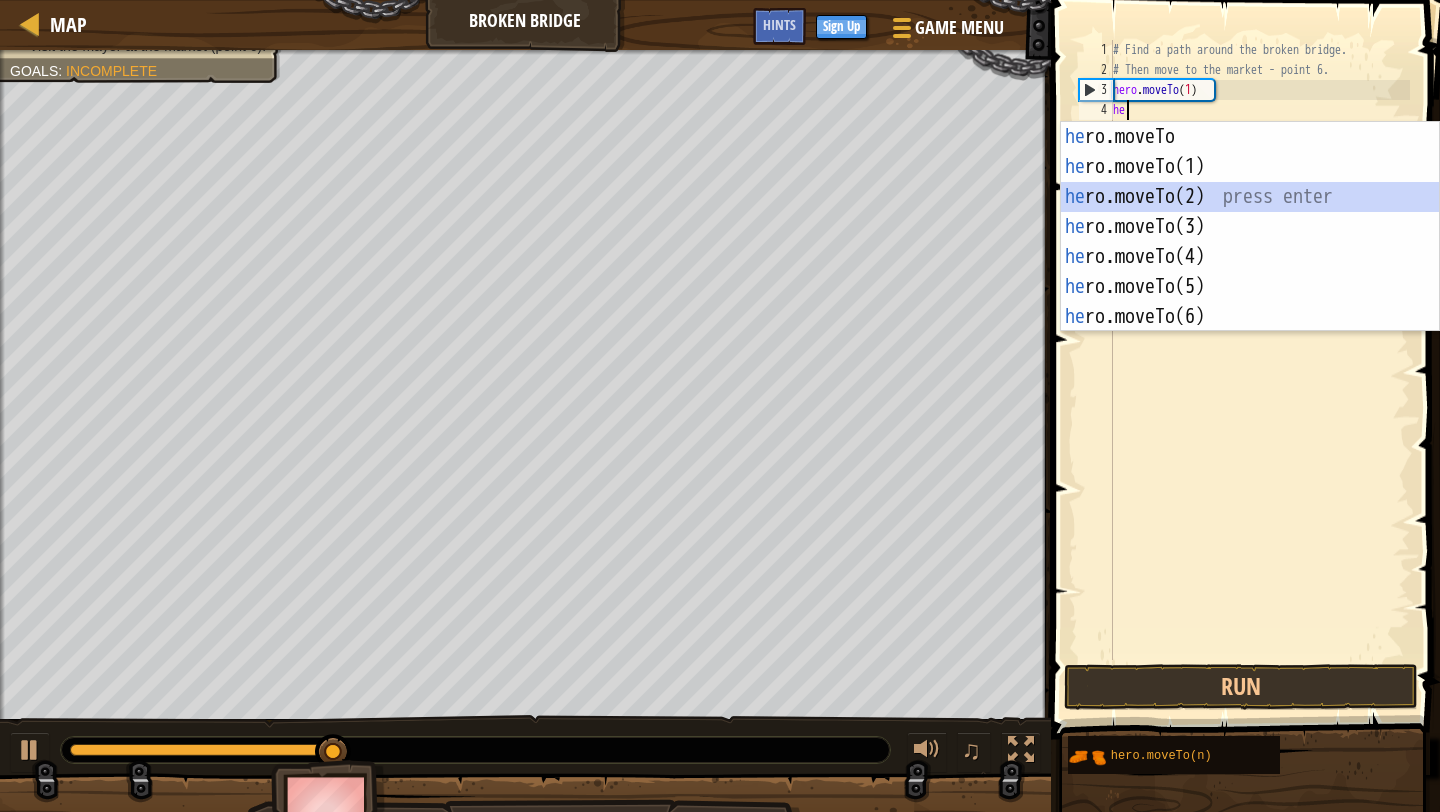click on "he ro.moveTo press enter he ro.moveTo(1) press enter he ro.moveTo(2) press enter he ro.moveTo(3) press enter he ro.moveTo(4) press enter he ro.moveTo(5) press enter he ro.moveTo(6) press enter" at bounding box center [1250, 257] 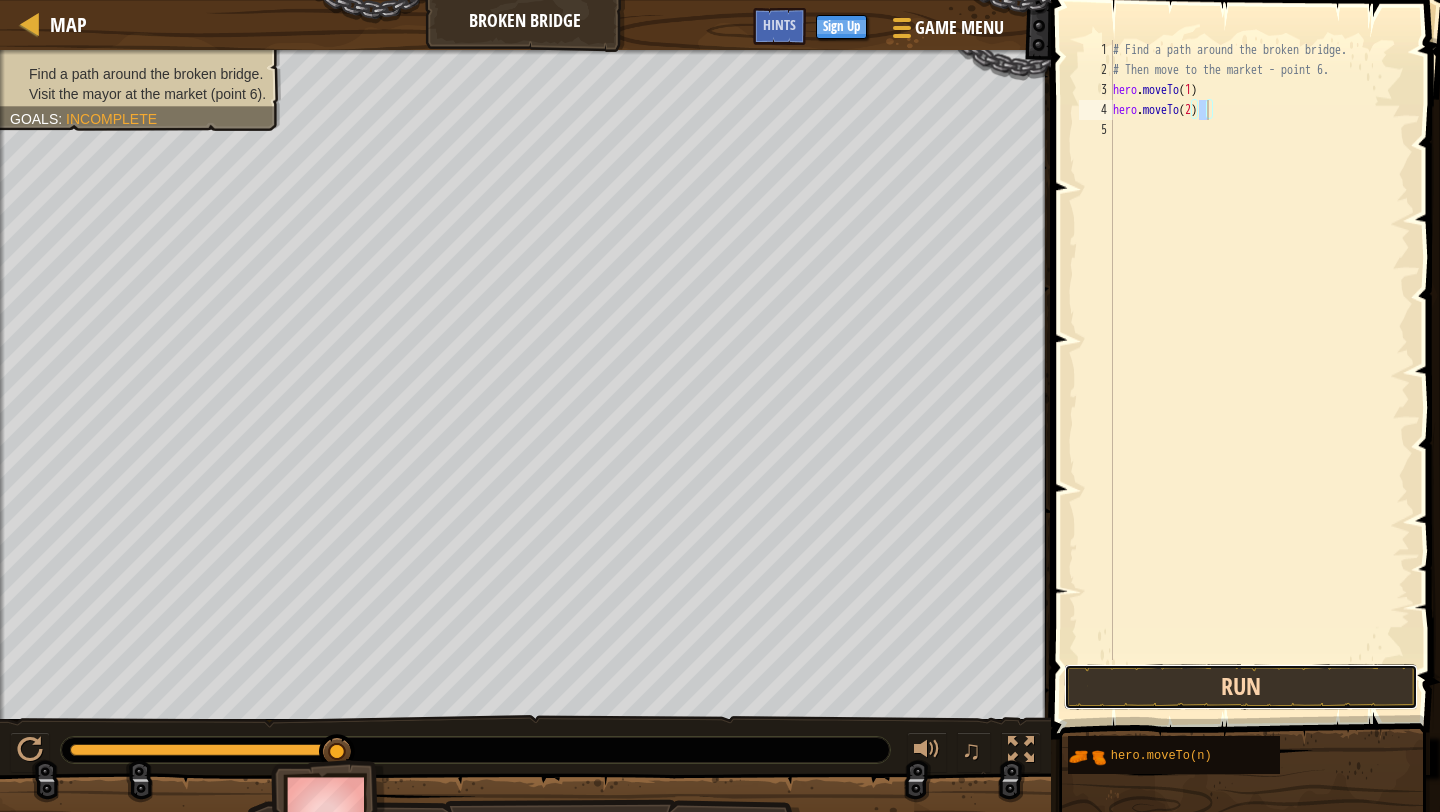 click on "Run" at bounding box center [1241, 687] 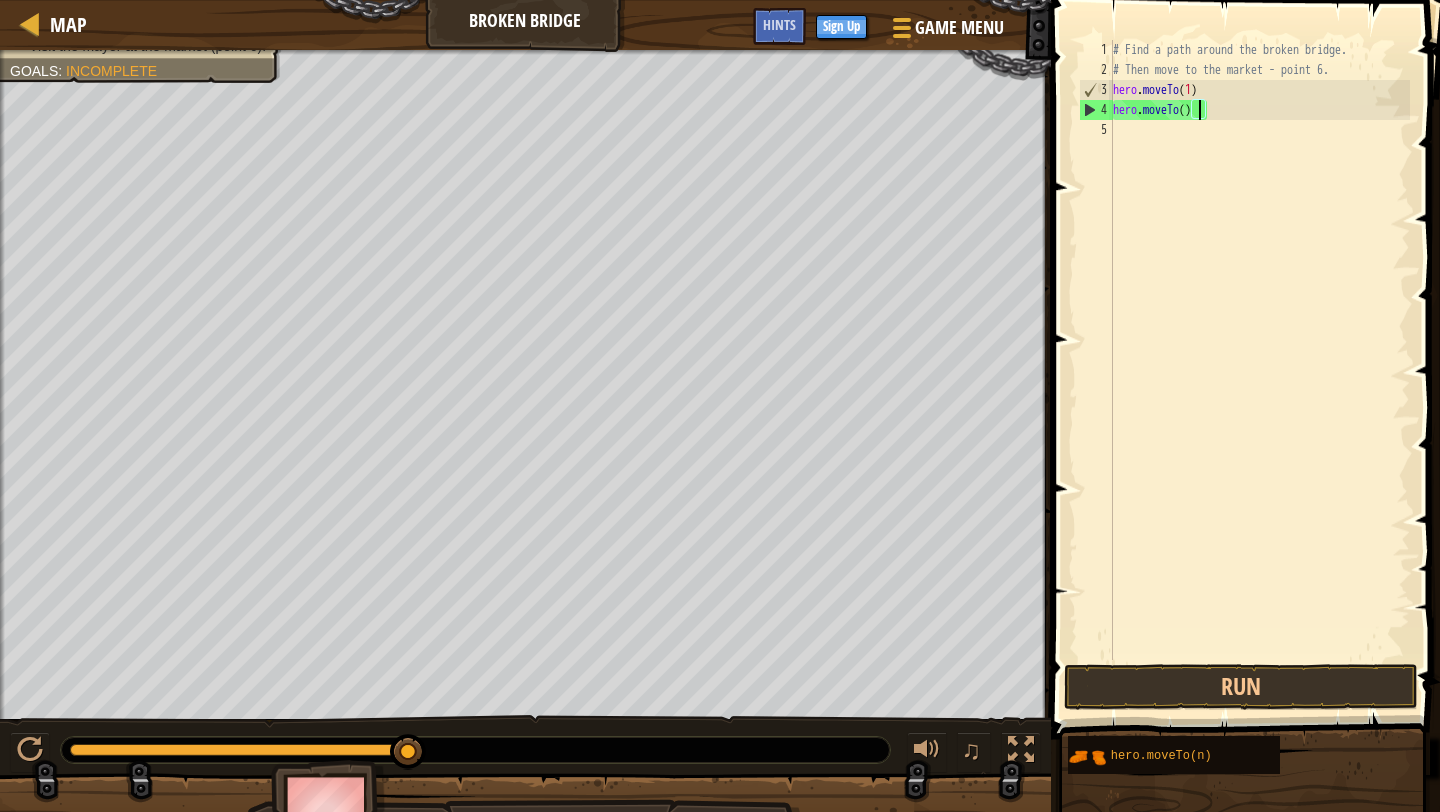 scroll, scrollTop: 9, scrollLeft: 7, axis: both 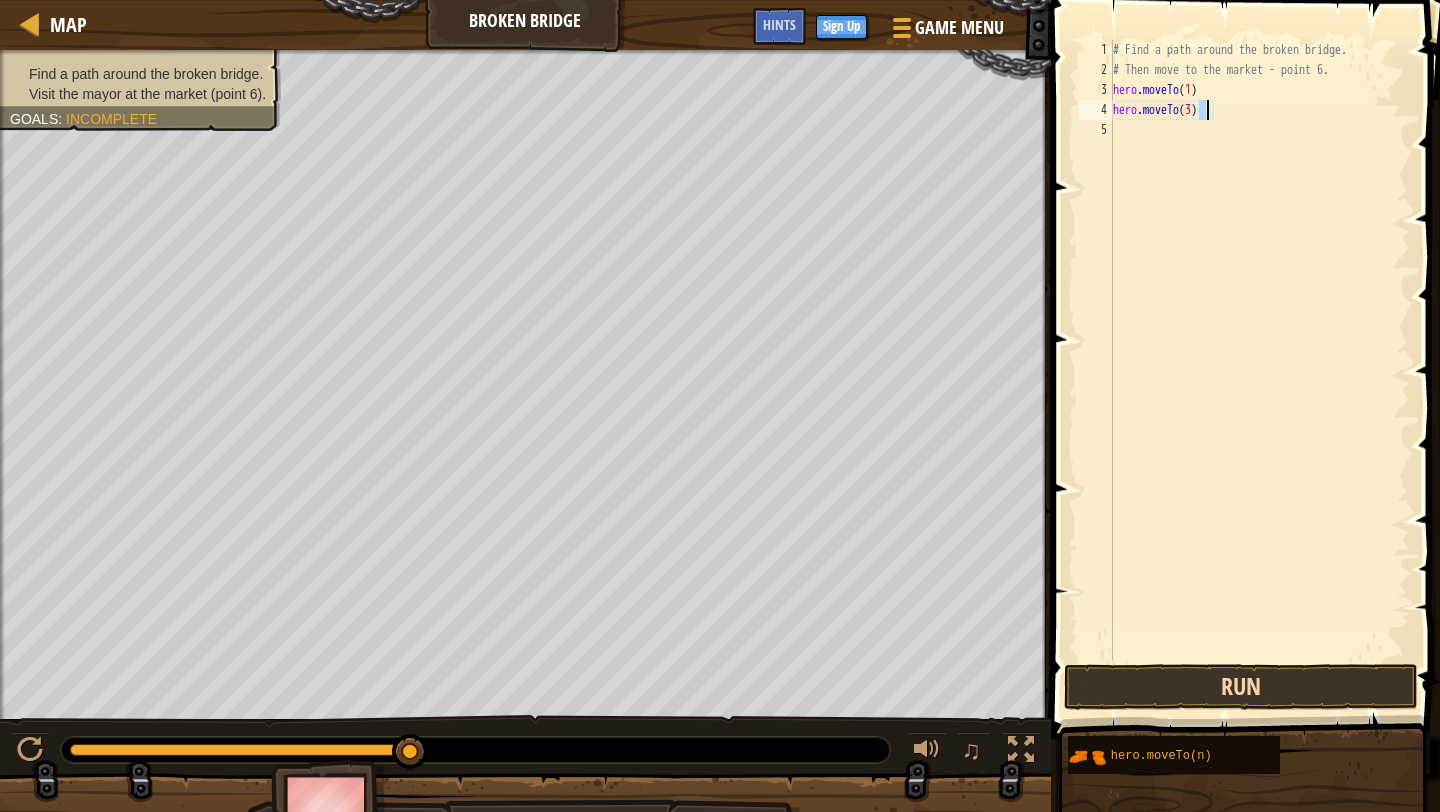 type on "hero.moveTo(3)" 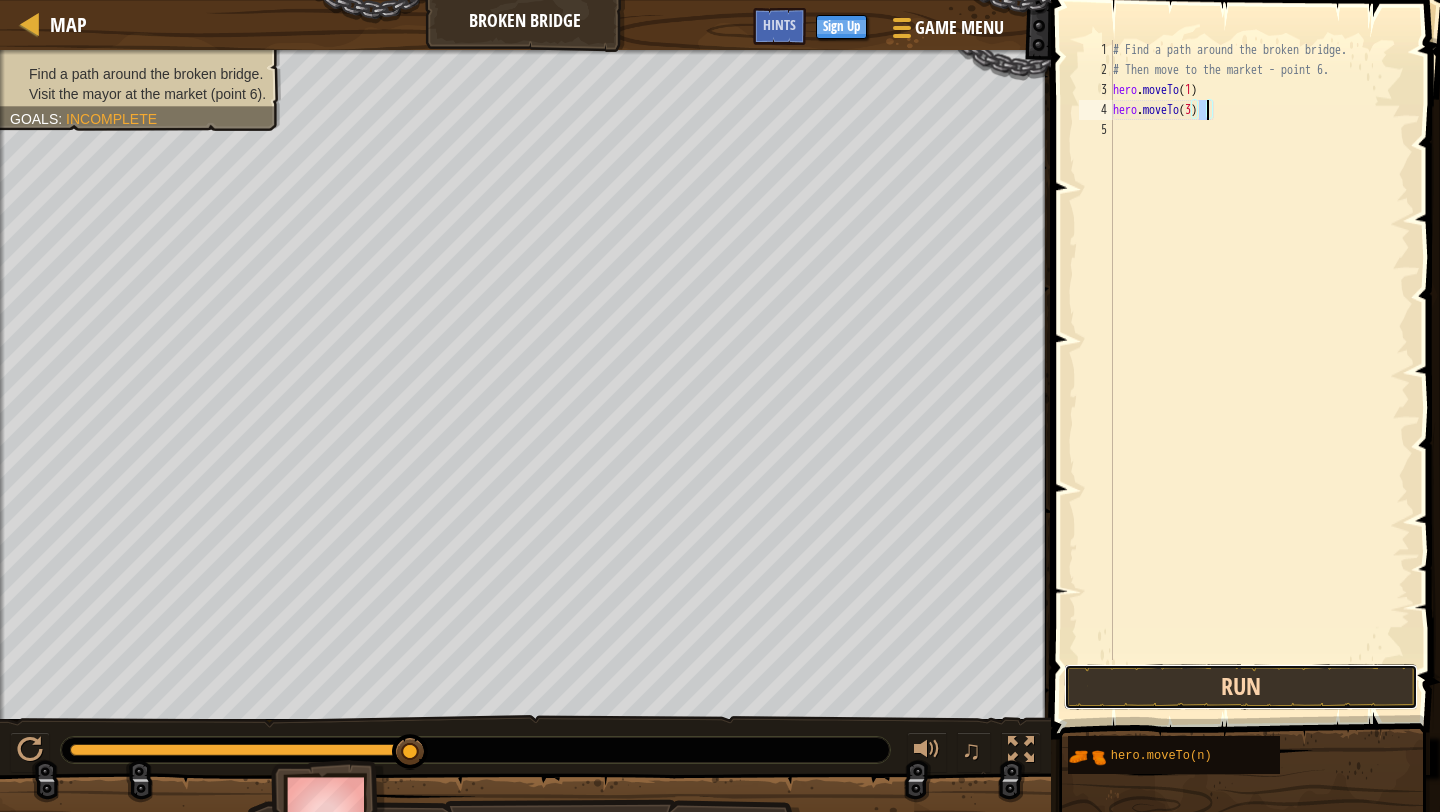 click on "Run" at bounding box center [1241, 687] 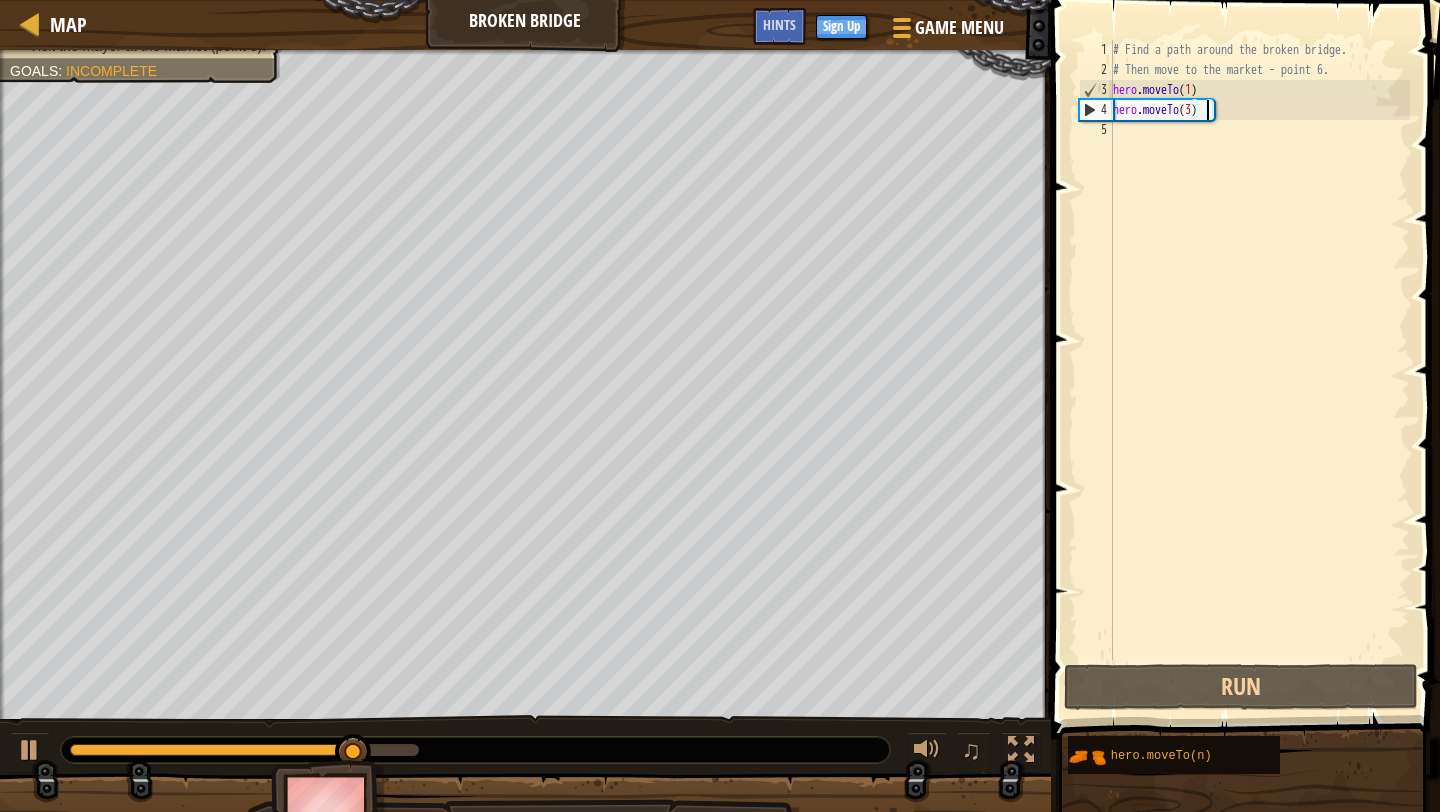 click on "# Find a path around the broken bridge. # Then move to the market - point 6. hero . moveTo ( 1 ) hero . moveTo ( 3 )" at bounding box center [1259, 370] 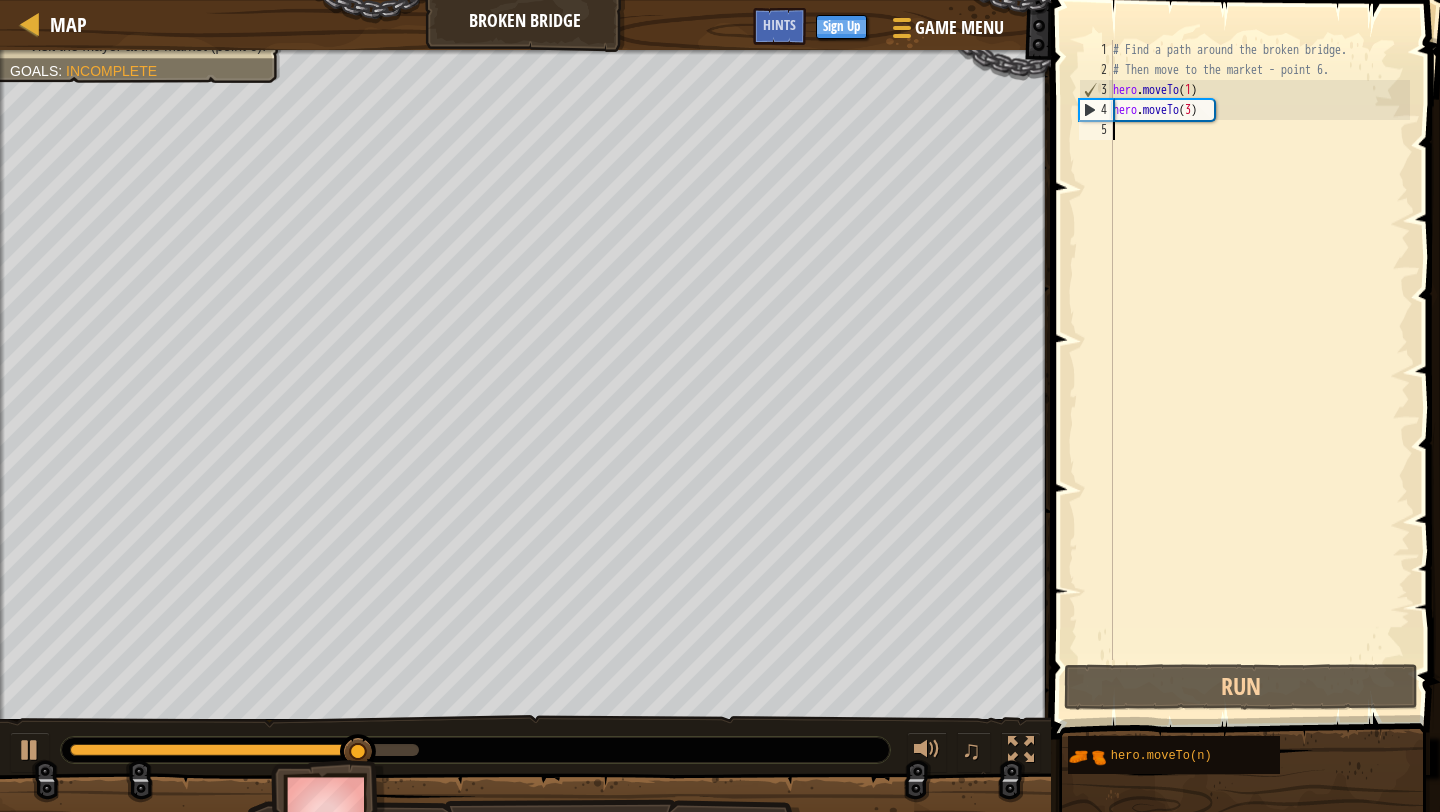 scroll, scrollTop: 9, scrollLeft: 0, axis: vertical 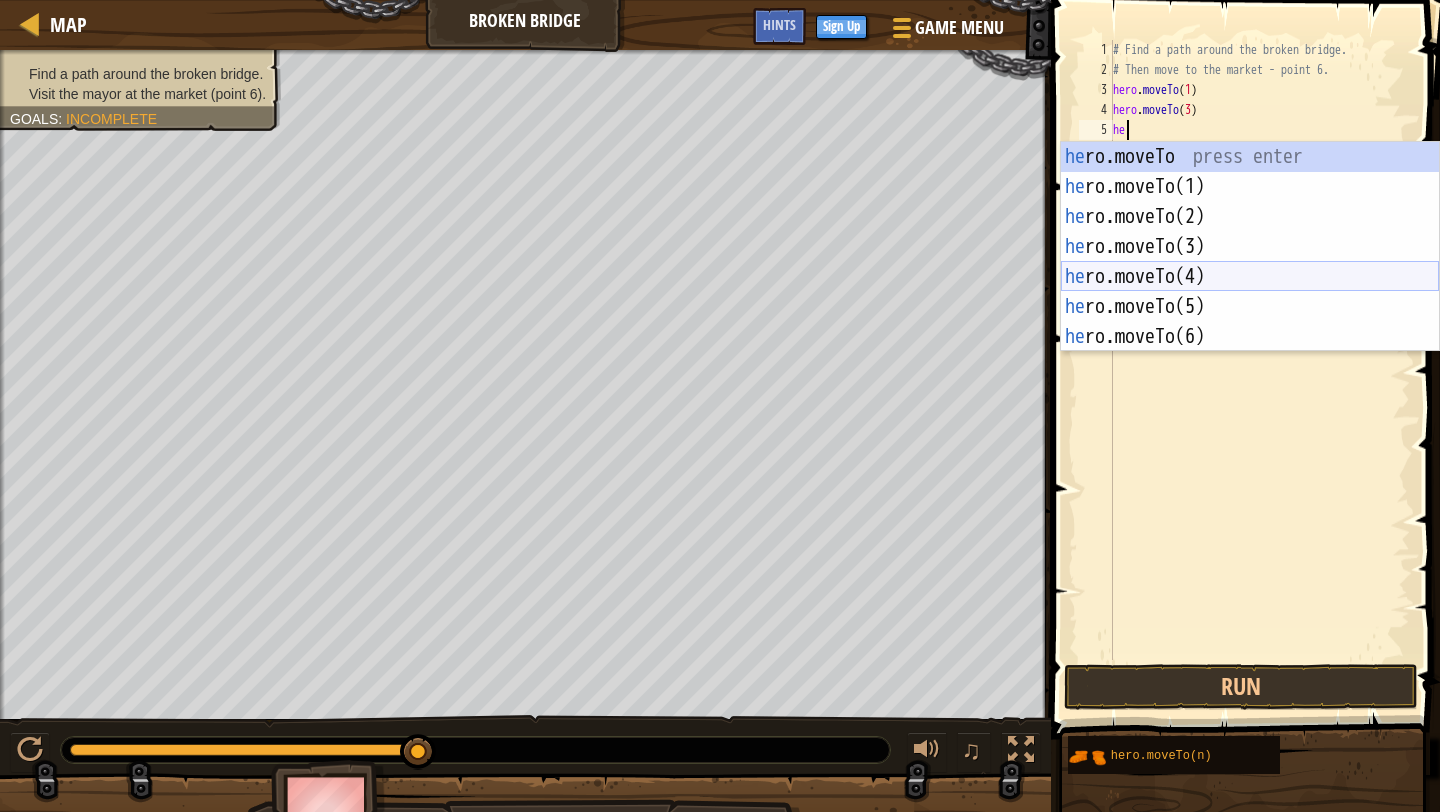 click on "he ro.moveTo press enter he ro.moveTo(1) press enter he ro.moveTo(2) press enter he ro.moveTo(3) press enter he ro.moveTo(4) press enter he ro.moveTo(5) press enter he ro.moveTo(6) press enter" at bounding box center (1250, 277) 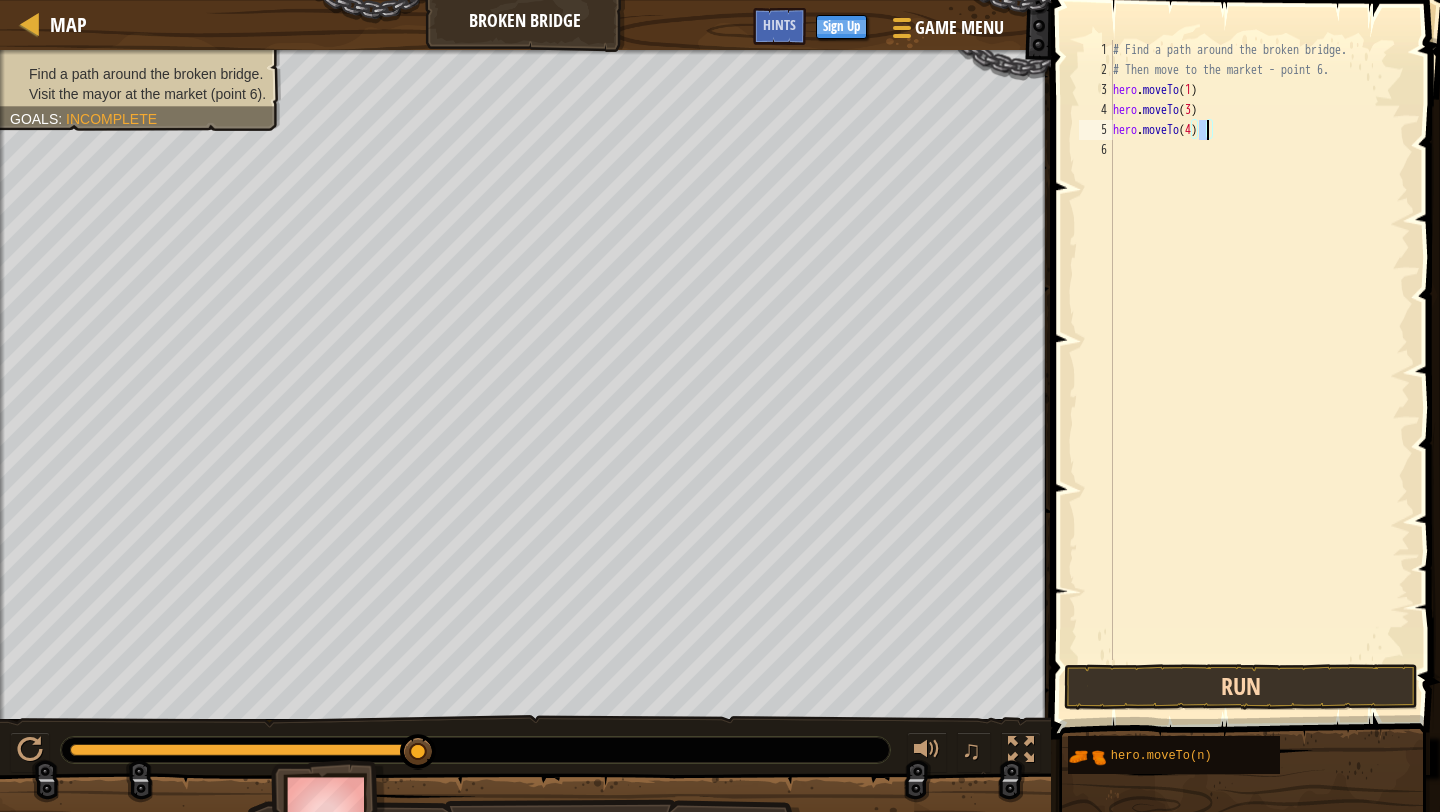 type on "hero.moveTo(4)" 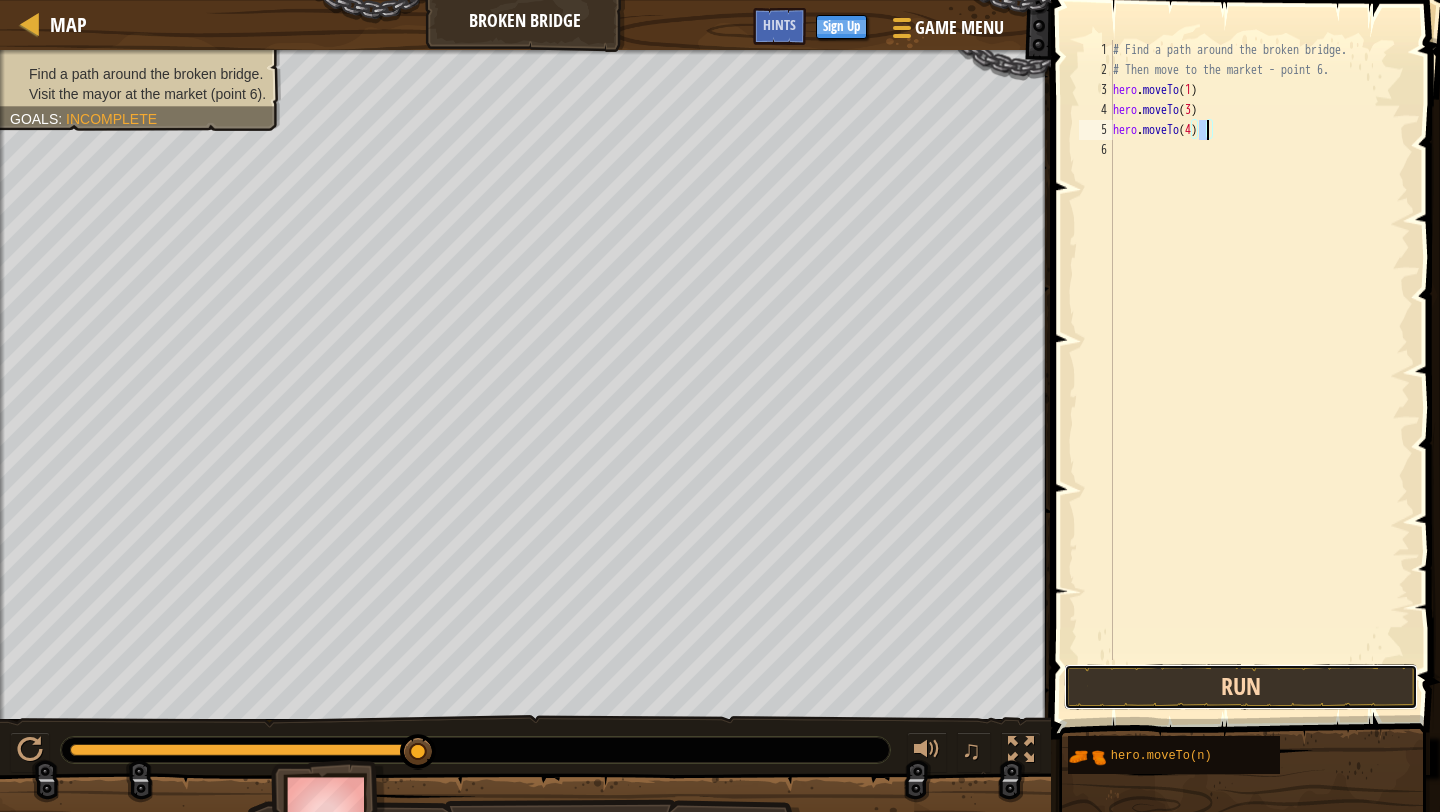 click on "Run" at bounding box center [1241, 687] 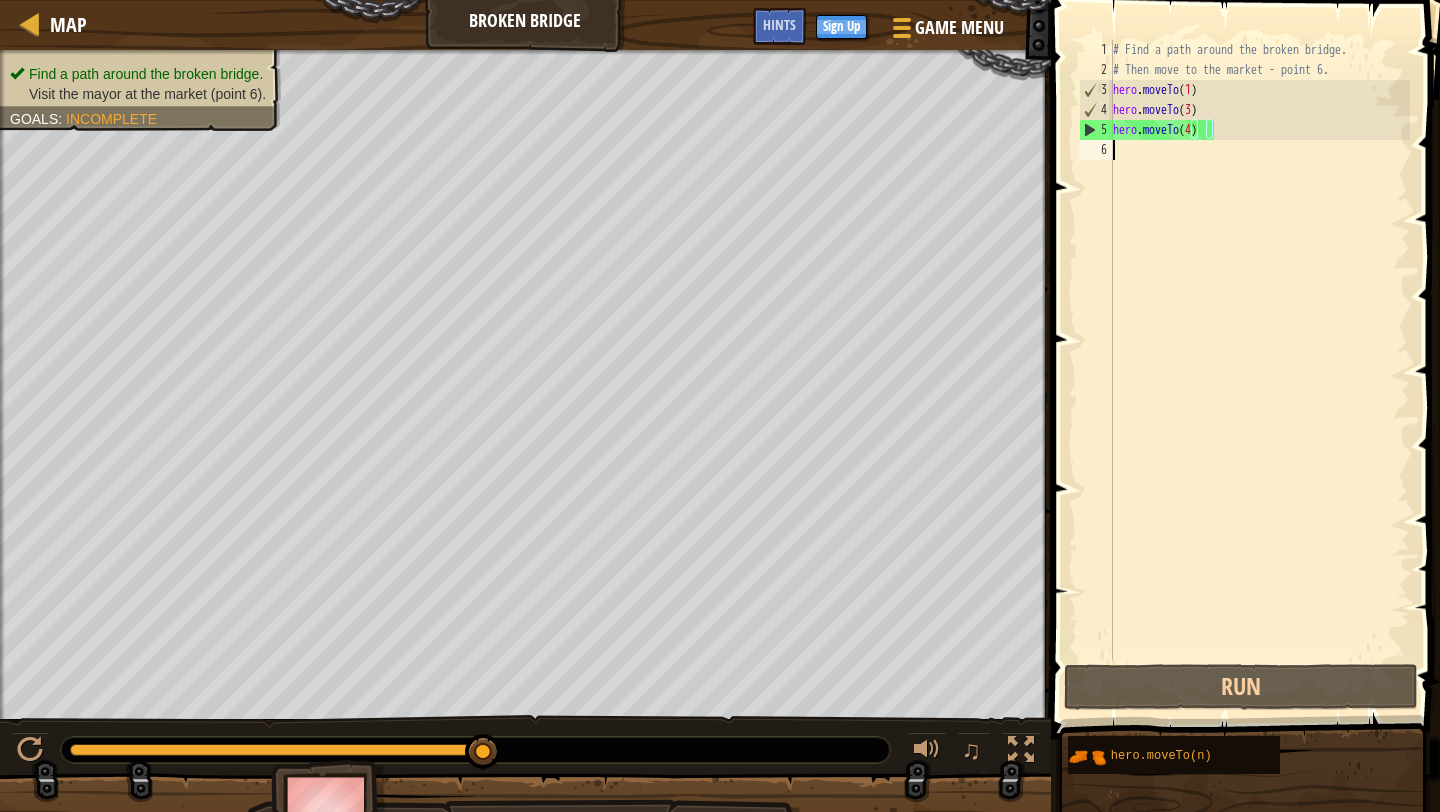 click on "# Find a path around the broken bridge. # Then move to the market - point 6. hero . moveTo ( 1 ) hero . moveTo ( 3 ) hero . moveTo ( 4 )" at bounding box center (1259, 370) 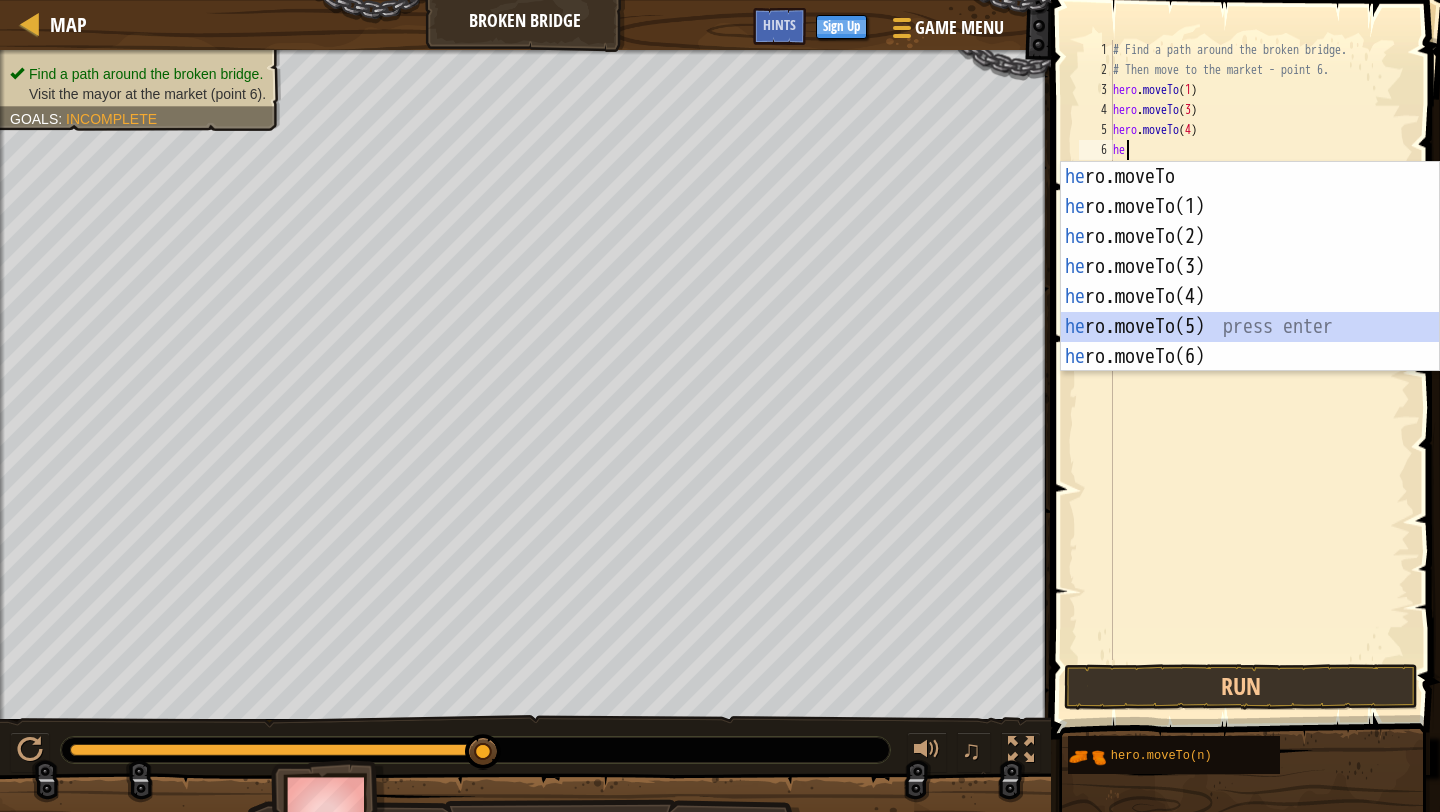 click on "he ro.moveTo press enter he ro.moveTo(1) press enter he ro.moveTo(2) press enter he ro.moveTo(3) press enter he ro.moveTo(4) press enter he ro.moveTo(5) press enter he ro.moveTo(6) press enter" at bounding box center (1250, 297) 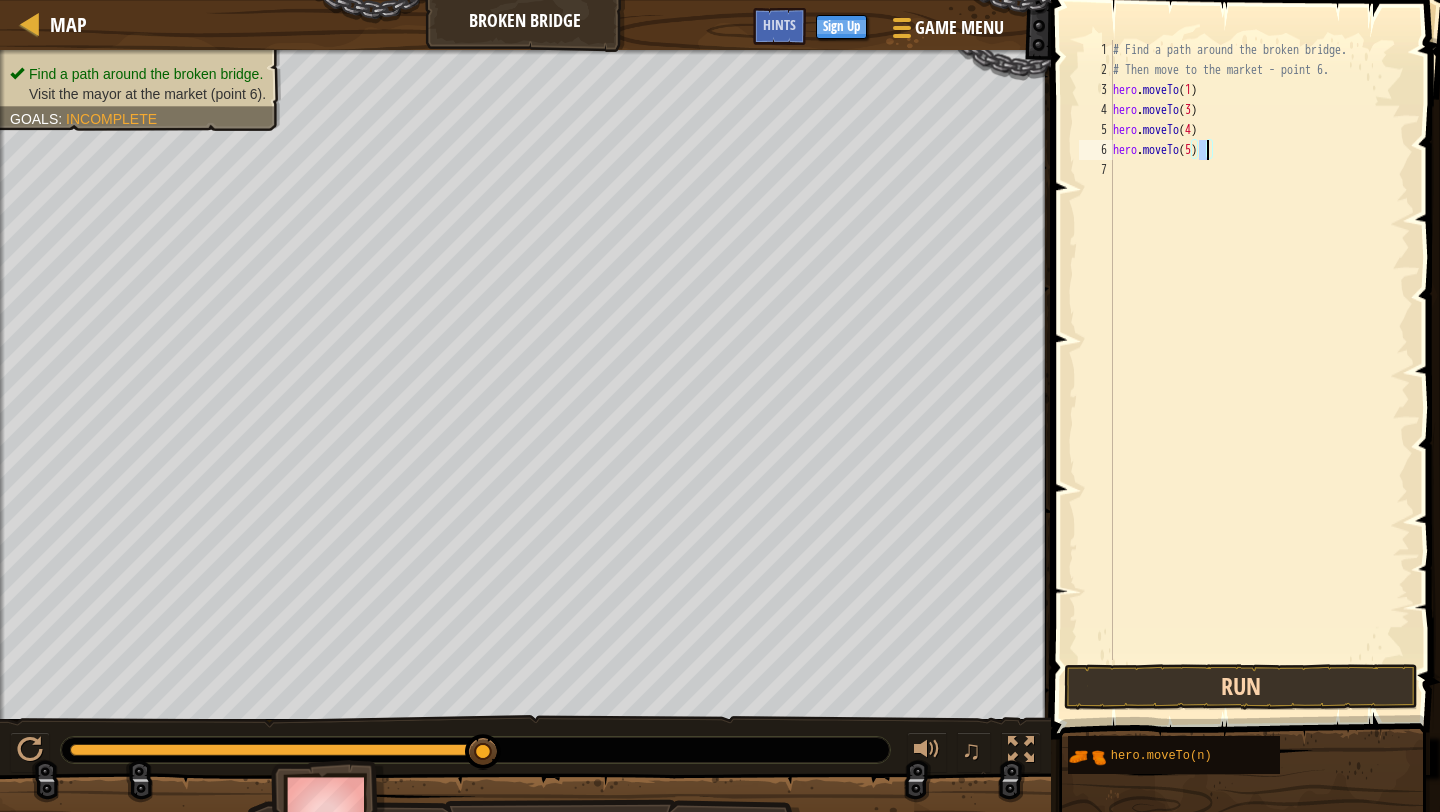 type on "hero.moveTo(5)" 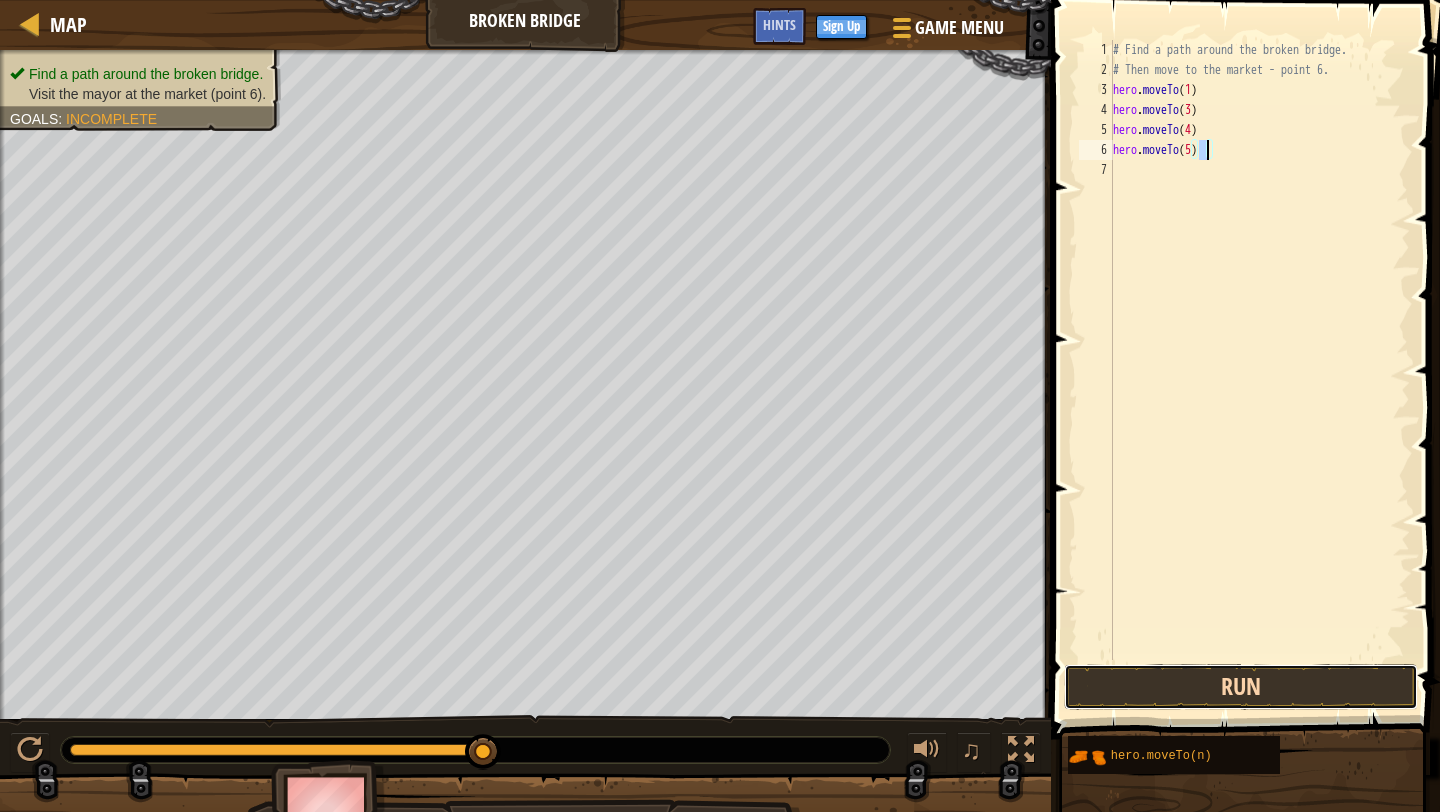 click on "Run" at bounding box center [1241, 687] 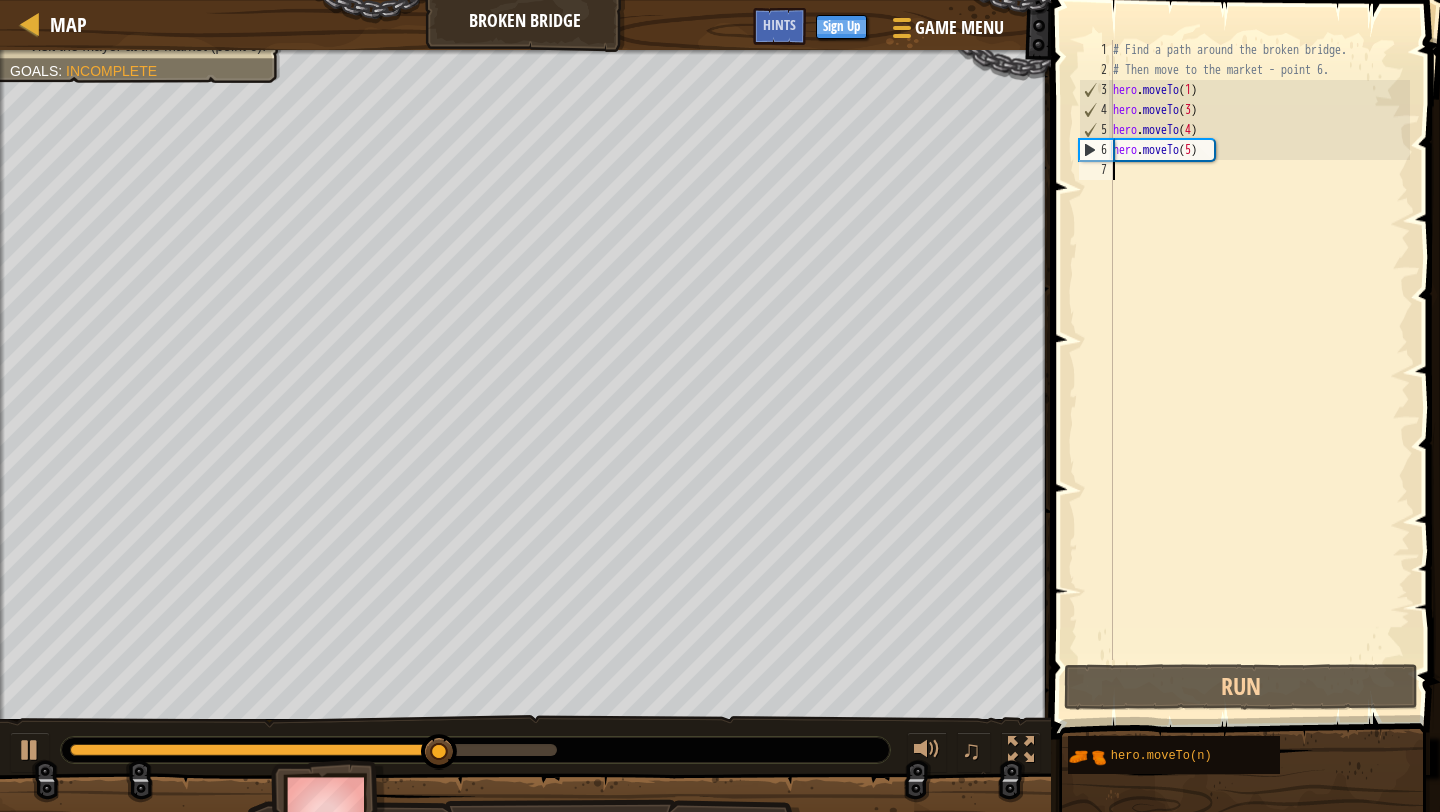 click on "# Find a path around the broken bridge. # Then move to the market - point 6. hero . moveTo ( [NUMBER] ) hero . moveTo ( [NUMBER] ) hero . moveTo ( [NUMBER] ) hero . moveTo ( [NUMBER] )" at bounding box center [1259, 370] 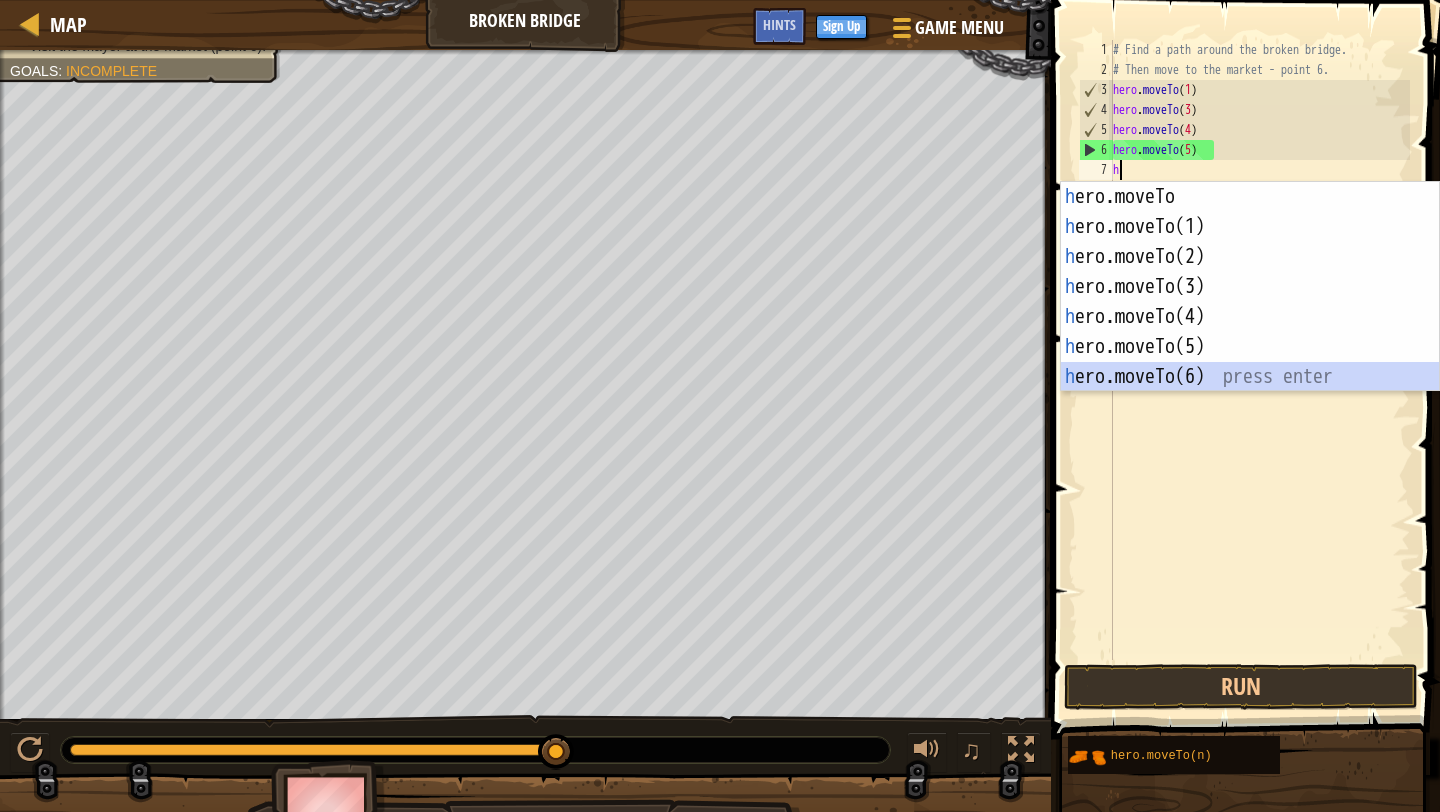 click on "h ero.moveTo press enter h ero.moveTo(1) press enter h ero.moveTo(2) press enter h ero.moveTo(3) press enter h ero.moveTo(4) press enter h ero.moveTo(5) press enter h ero.moveTo(6) press enter" at bounding box center [1250, 317] 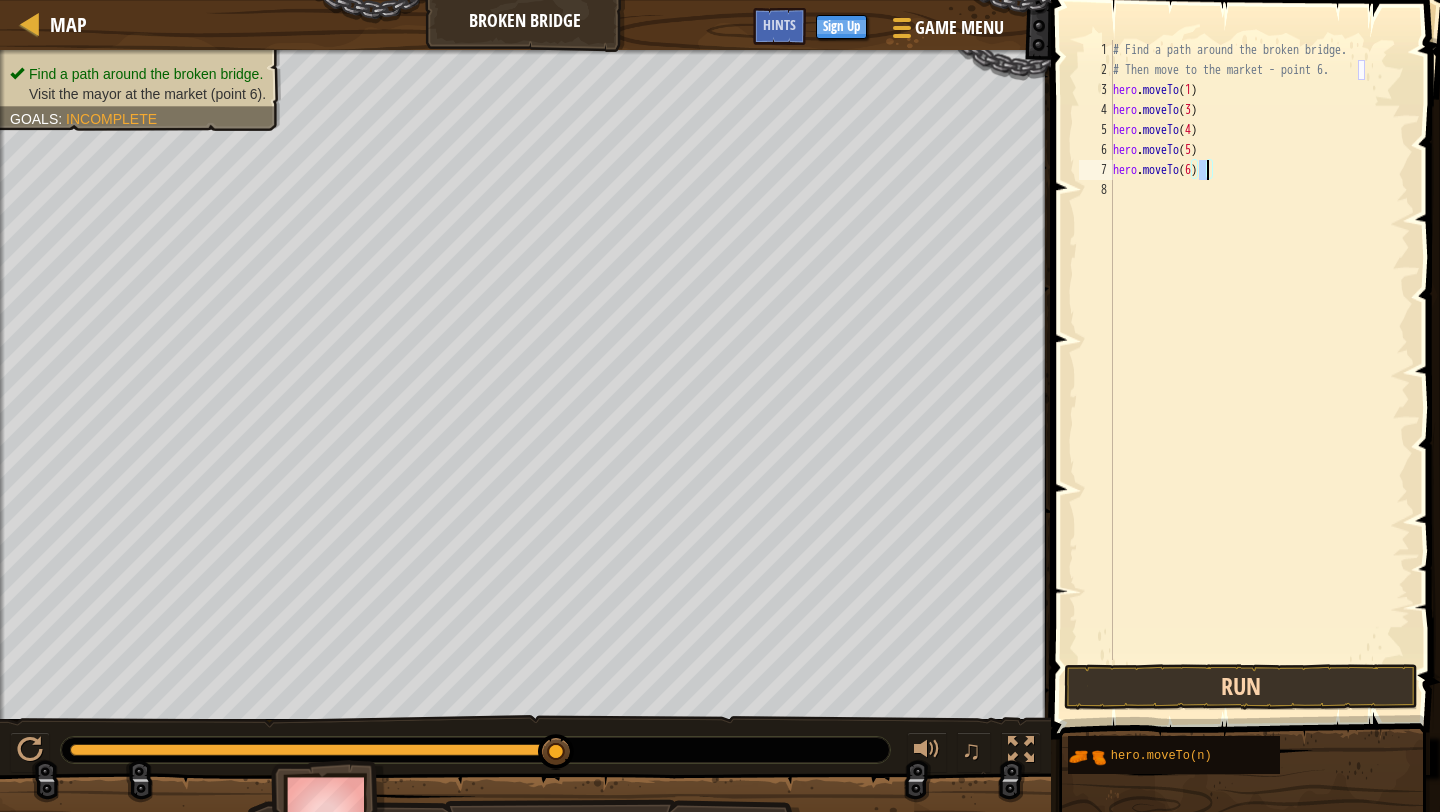 type on "hero.moveTo(6)" 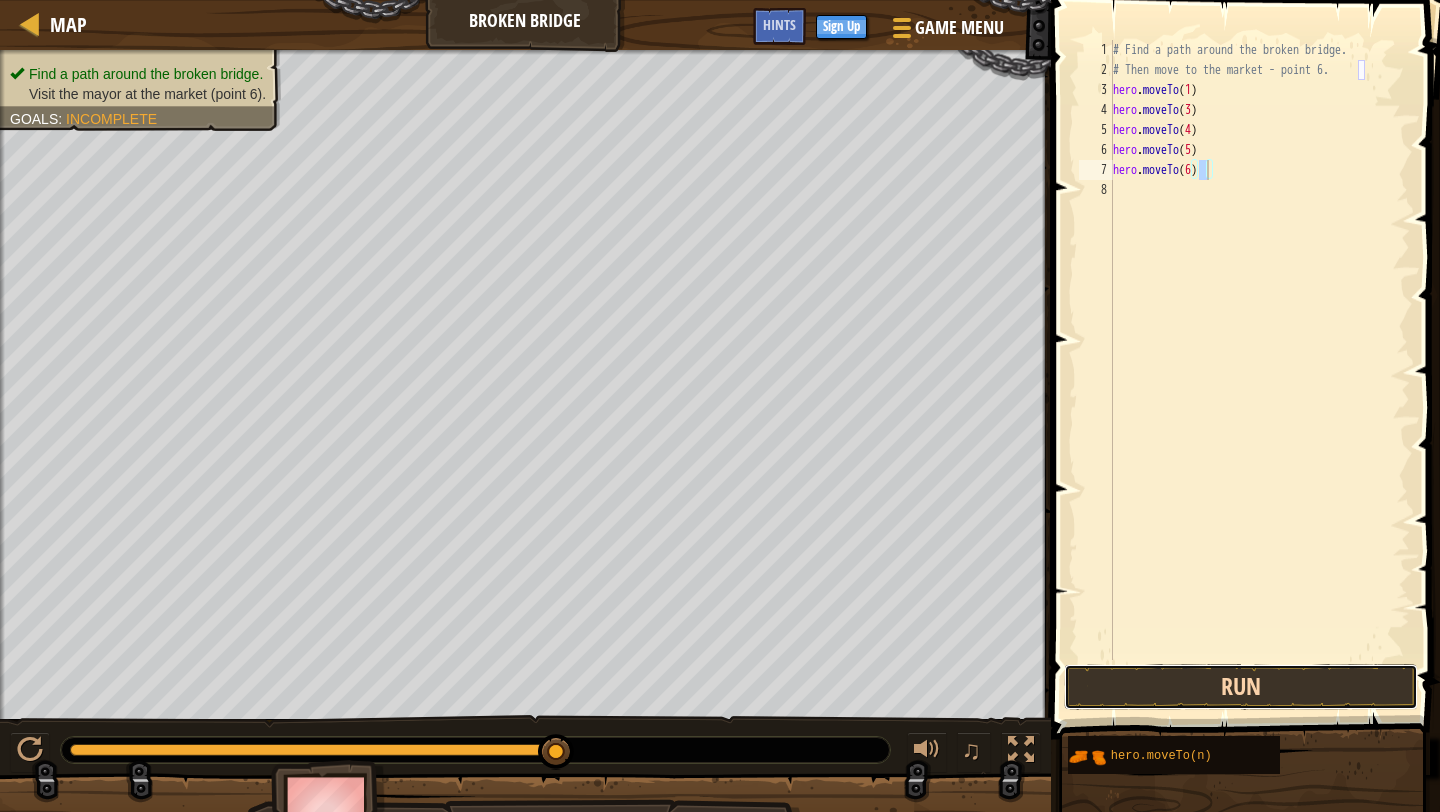click on "Run" at bounding box center [1241, 687] 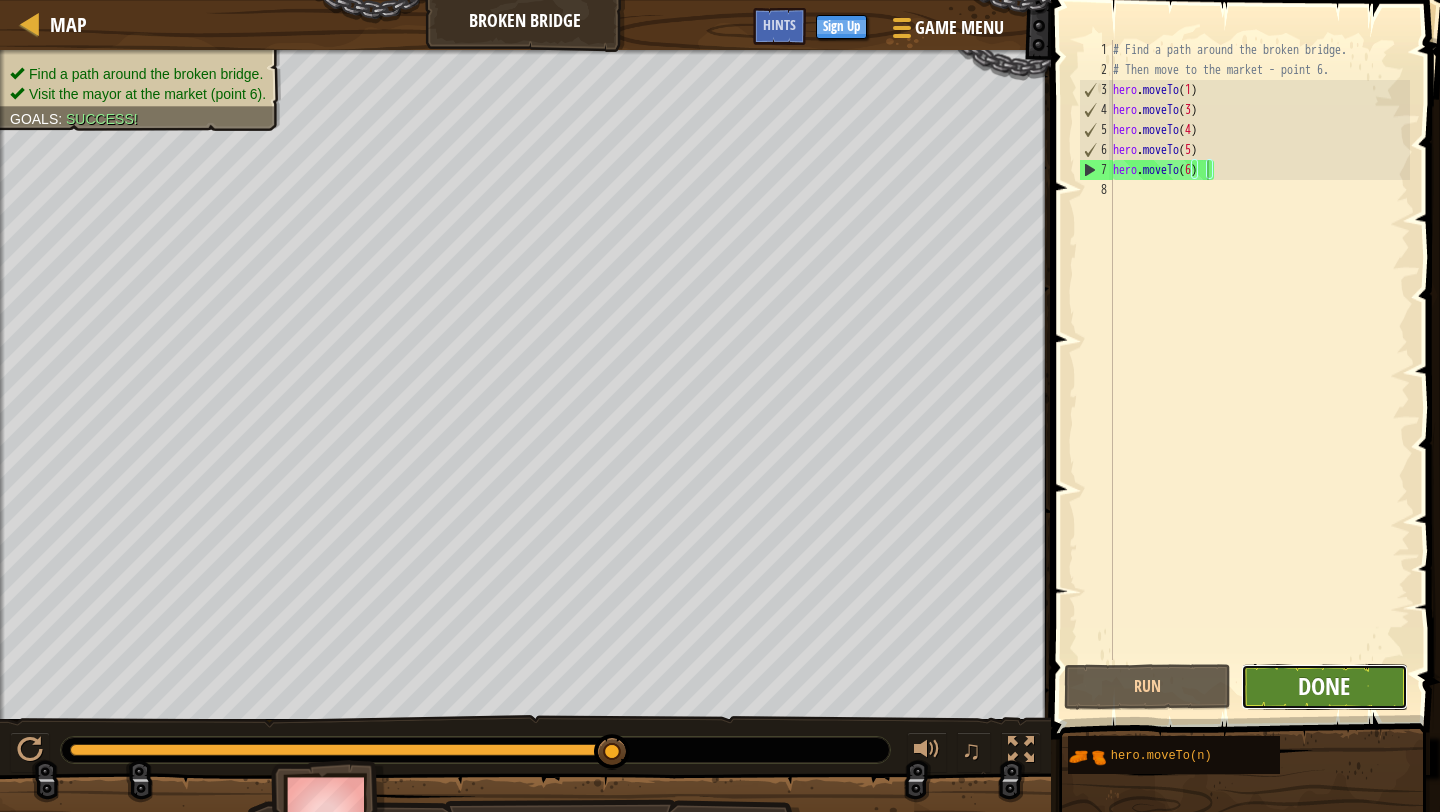 click on "Done" at bounding box center (1324, 686) 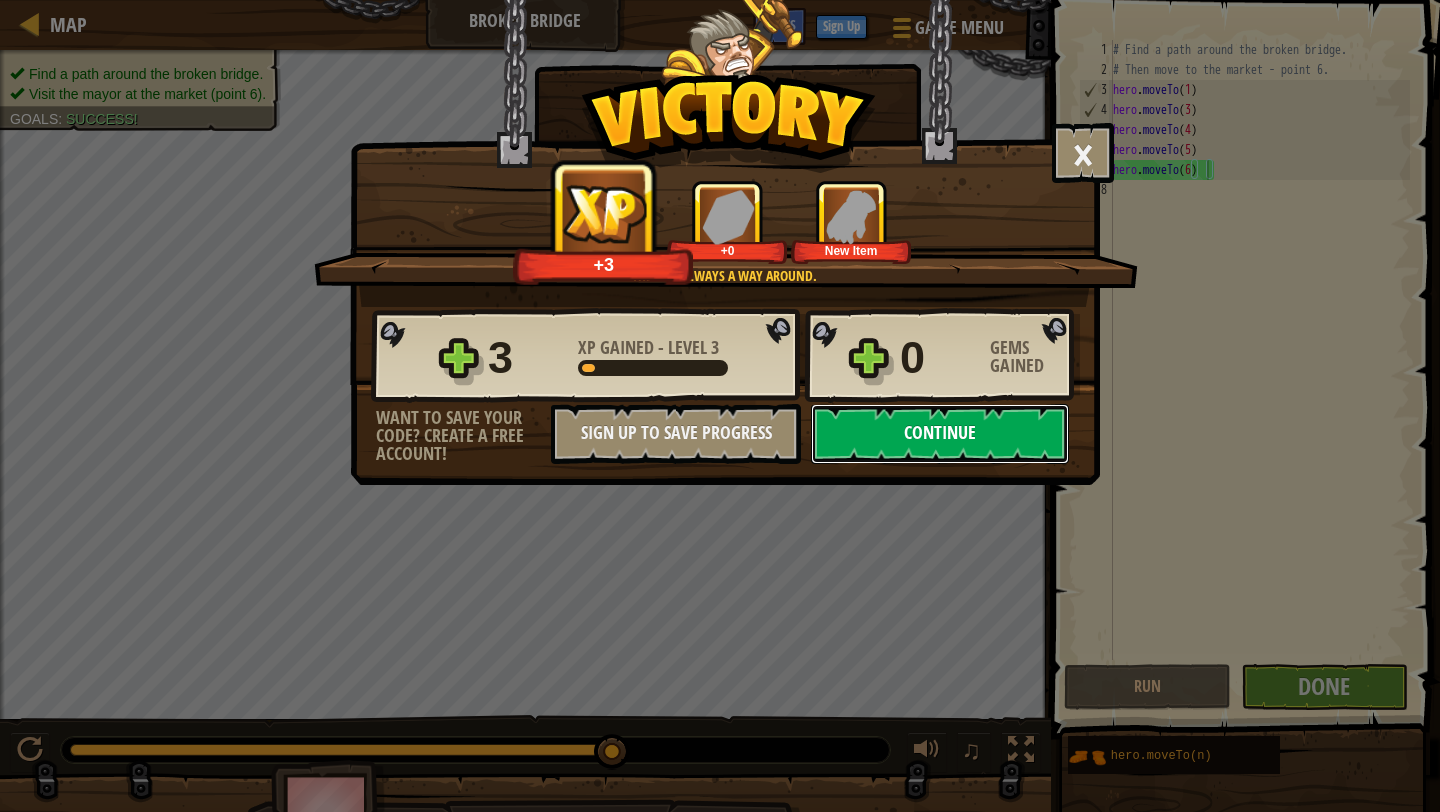 click on "Continue" at bounding box center (940, 434) 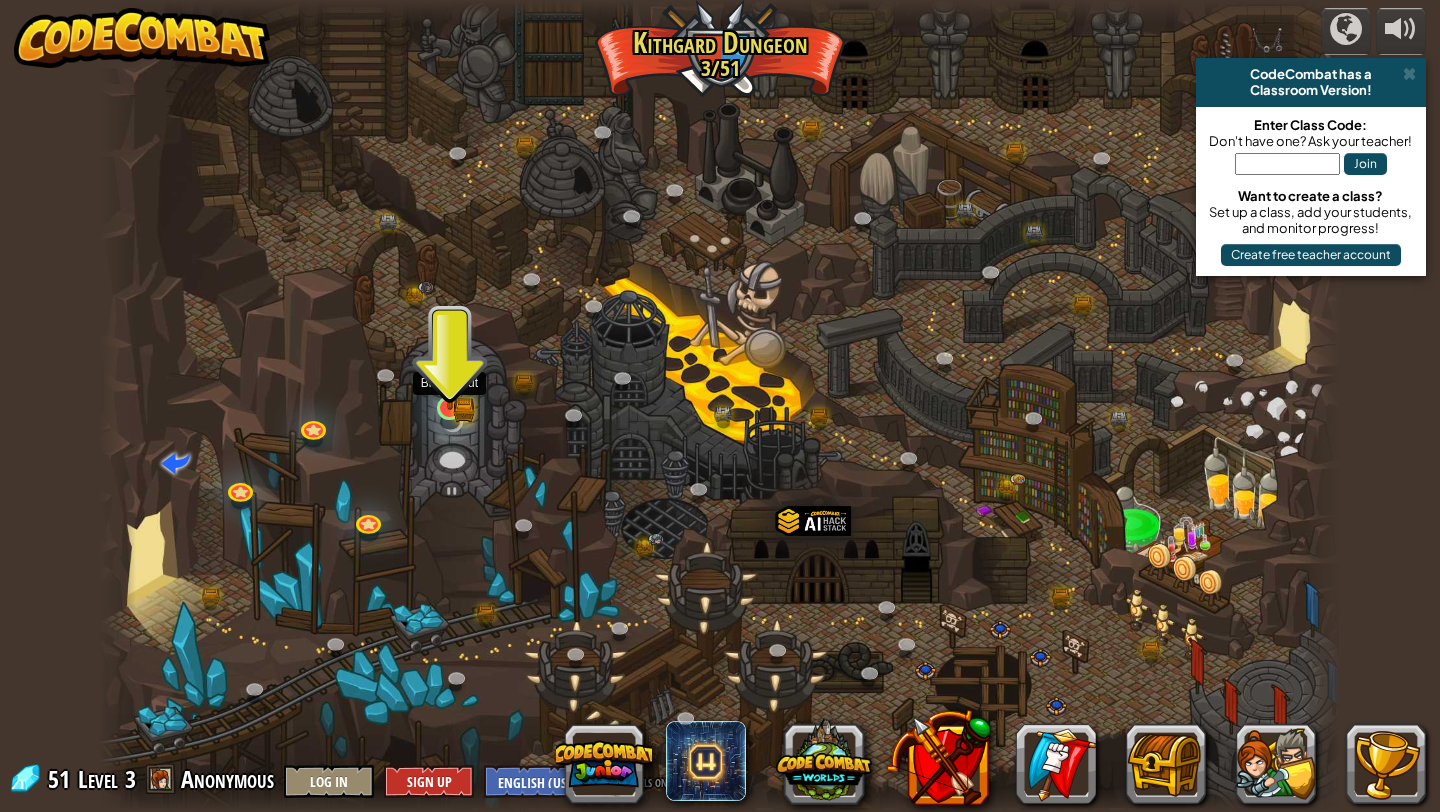 click at bounding box center (450, 375) 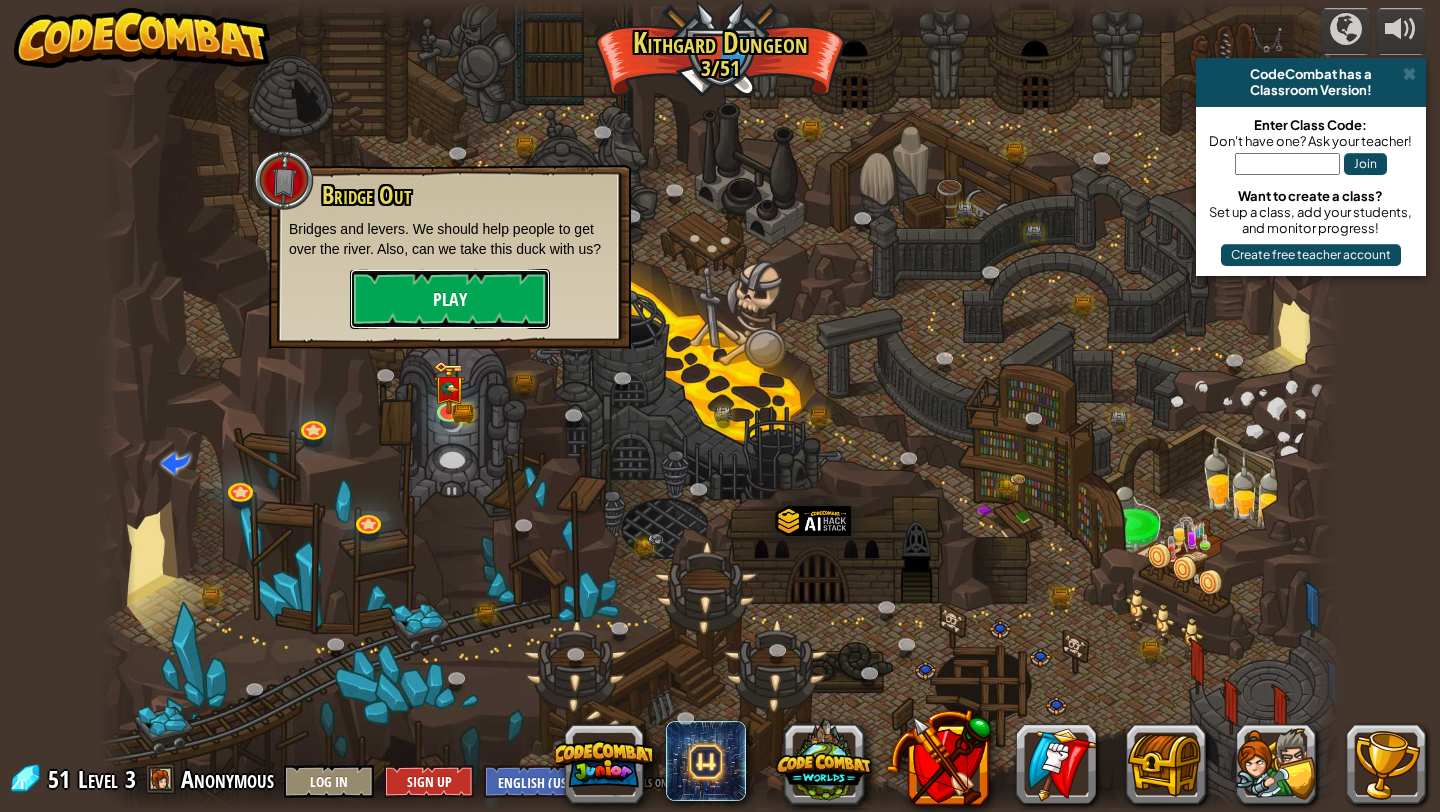 click on "Play" at bounding box center [450, 299] 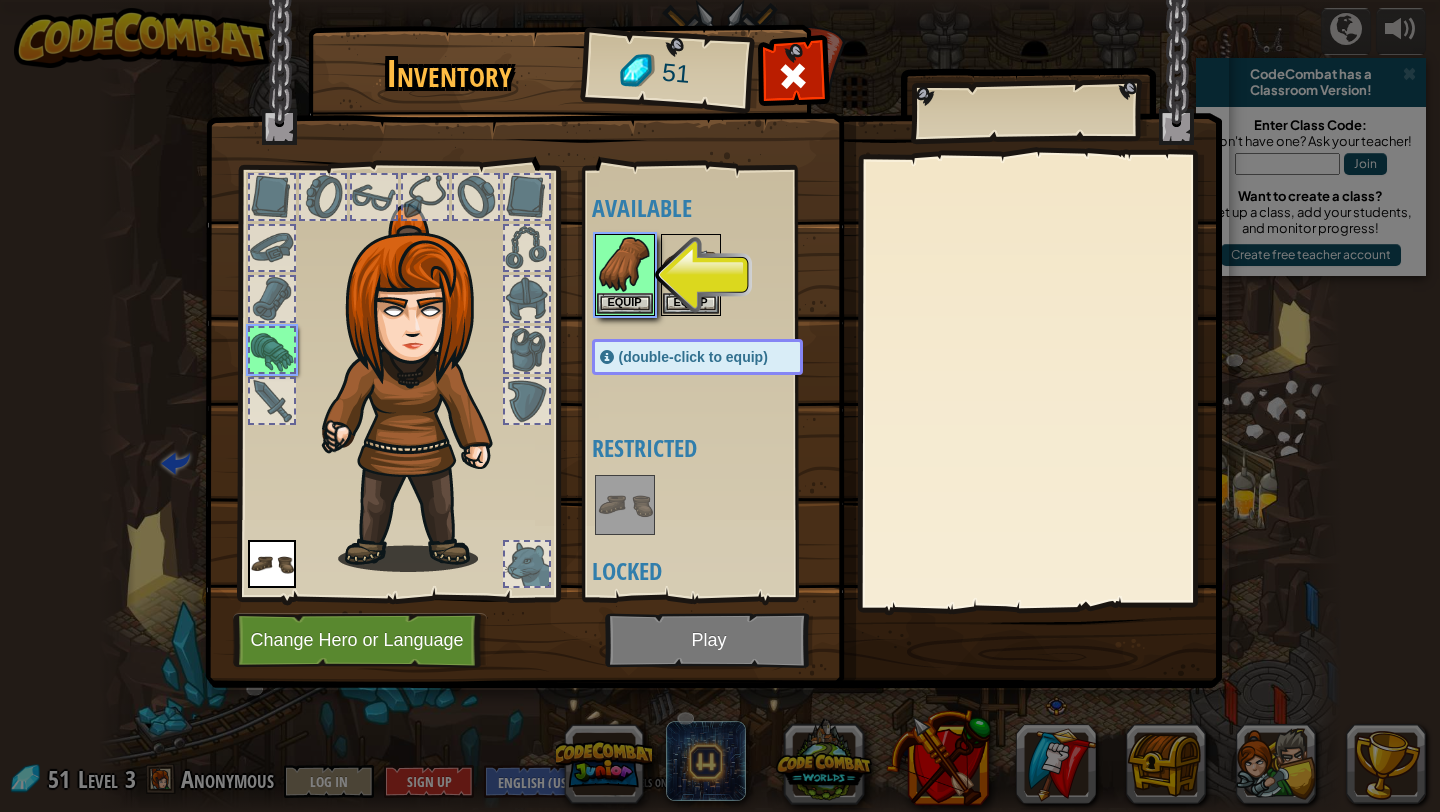 click at bounding box center (713, 325) 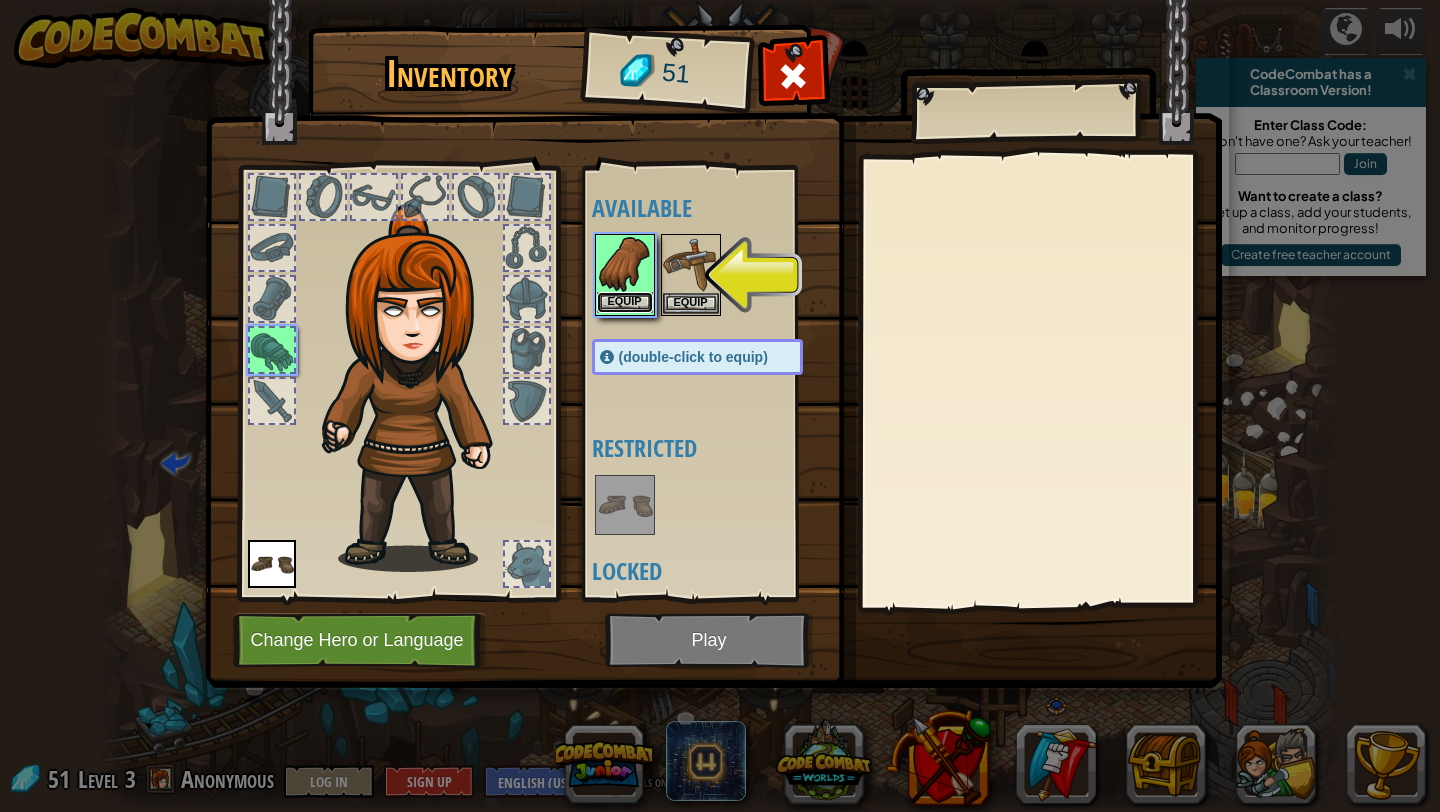 click on "Equip" at bounding box center (625, 302) 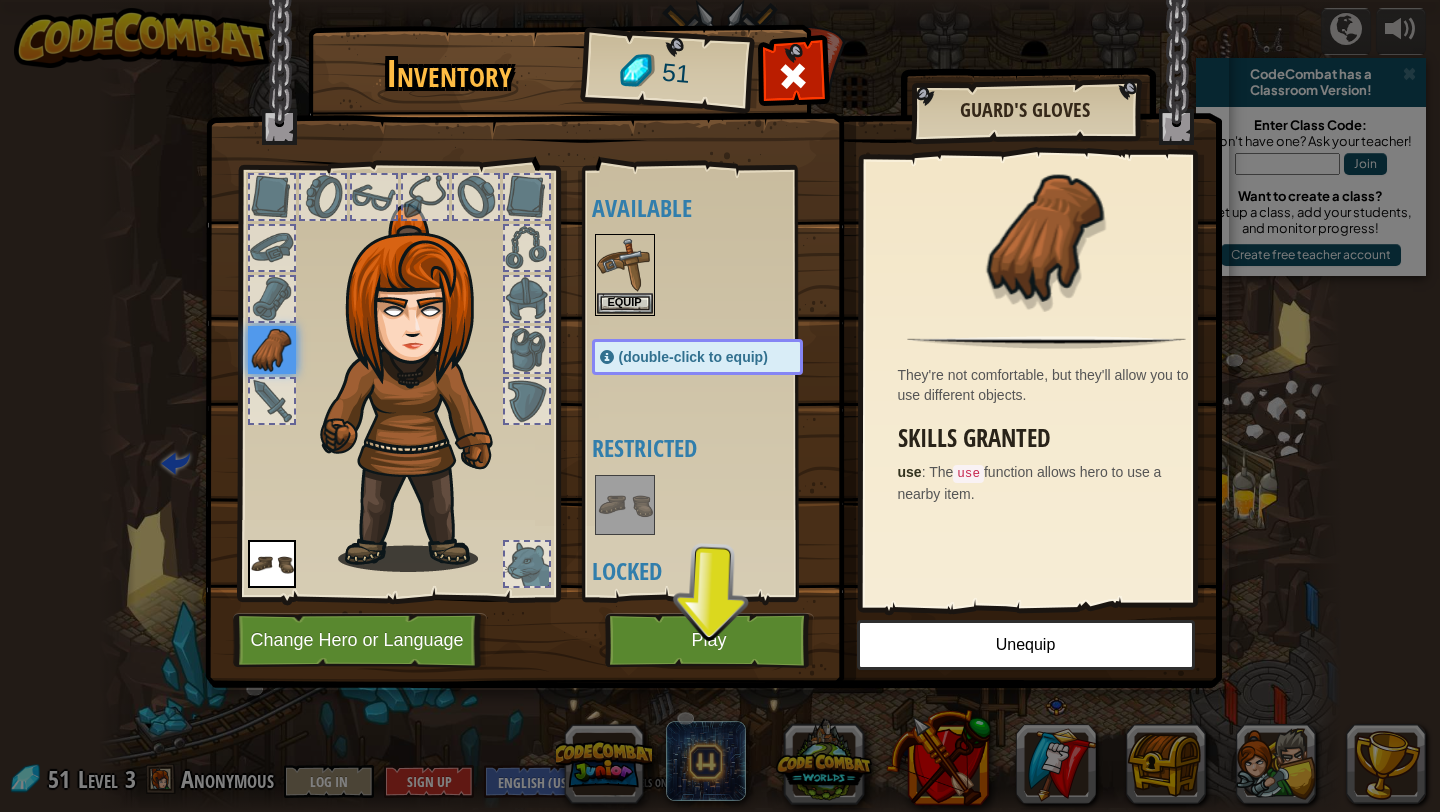 click at bounding box center (713, 325) 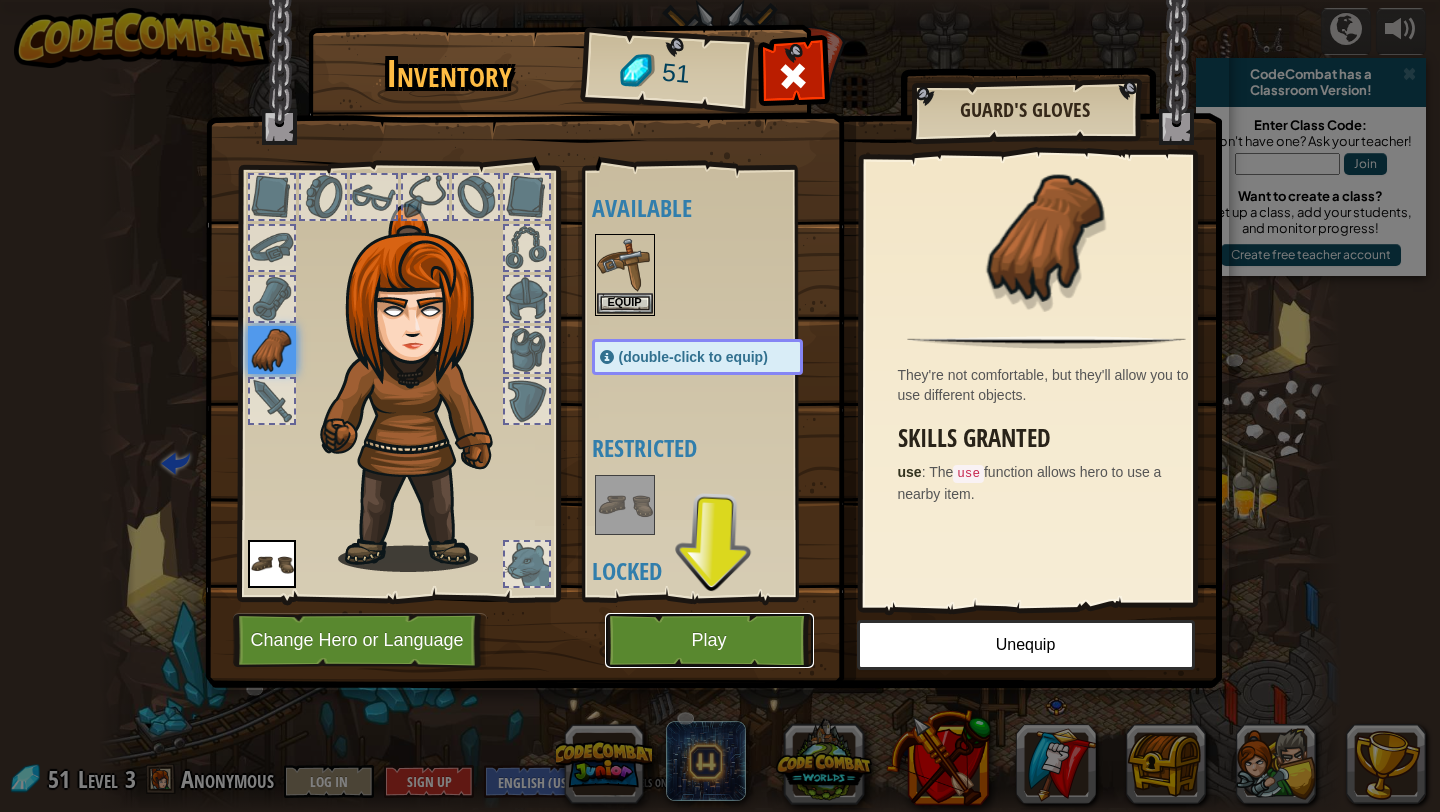 click on "Play" at bounding box center [709, 640] 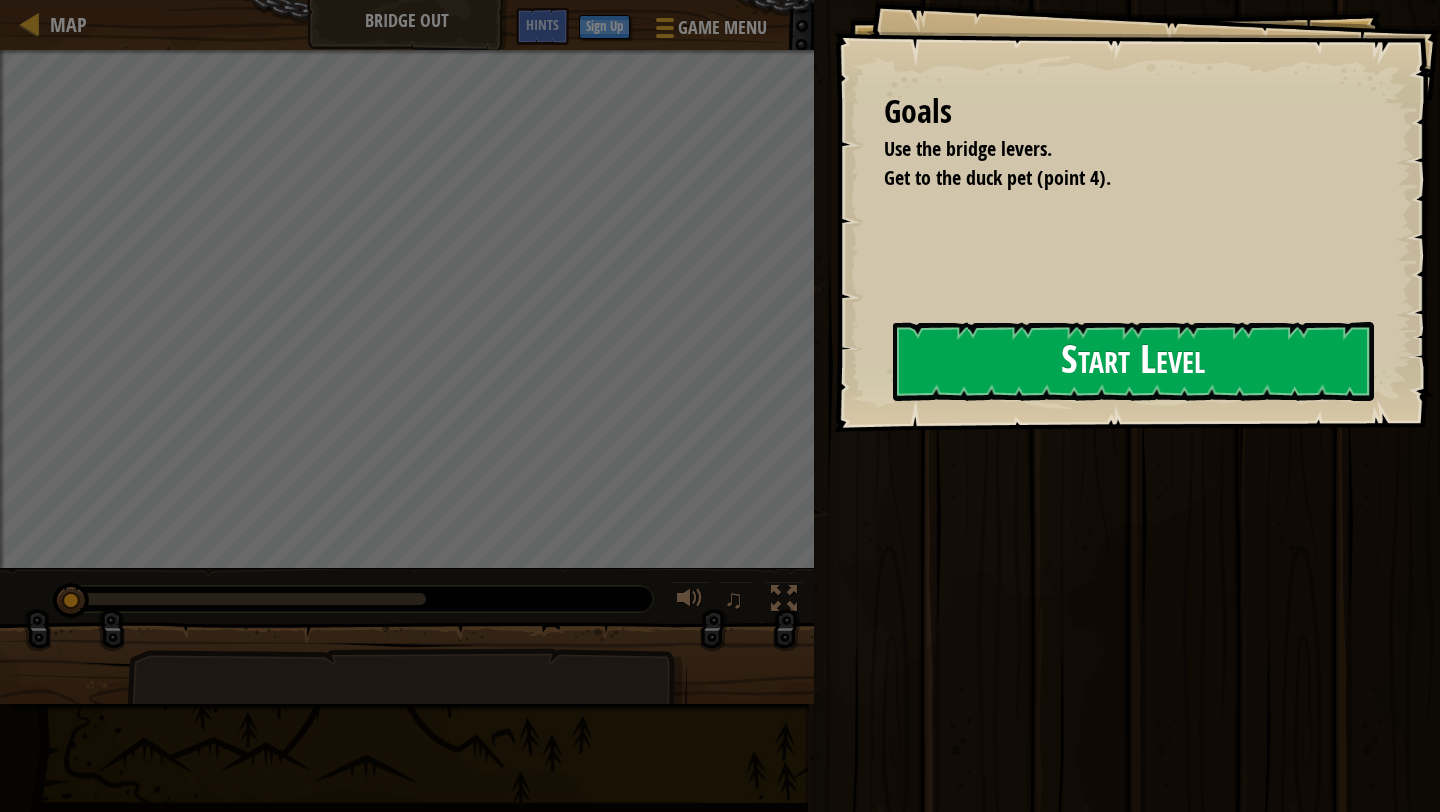 click on "Start Level" at bounding box center (1133, 361) 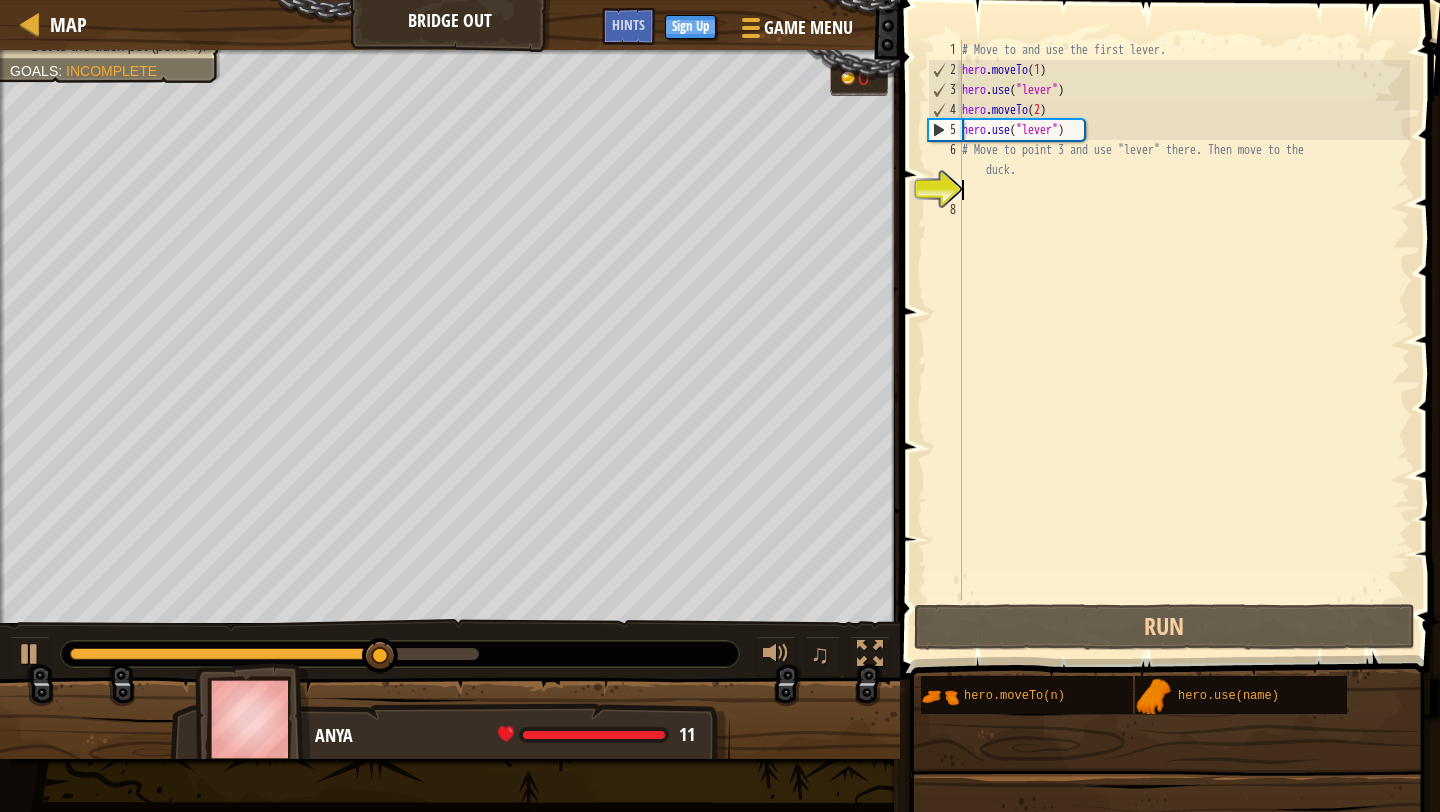 click on "# Move to and use the first lever. hero . moveTo ( [NUMBER] ) hero . use ( "lever" ) hero . moveTo ( [NUMBER] ) hero . use ( "lever" ) # Move to point 3 and use "lever" there. Then move to the       duck." at bounding box center (1184, 340) 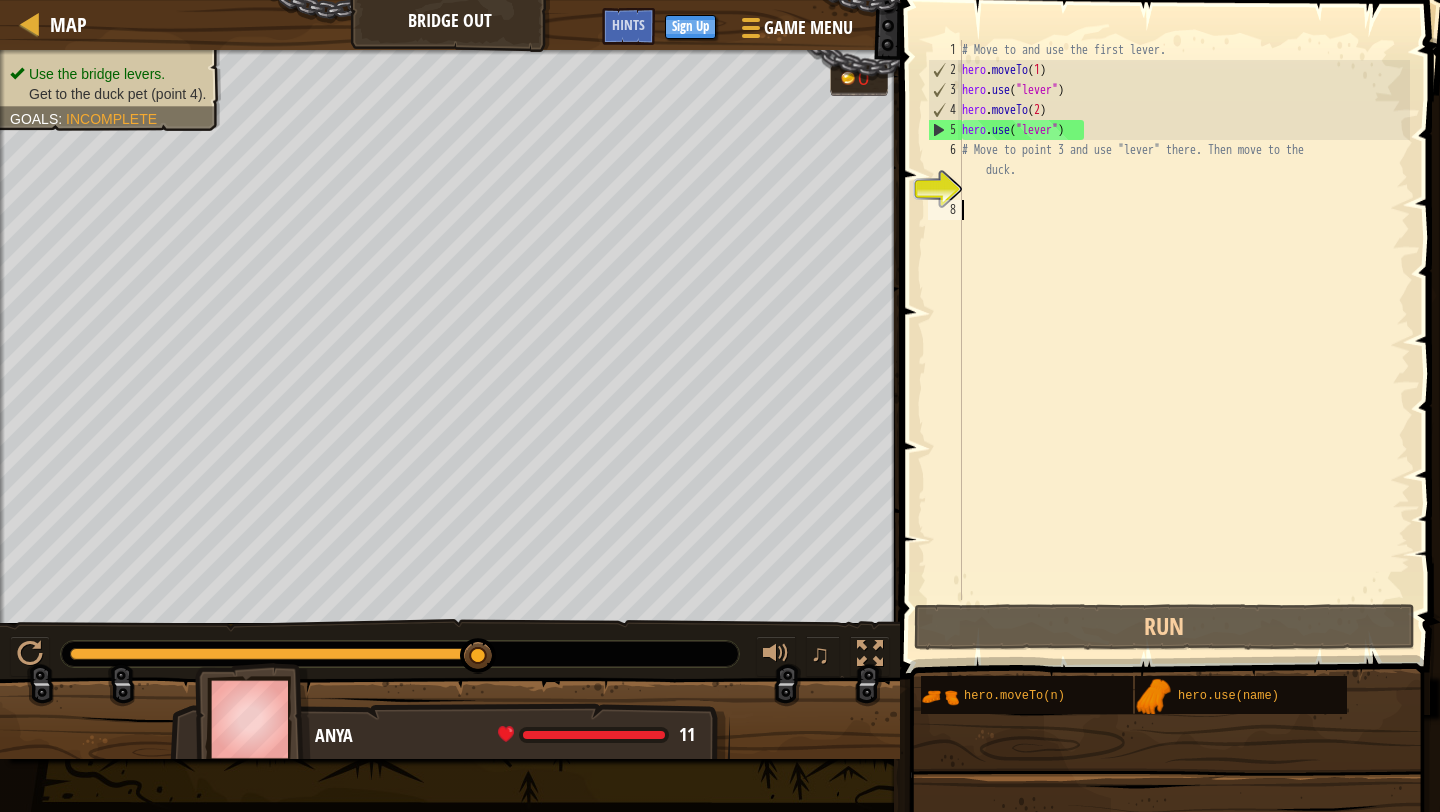 click on "# Move to and use the first lever. hero . moveTo ( [NUMBER] ) hero . use ( "lever" ) hero . moveTo ( [NUMBER] ) hero . use ( "lever" ) # Move to point 3 and use "lever" there. Then move to the       duck." at bounding box center [1184, 340] 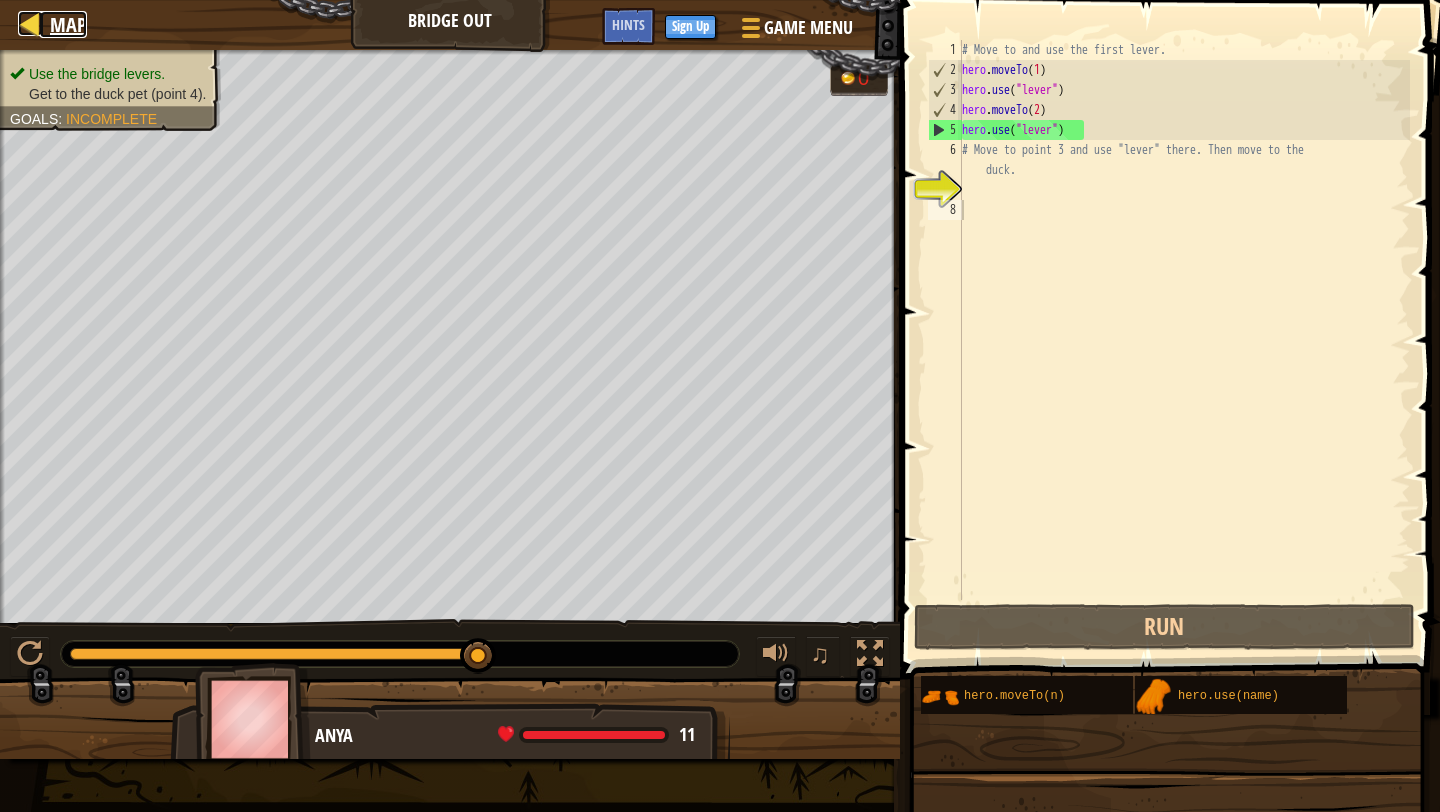 click on "Map" at bounding box center [68, 24] 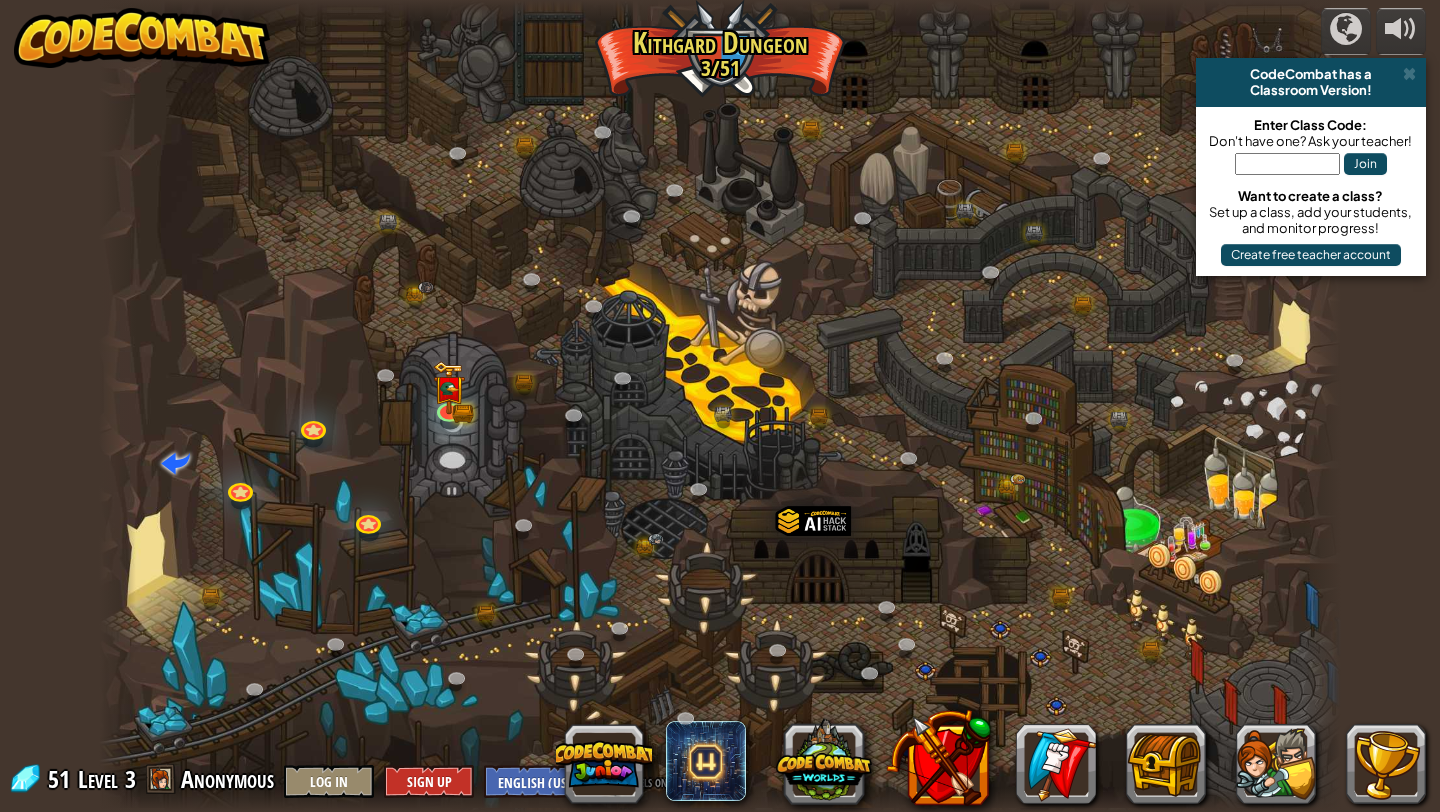 scroll, scrollTop: 0, scrollLeft: 0, axis: both 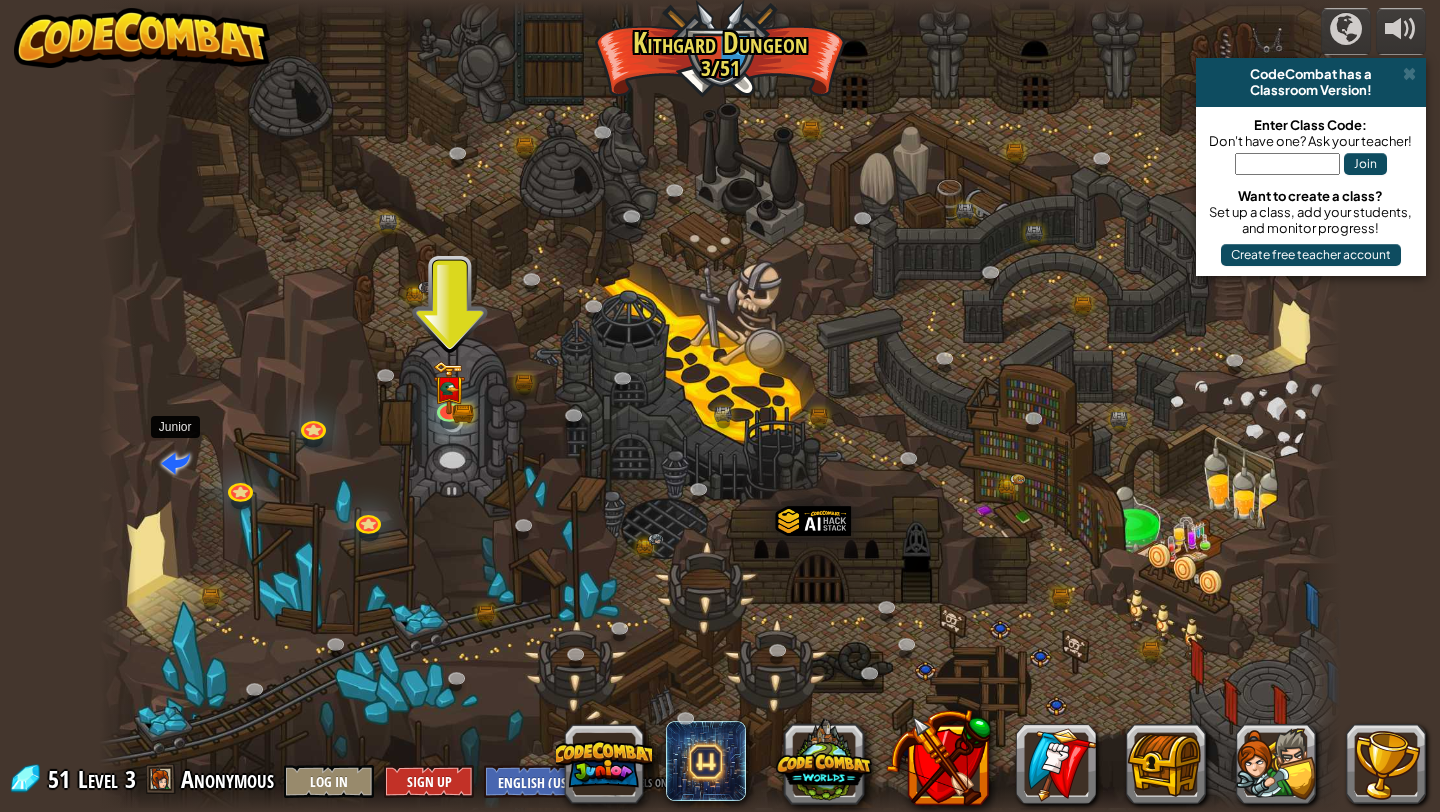 click at bounding box center (175, 461) 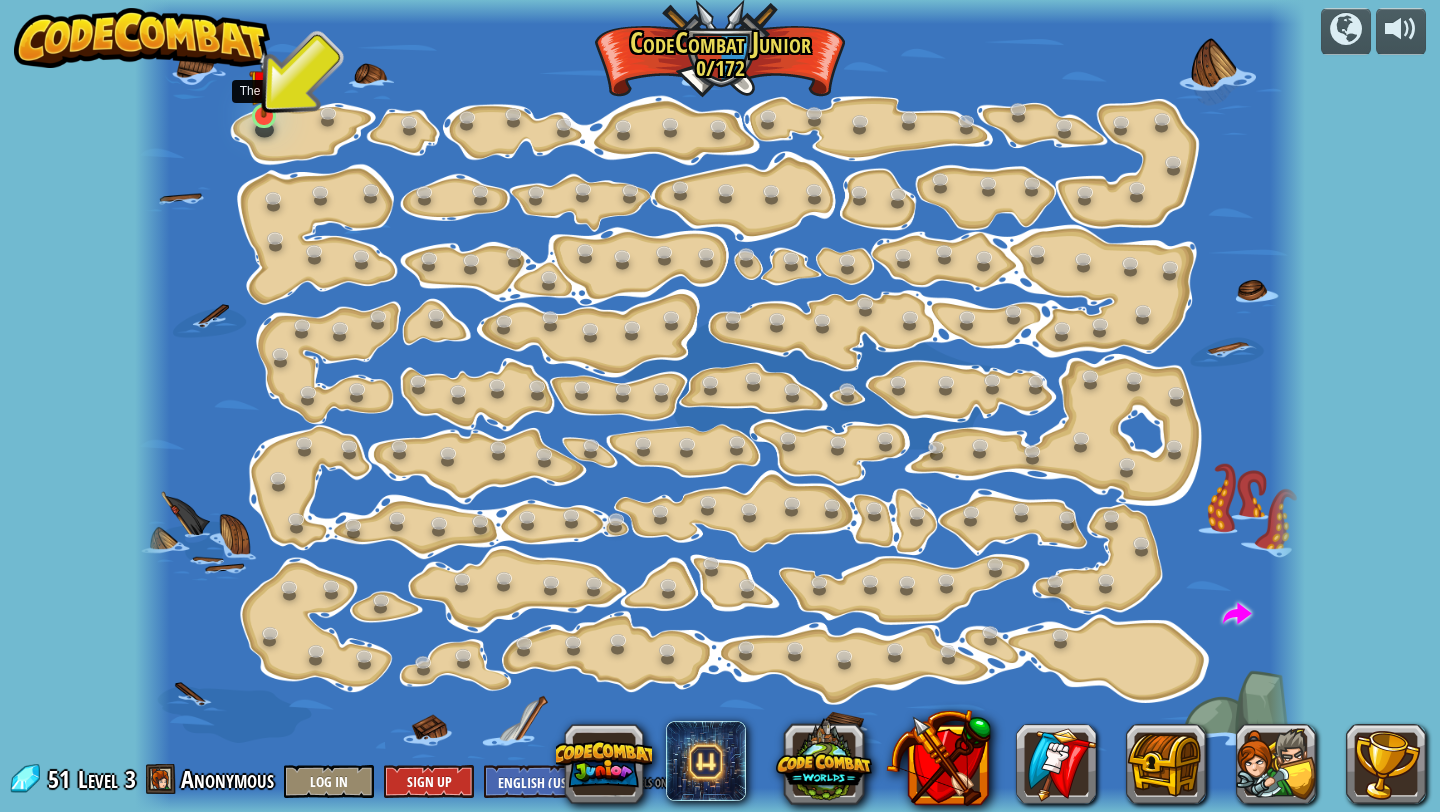 click at bounding box center [264, 84] 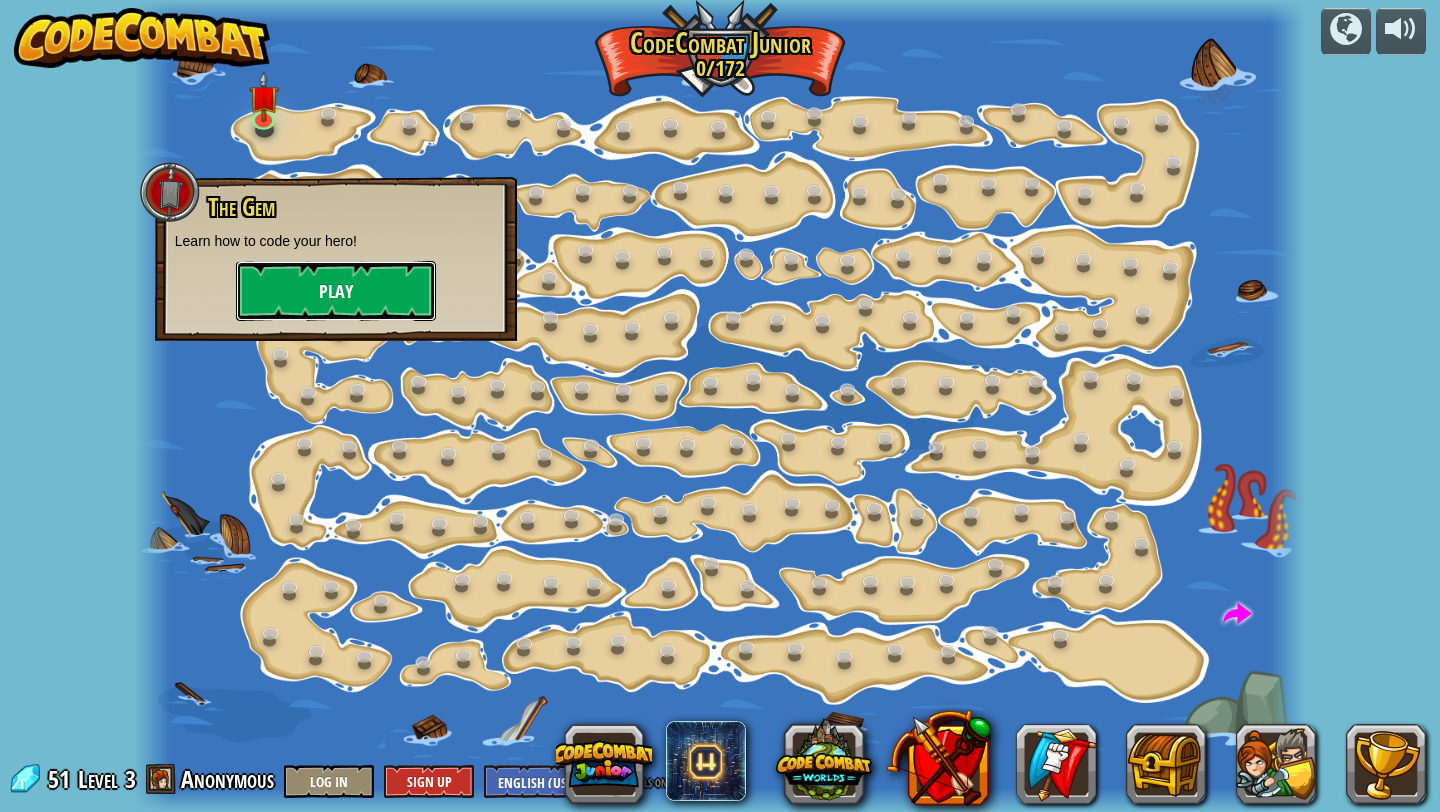 click on "Play" at bounding box center (336, 291) 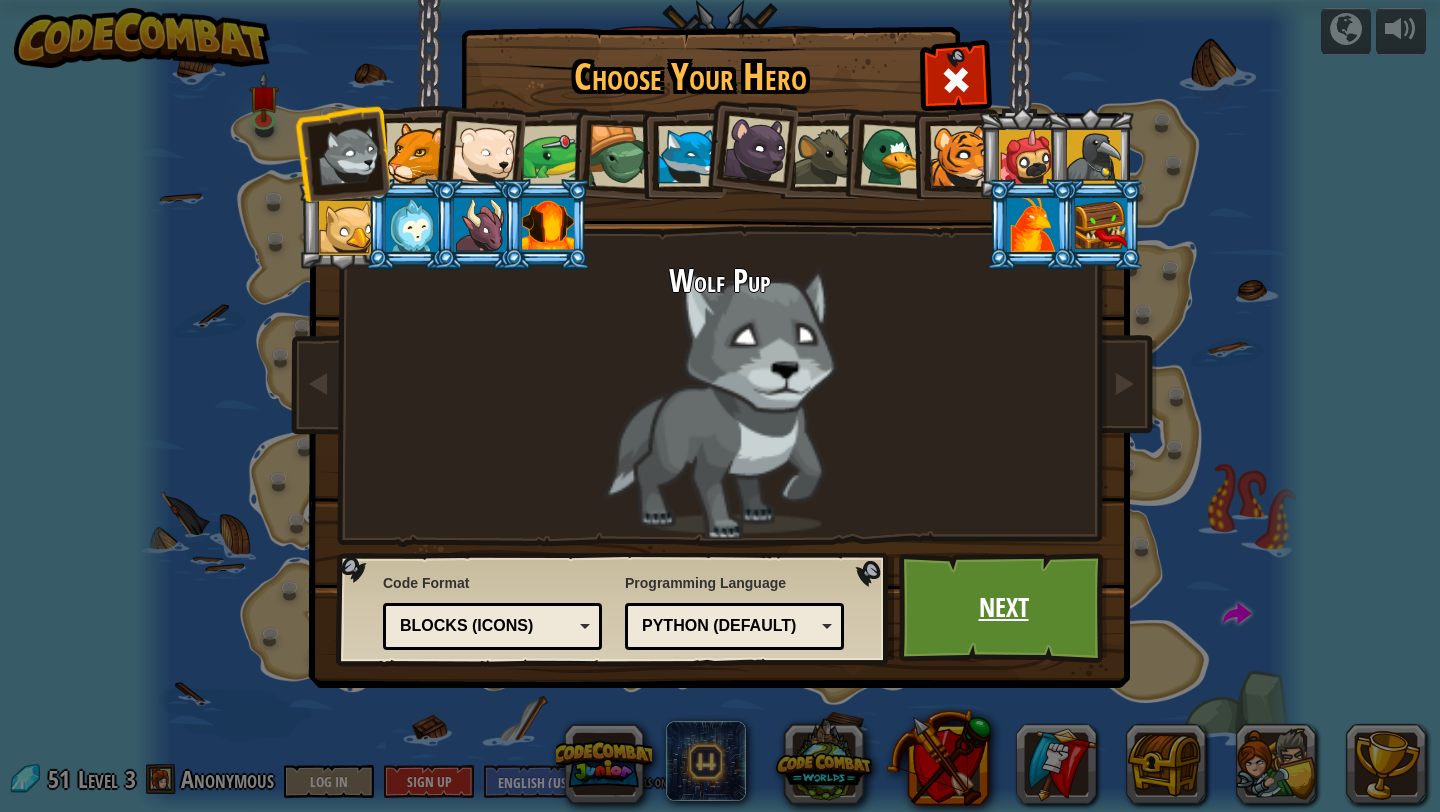 click on "Next" at bounding box center (1003, 608) 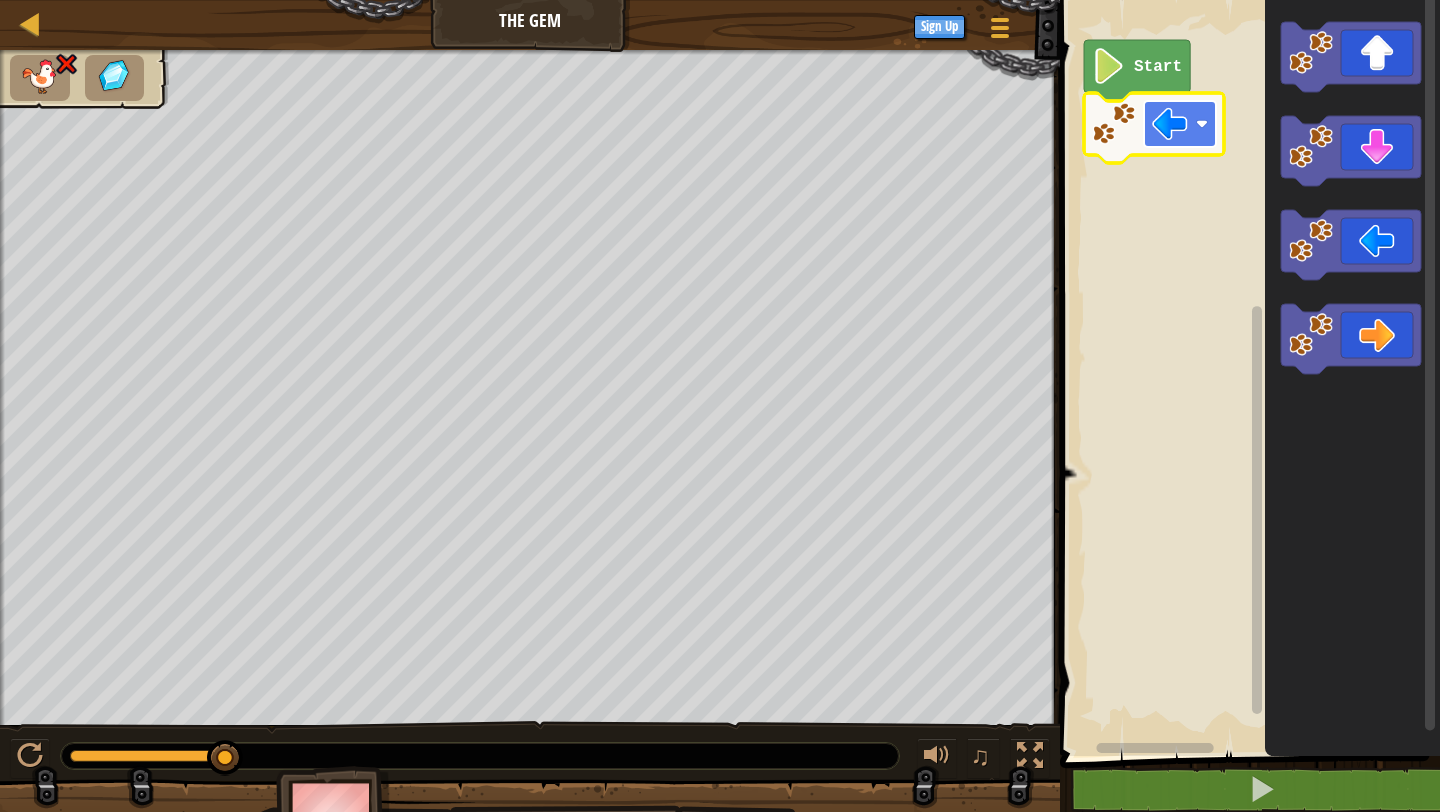 click 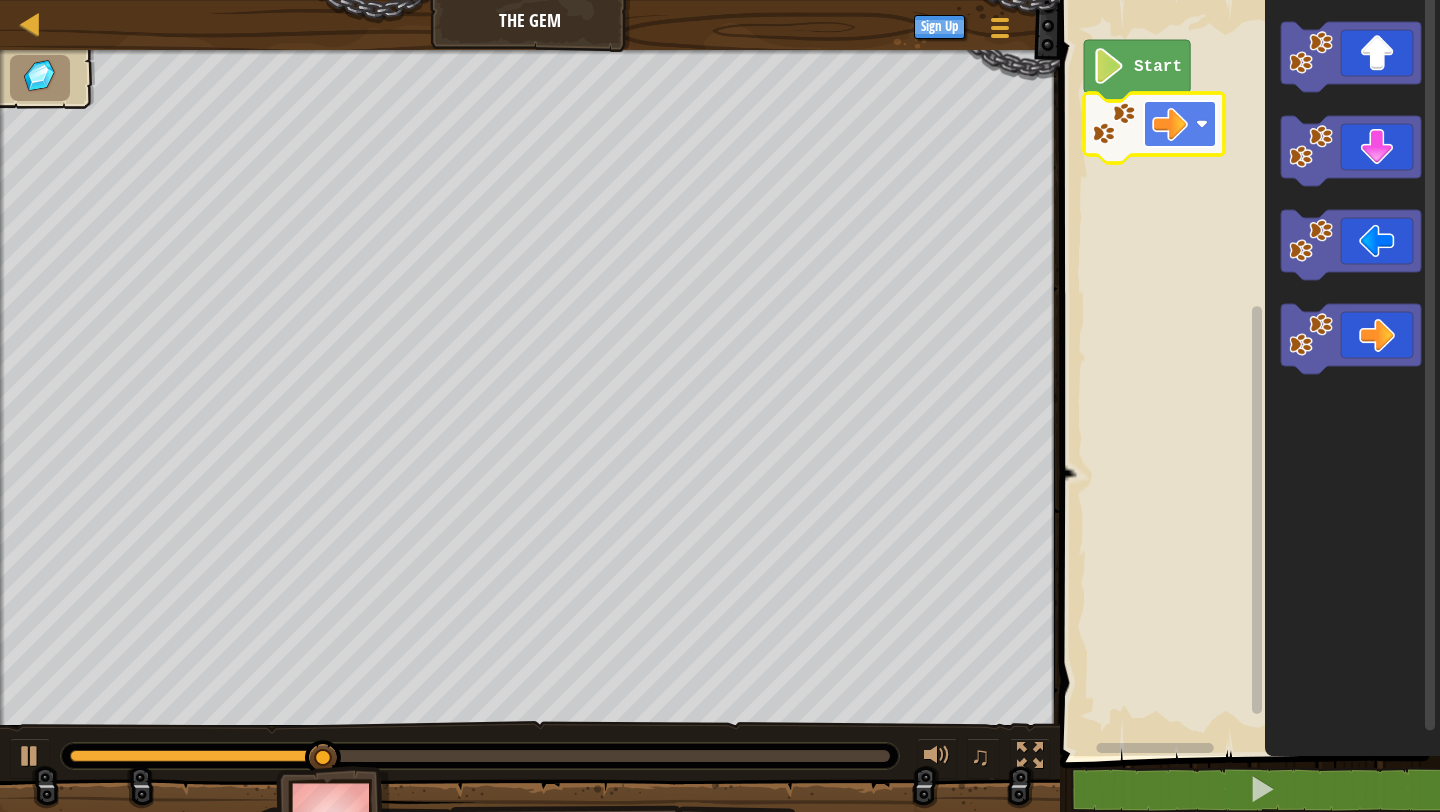 click 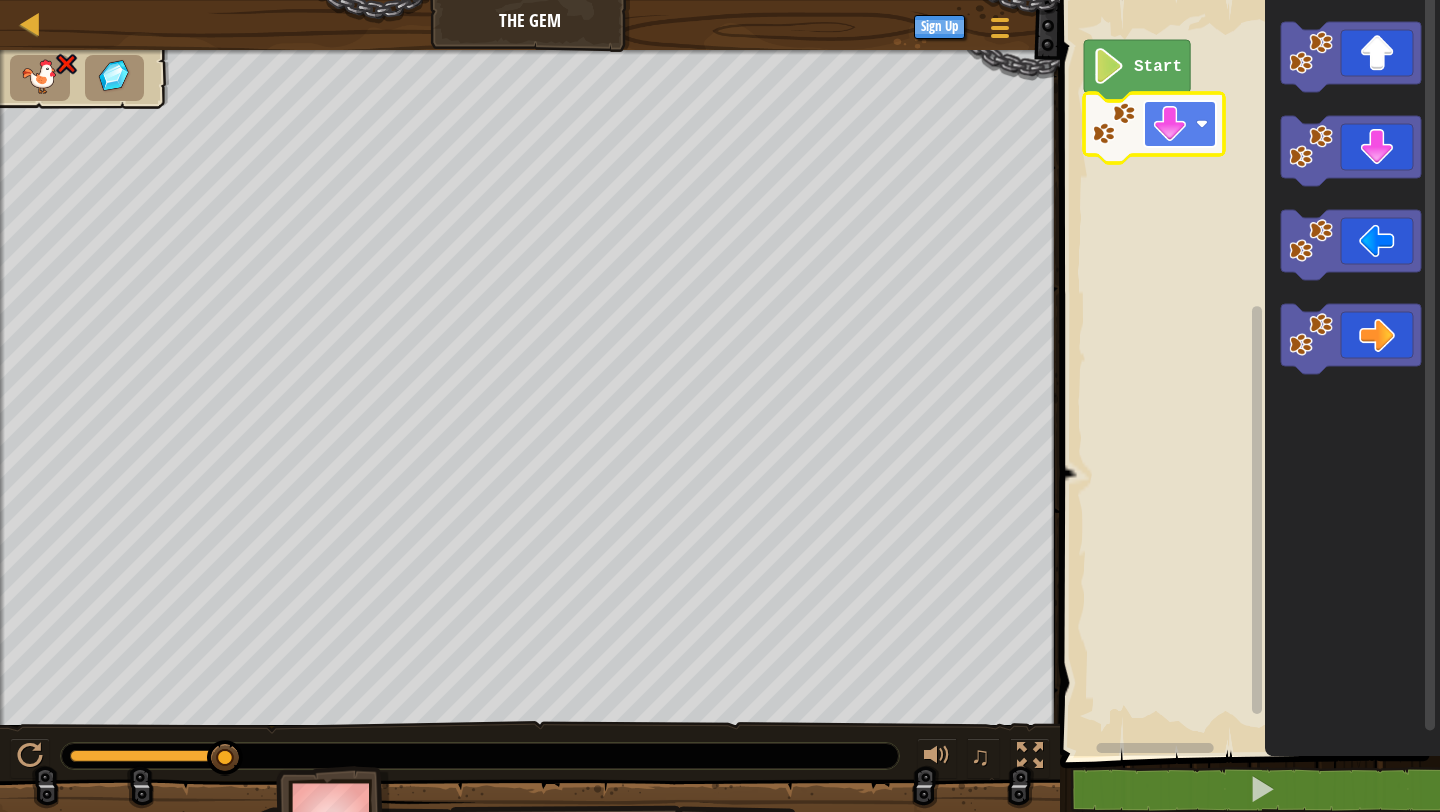 click 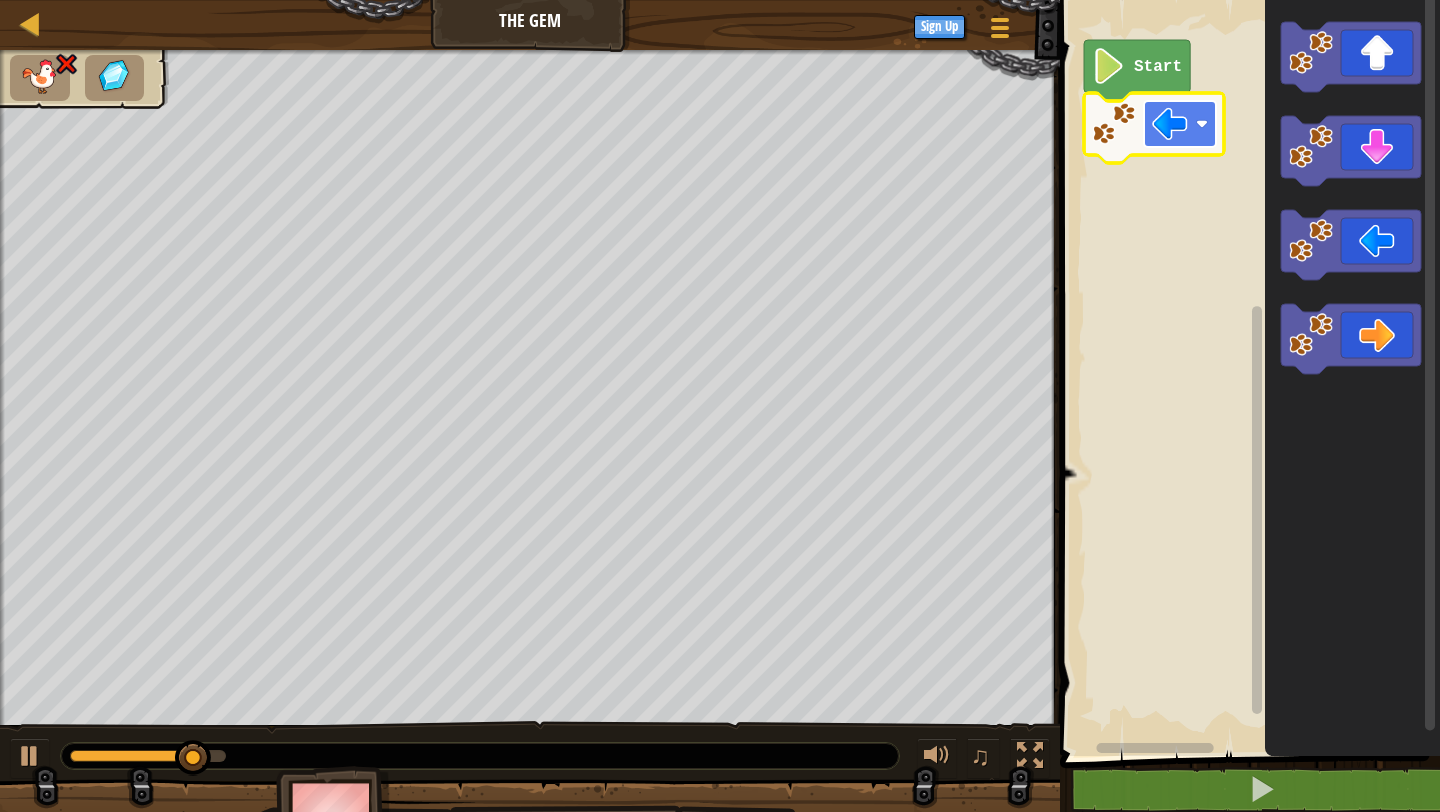click 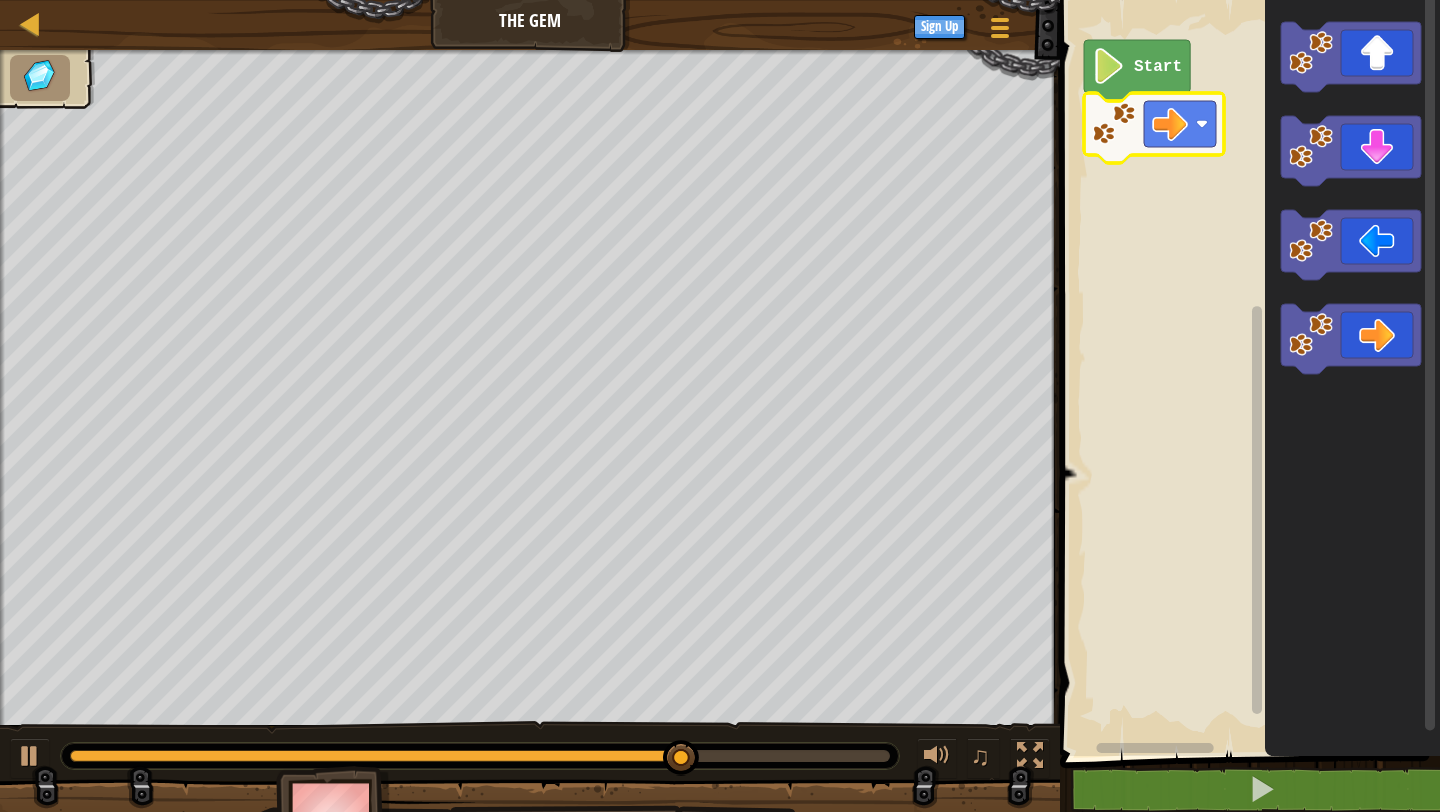 click 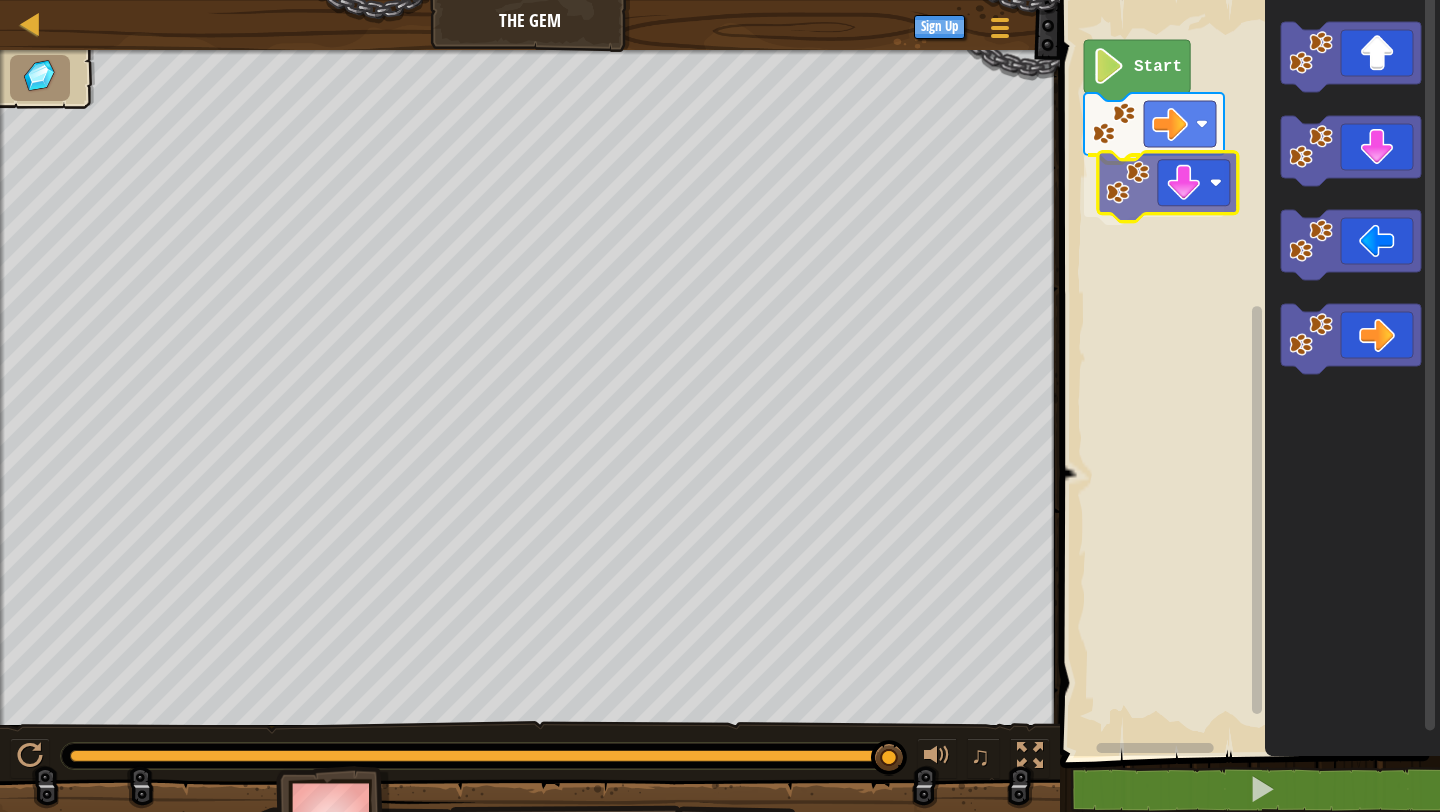 click on "Start" at bounding box center (1247, 373) 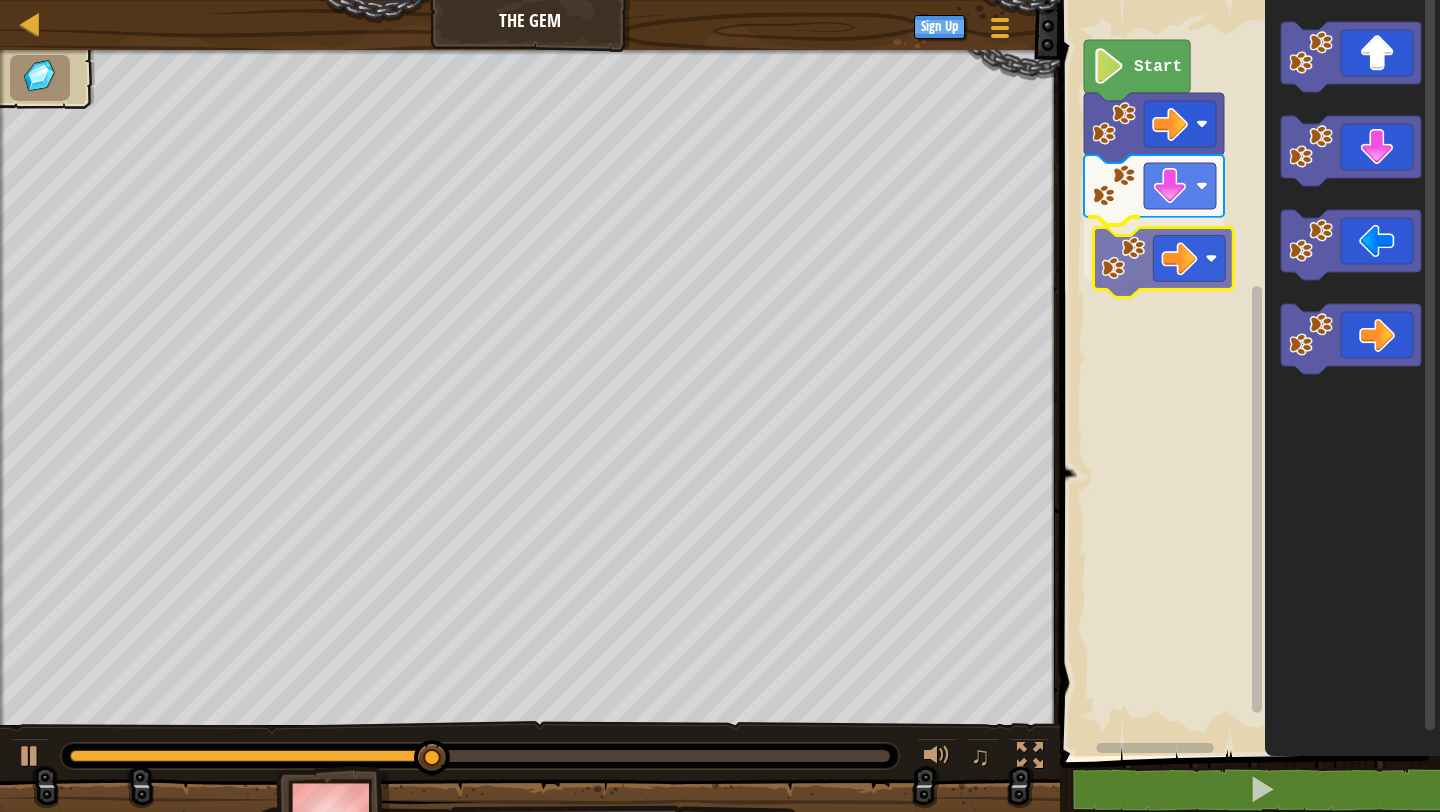 click on "Start" at bounding box center (1247, 373) 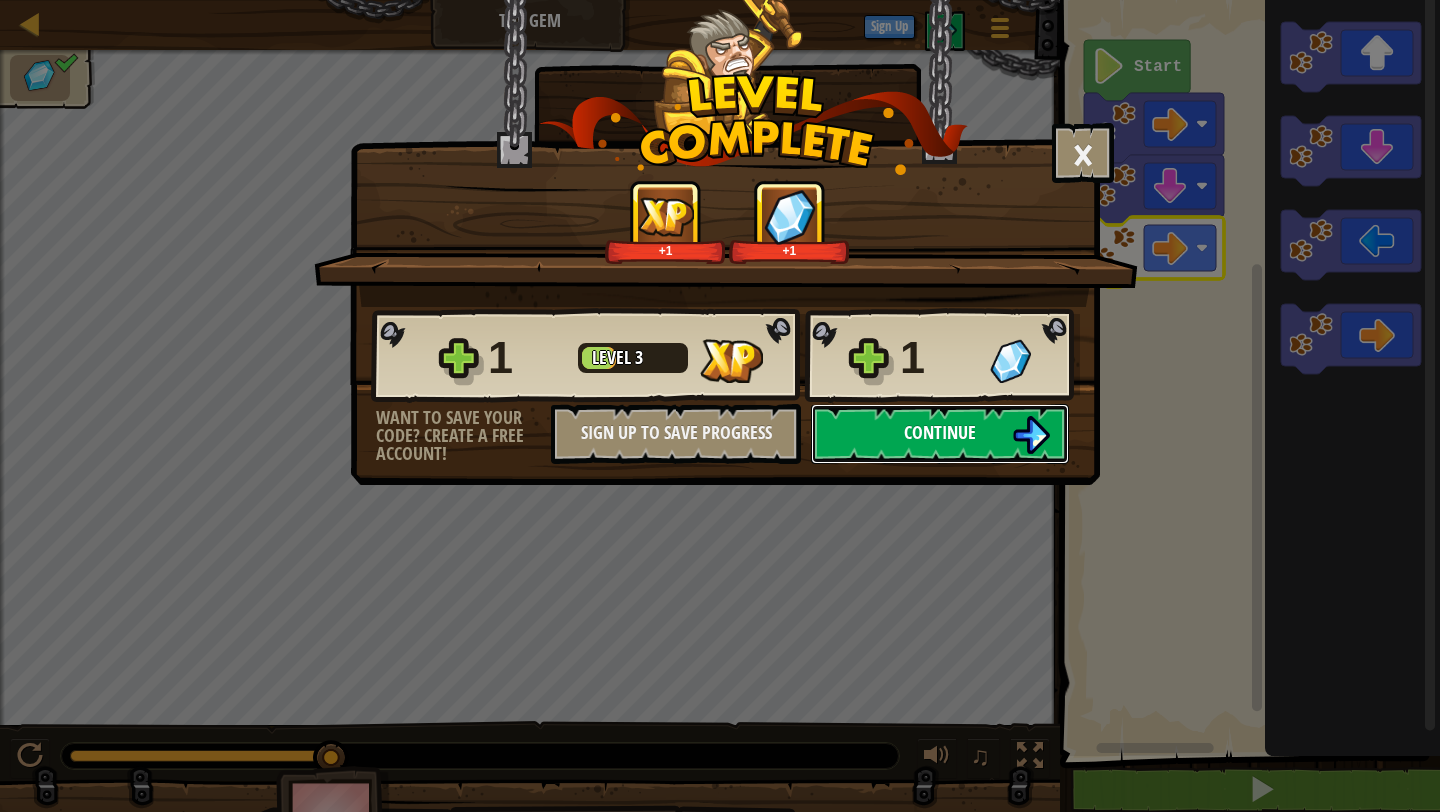 click on "Continue" at bounding box center [940, 434] 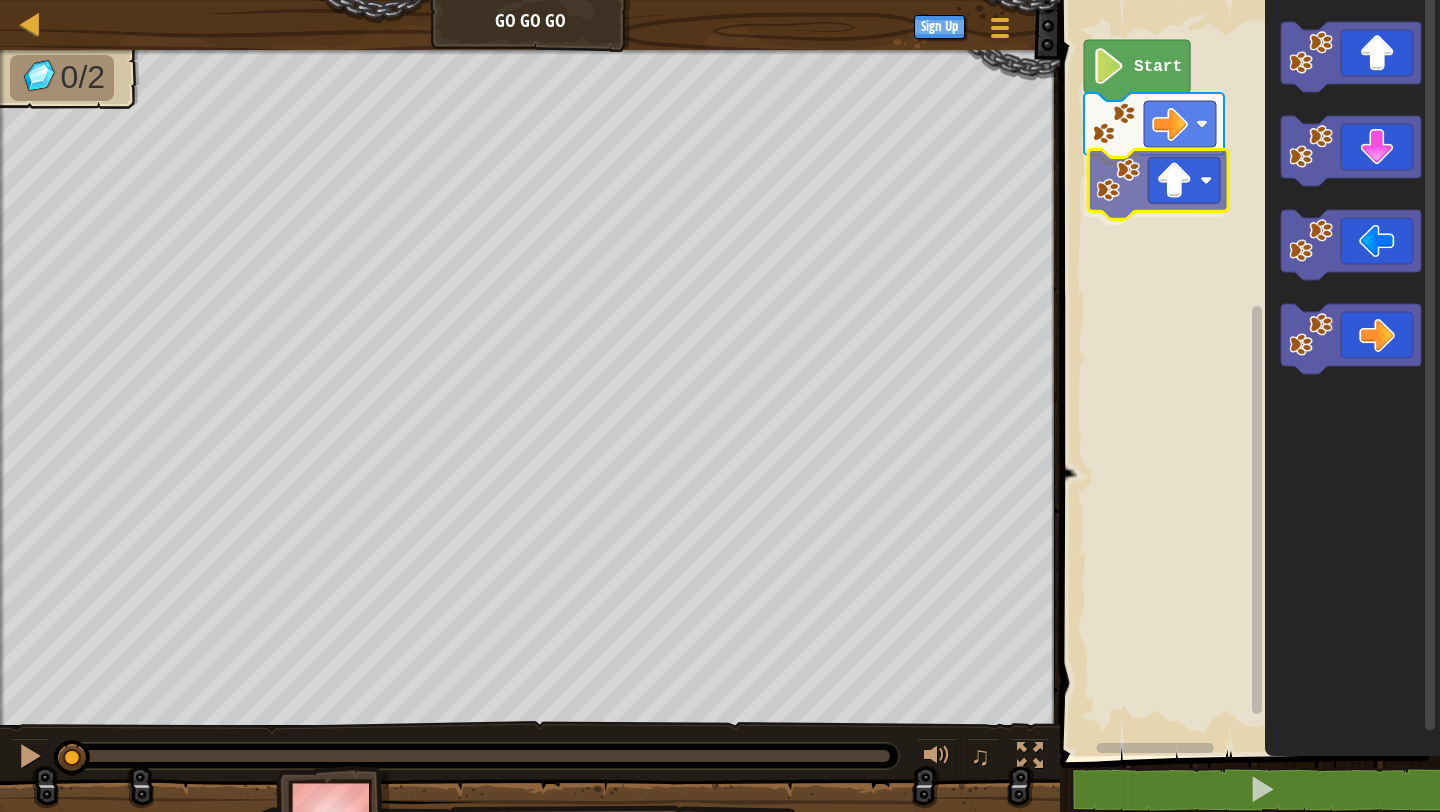 click on "Start" at bounding box center [1247, 373] 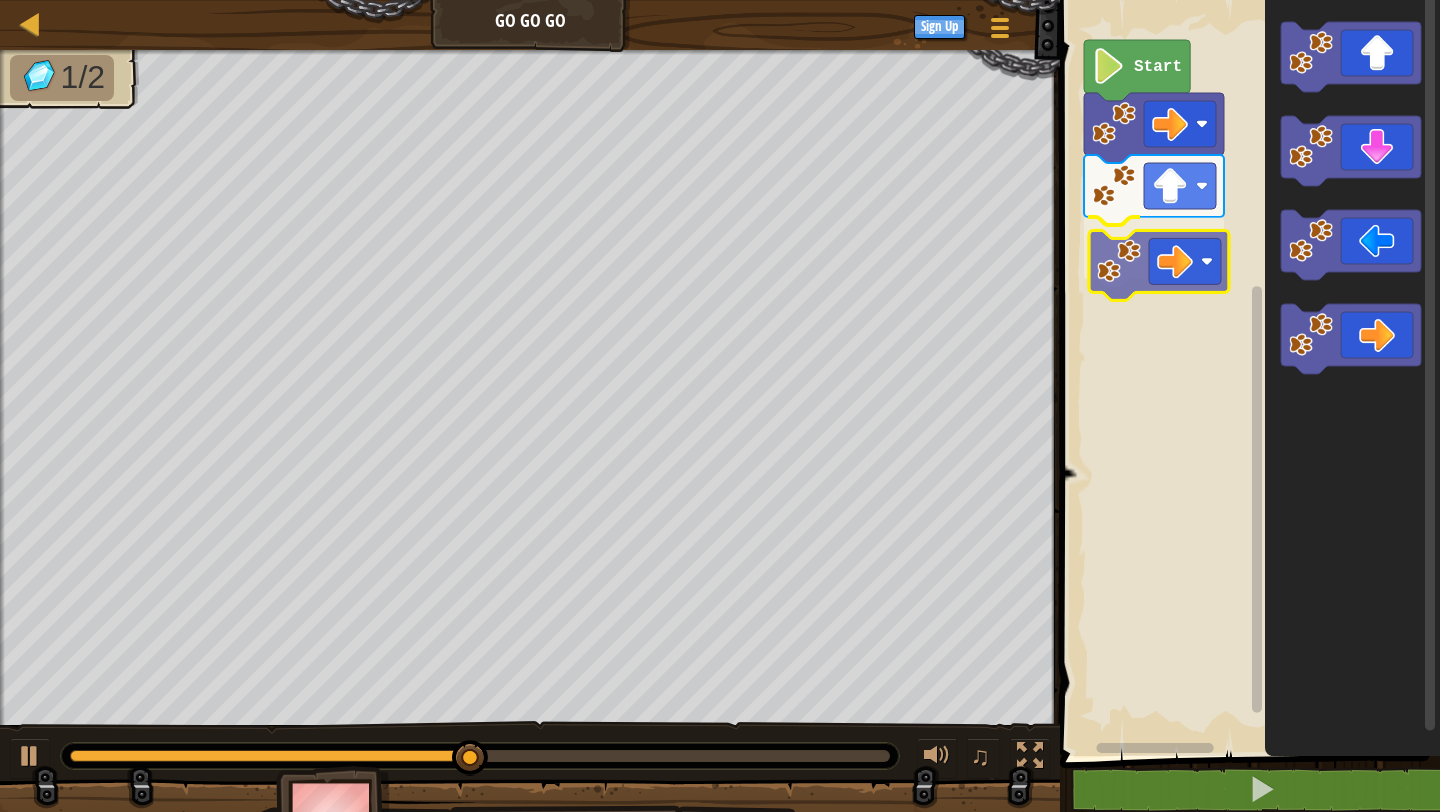 click on "Start" at bounding box center (1247, 373) 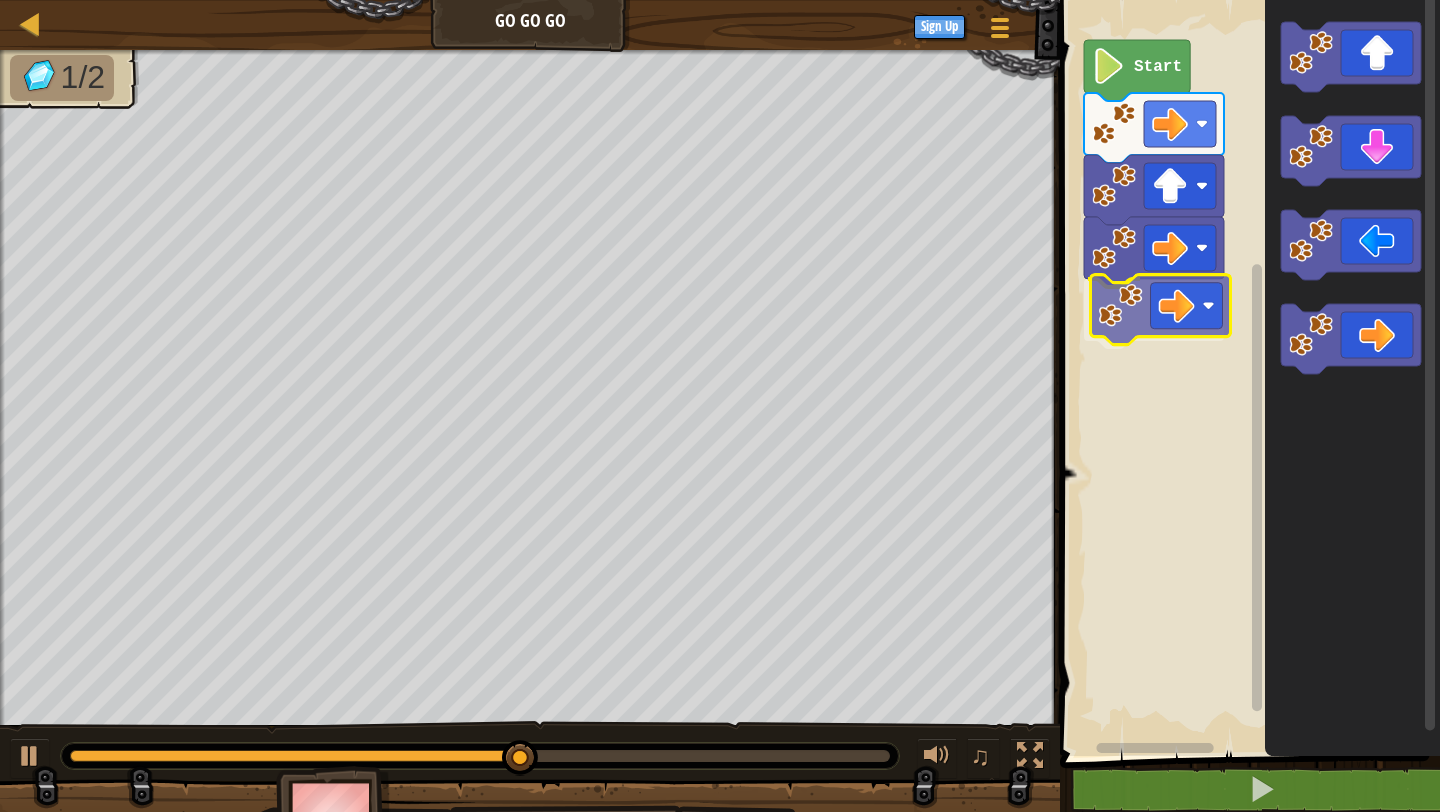 click on "Start" at bounding box center (1247, 373) 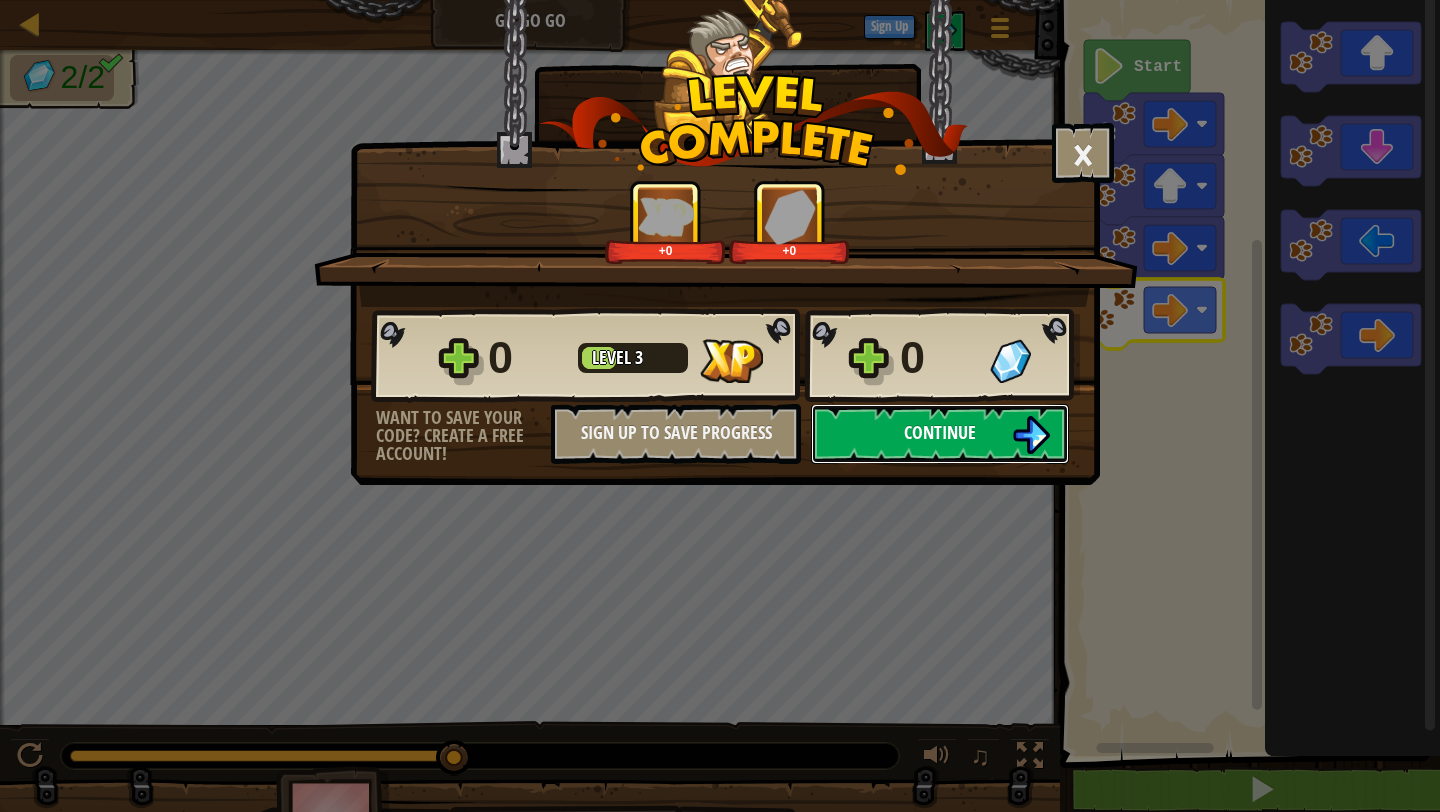click on "Continue" at bounding box center (940, 432) 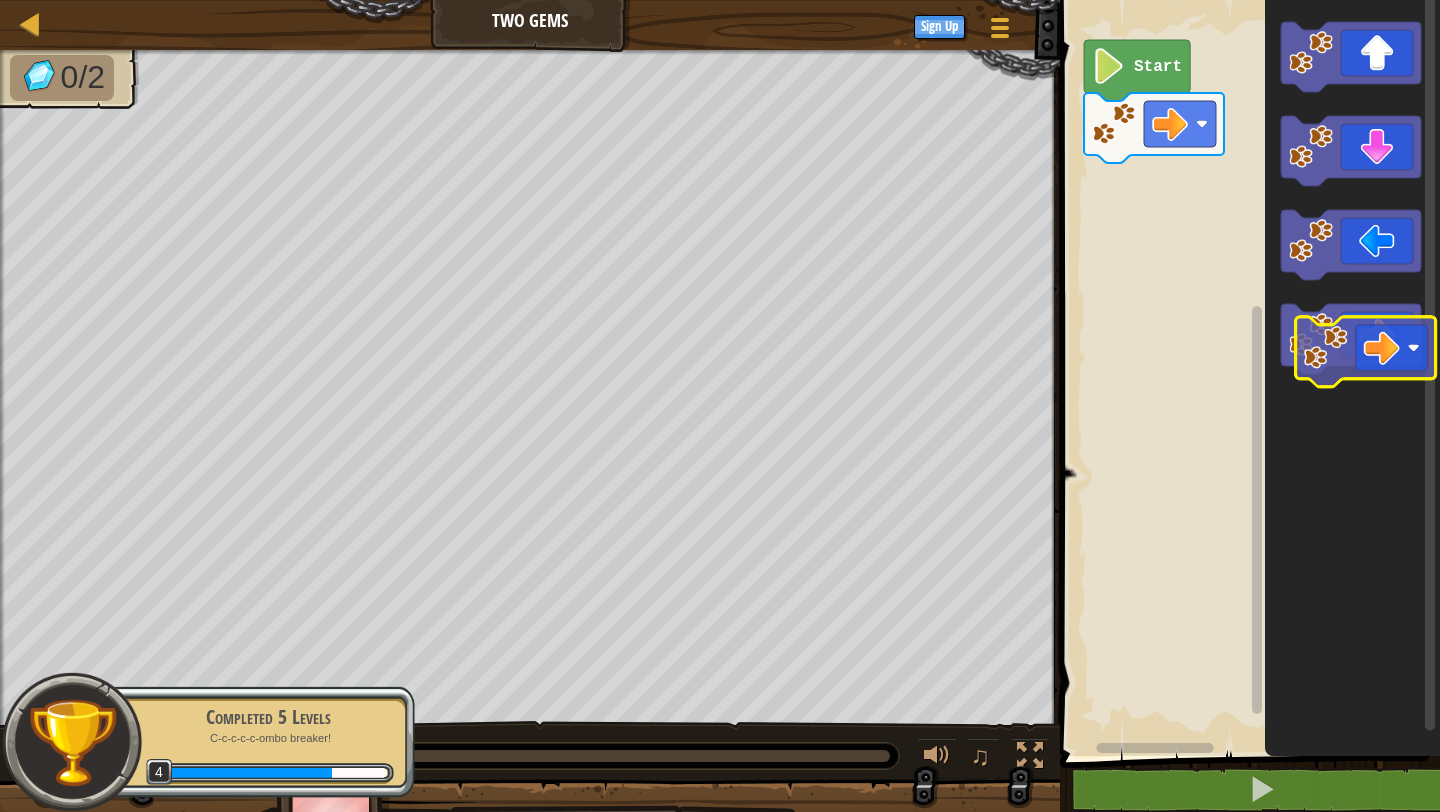 click 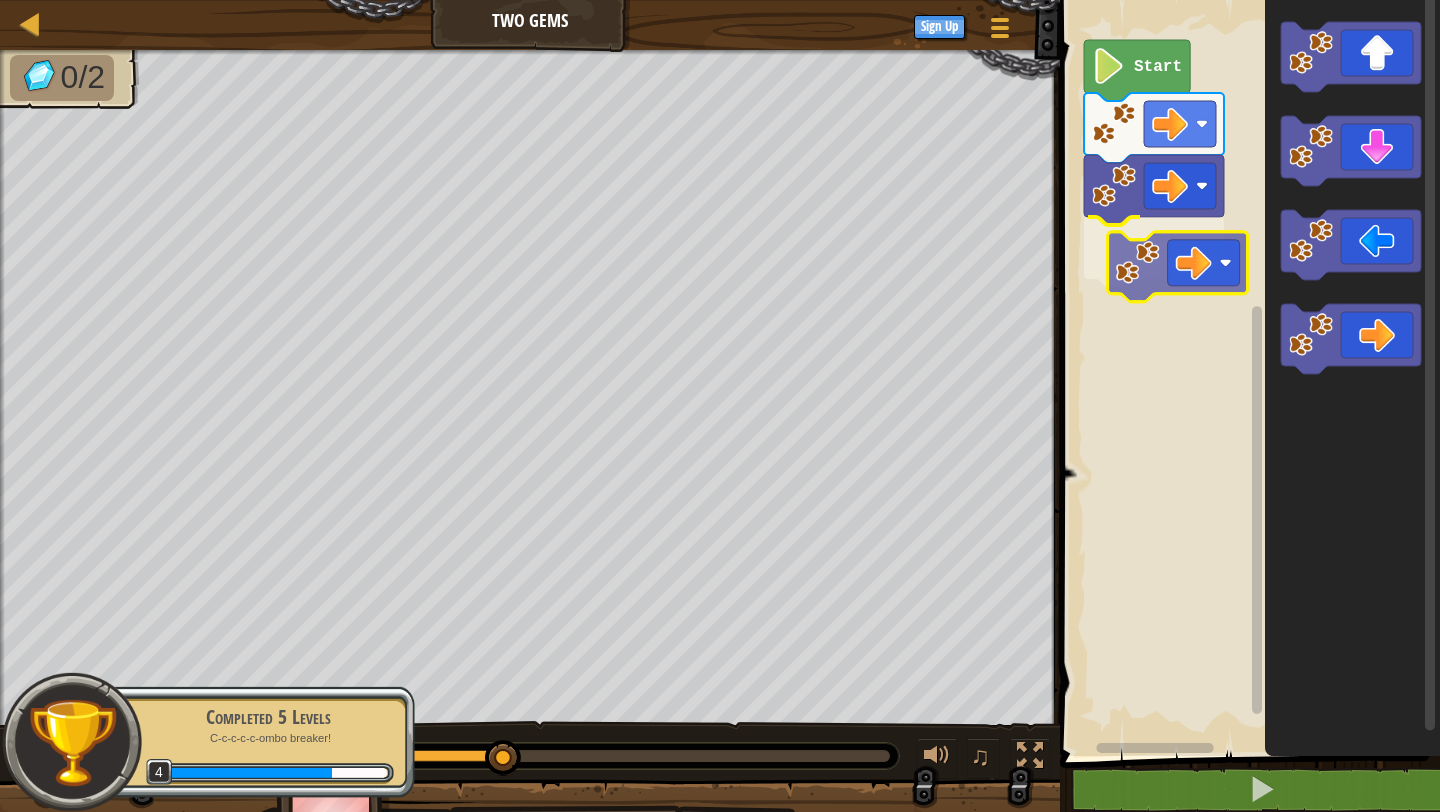 click on "Start" at bounding box center (1247, 373) 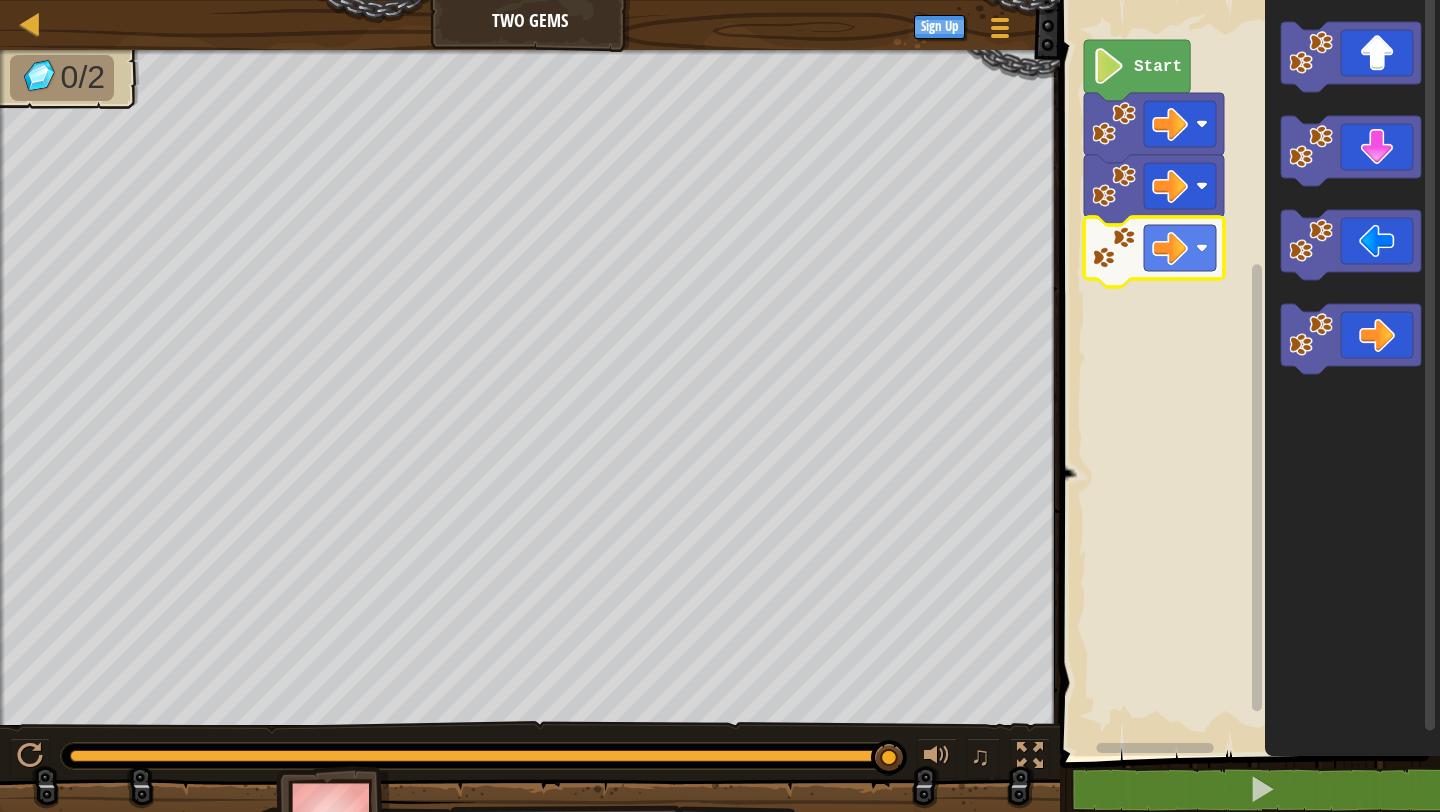 click 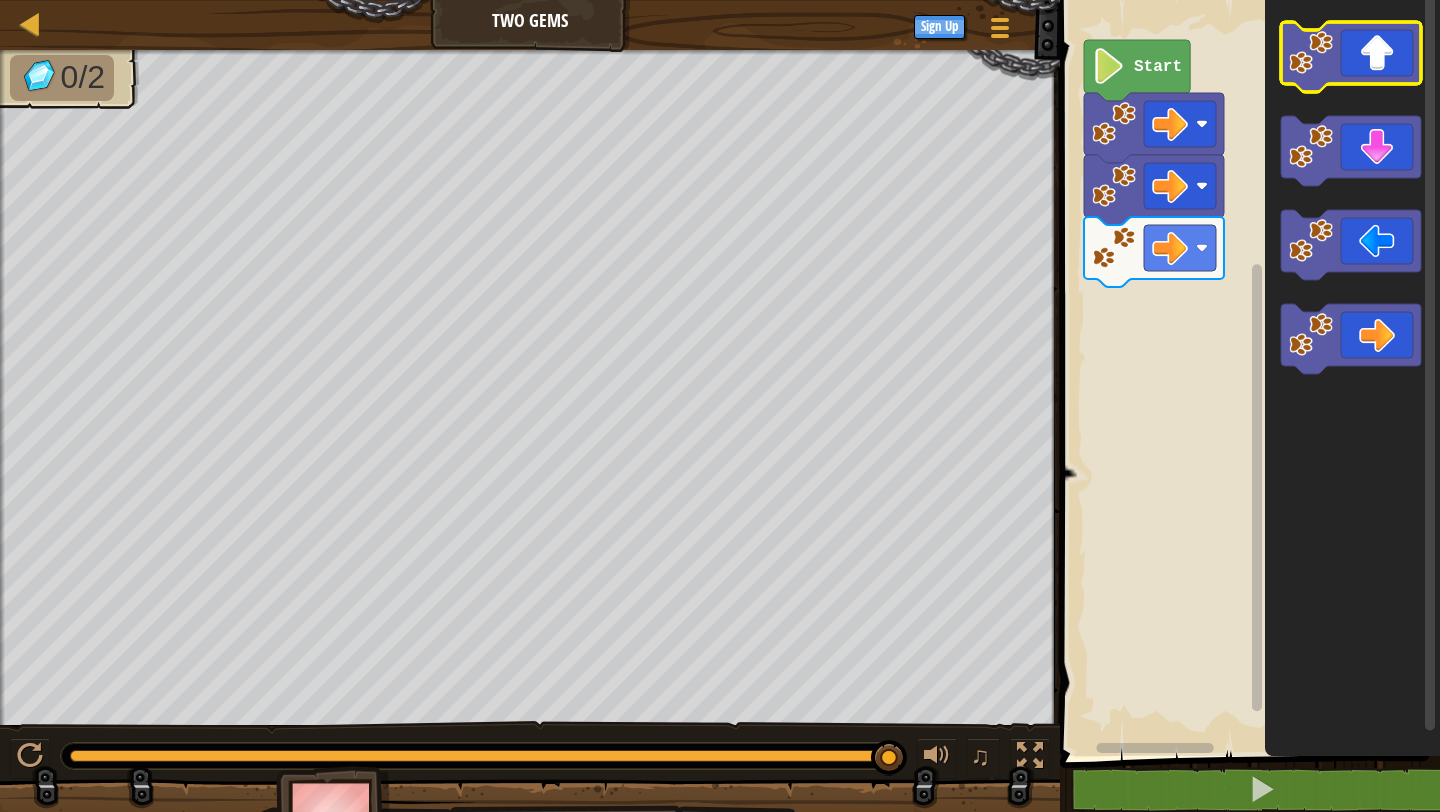 click 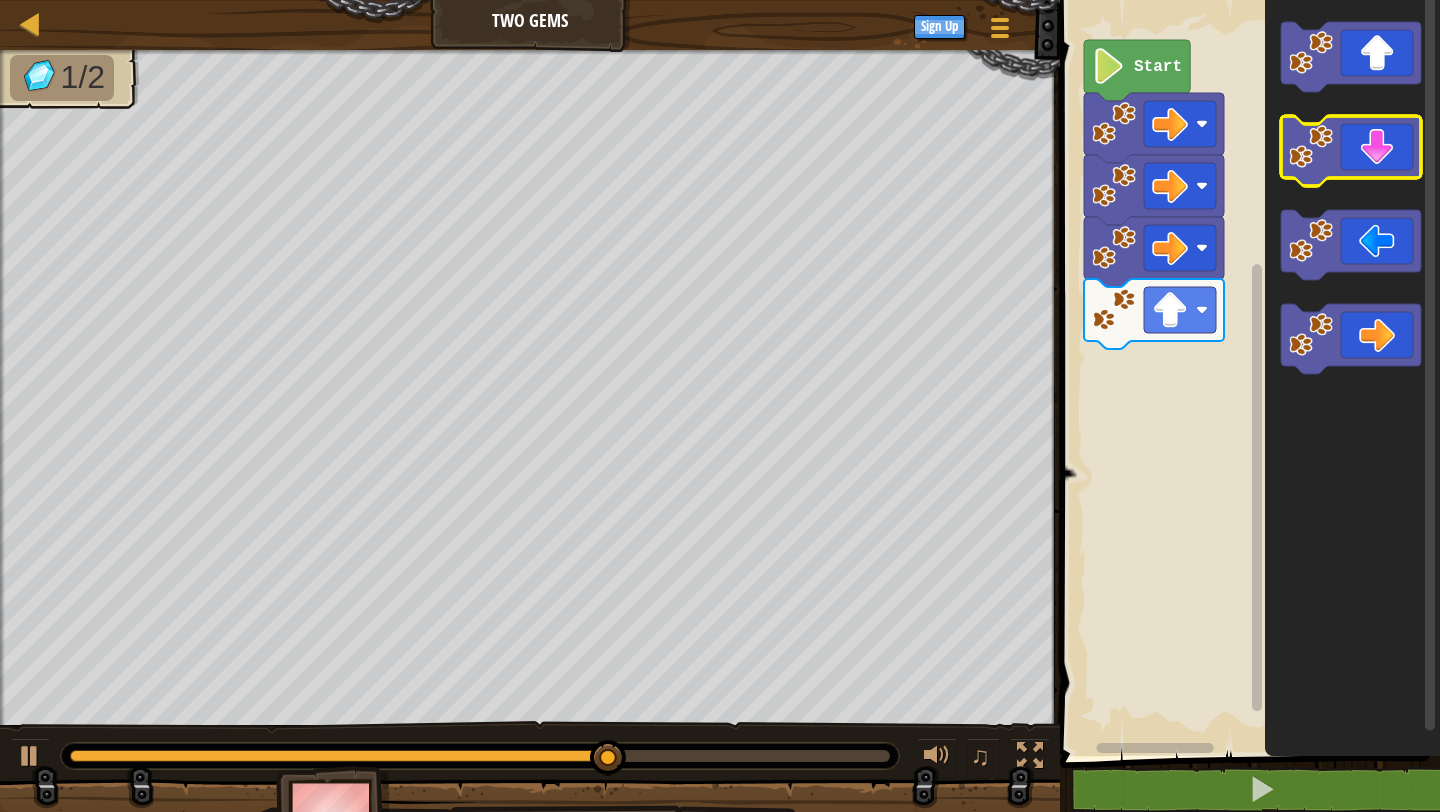 click 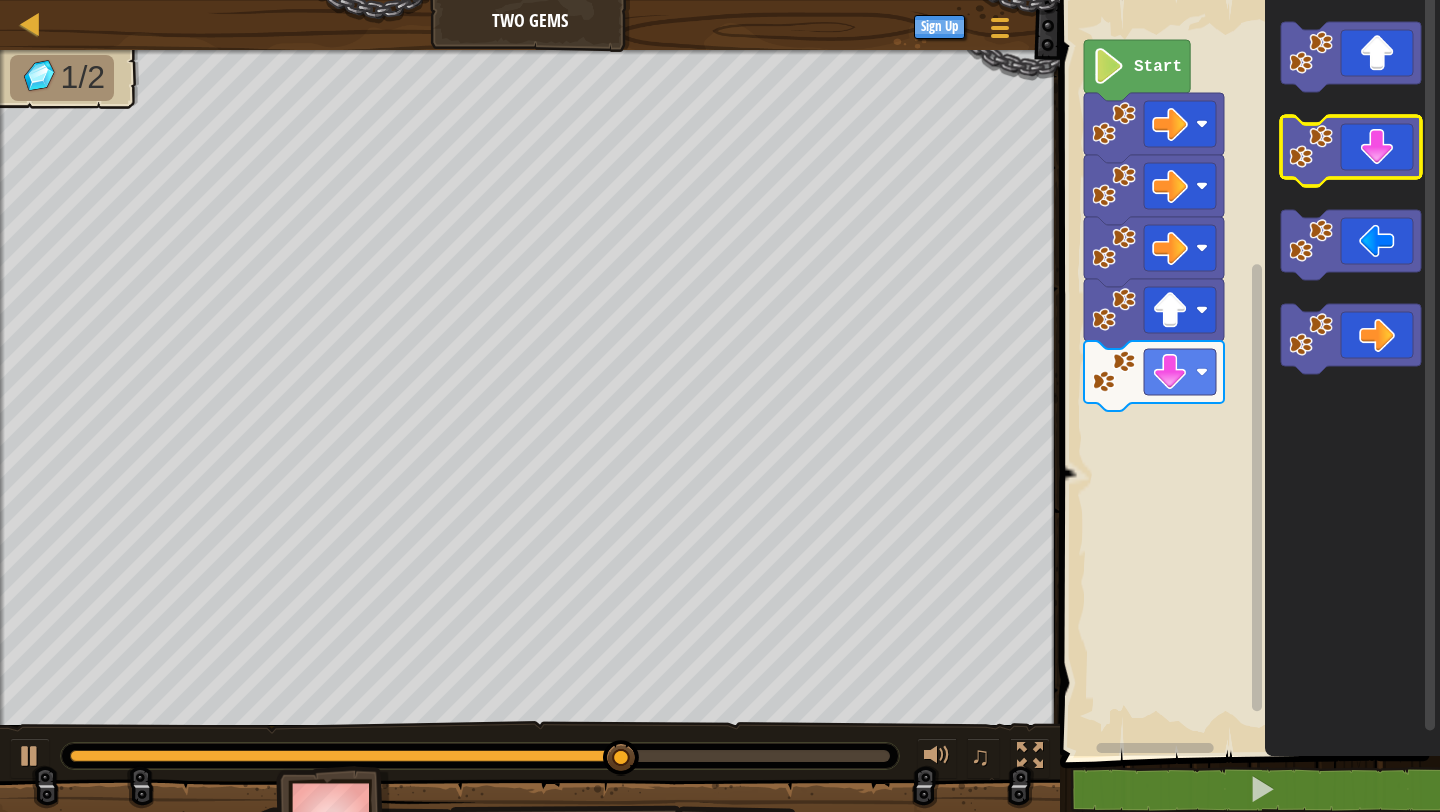 click 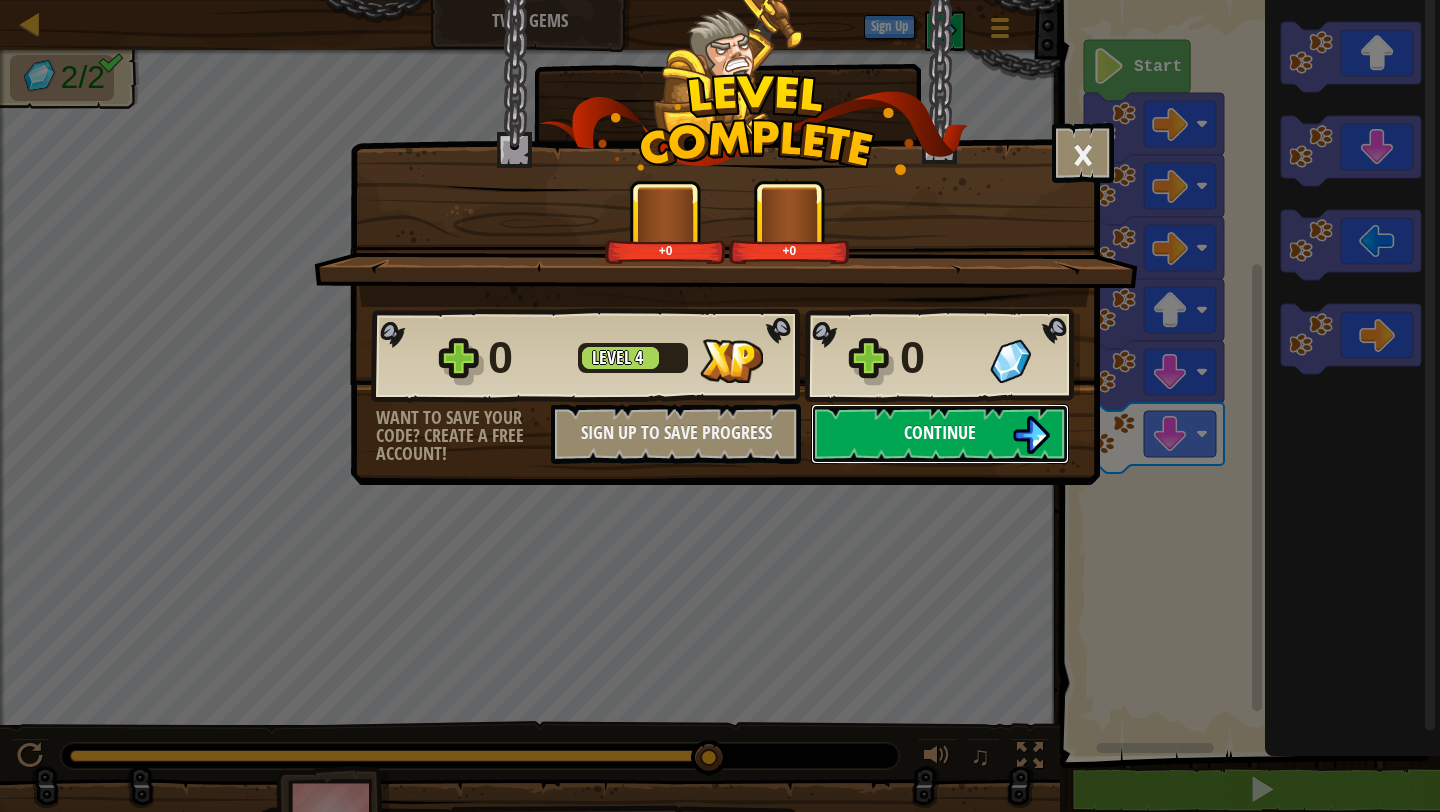 click on "Continue" at bounding box center (940, 434) 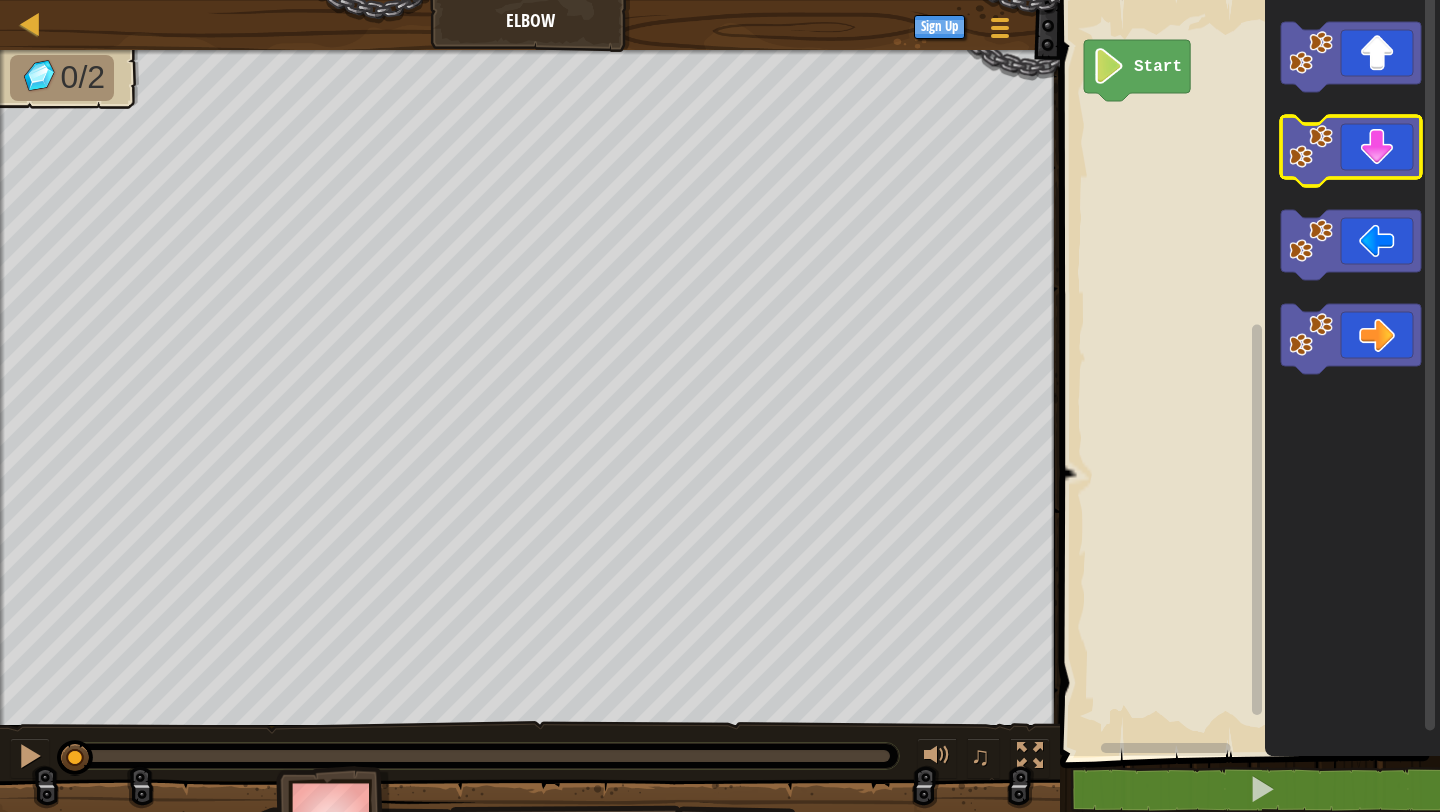 click 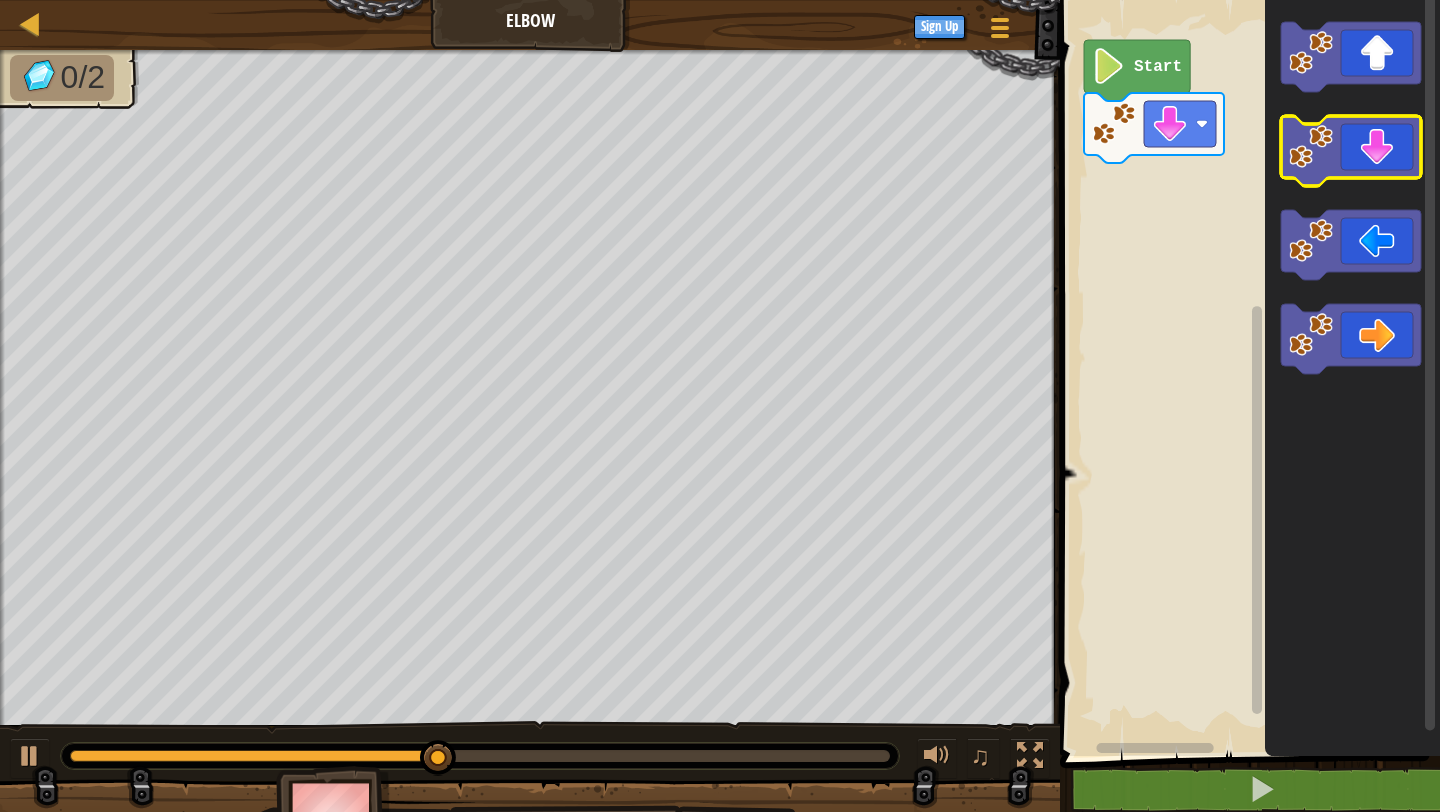 click 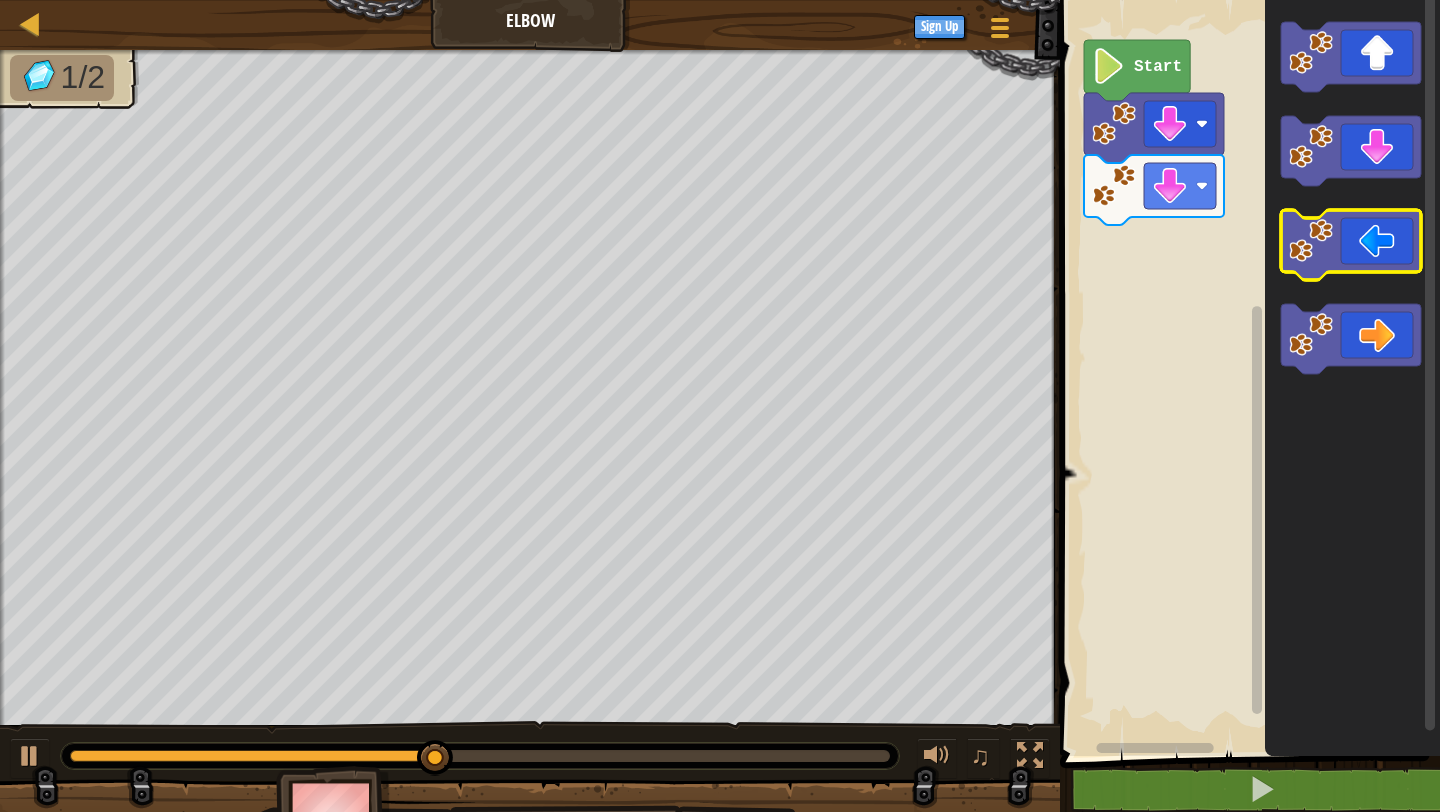 click 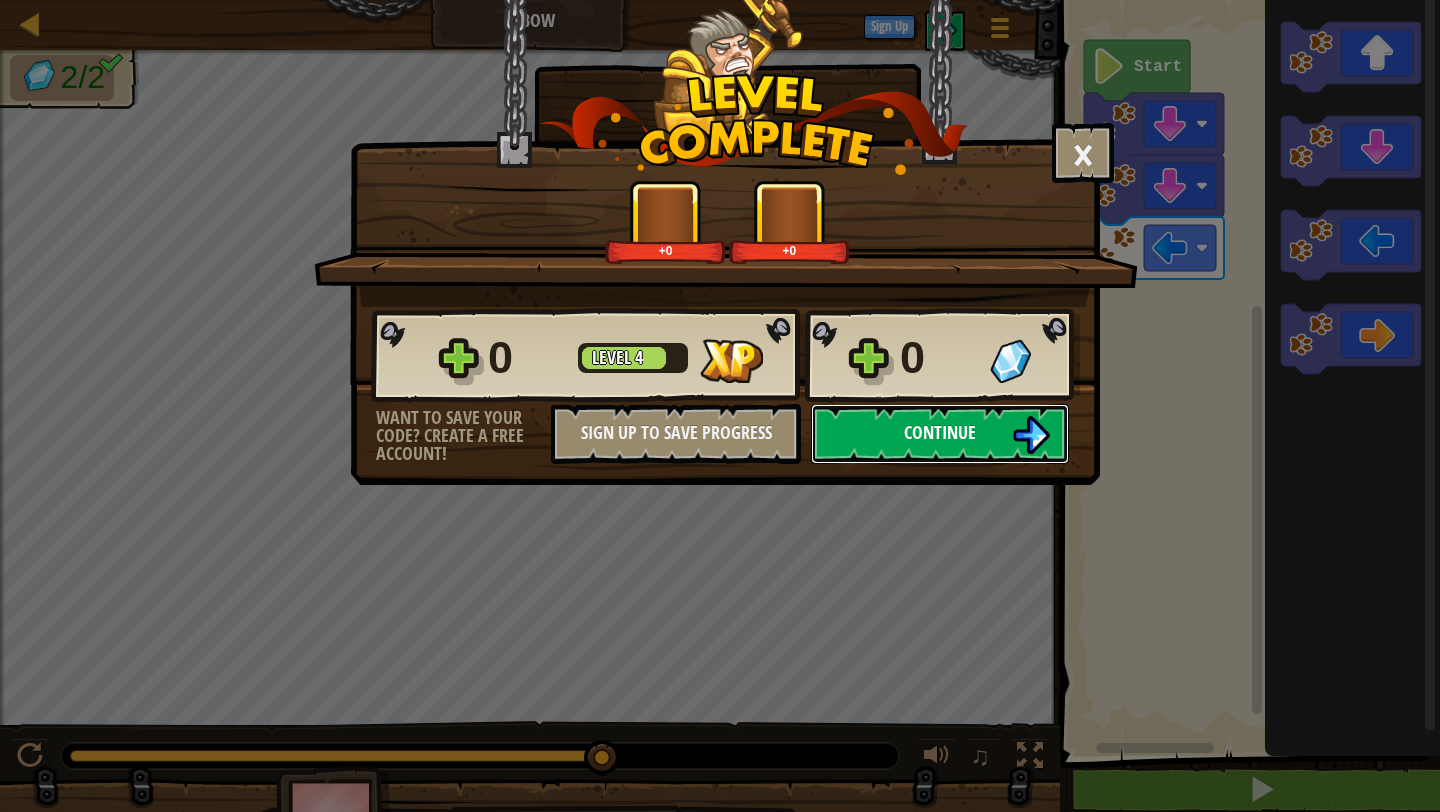 click on "Continue" at bounding box center (940, 434) 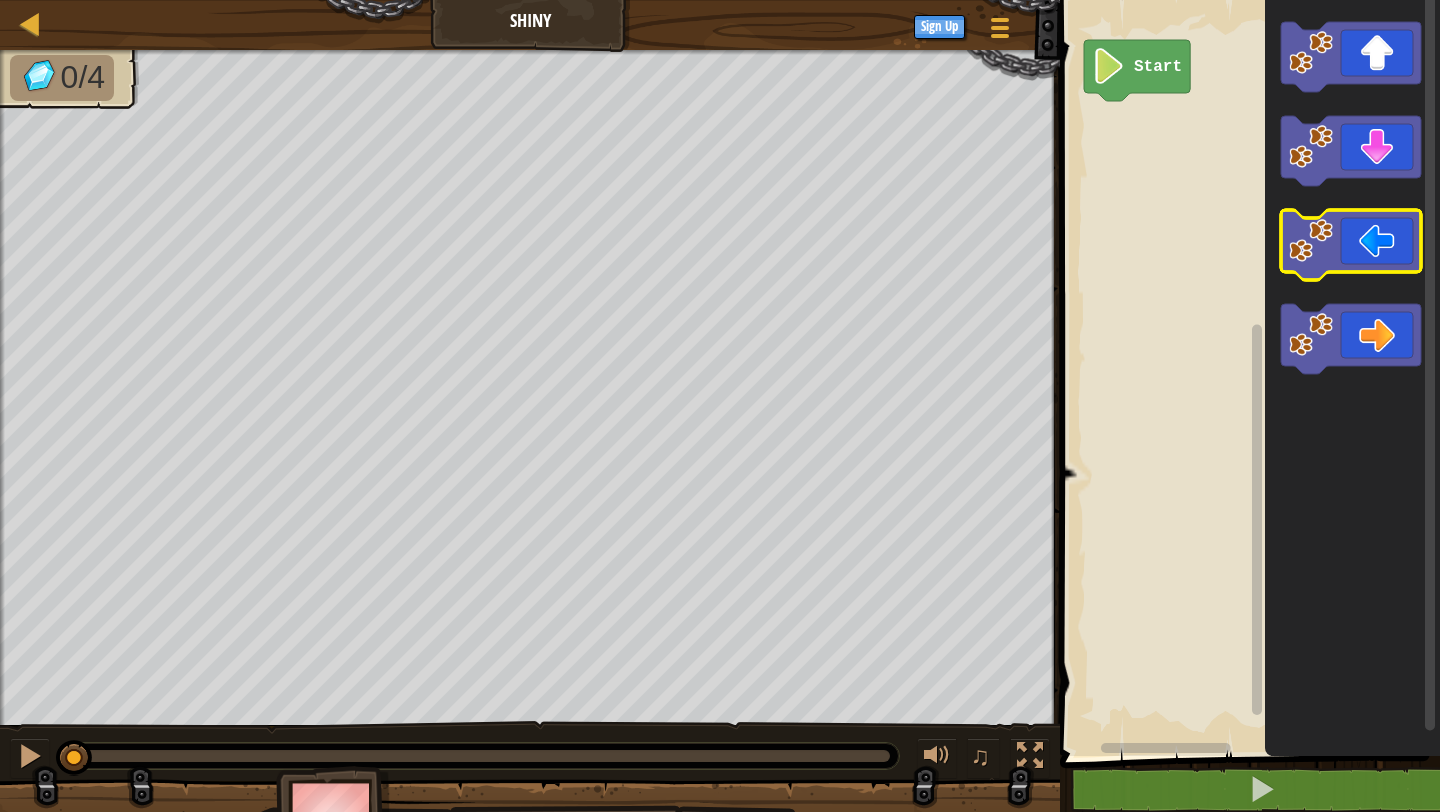 click 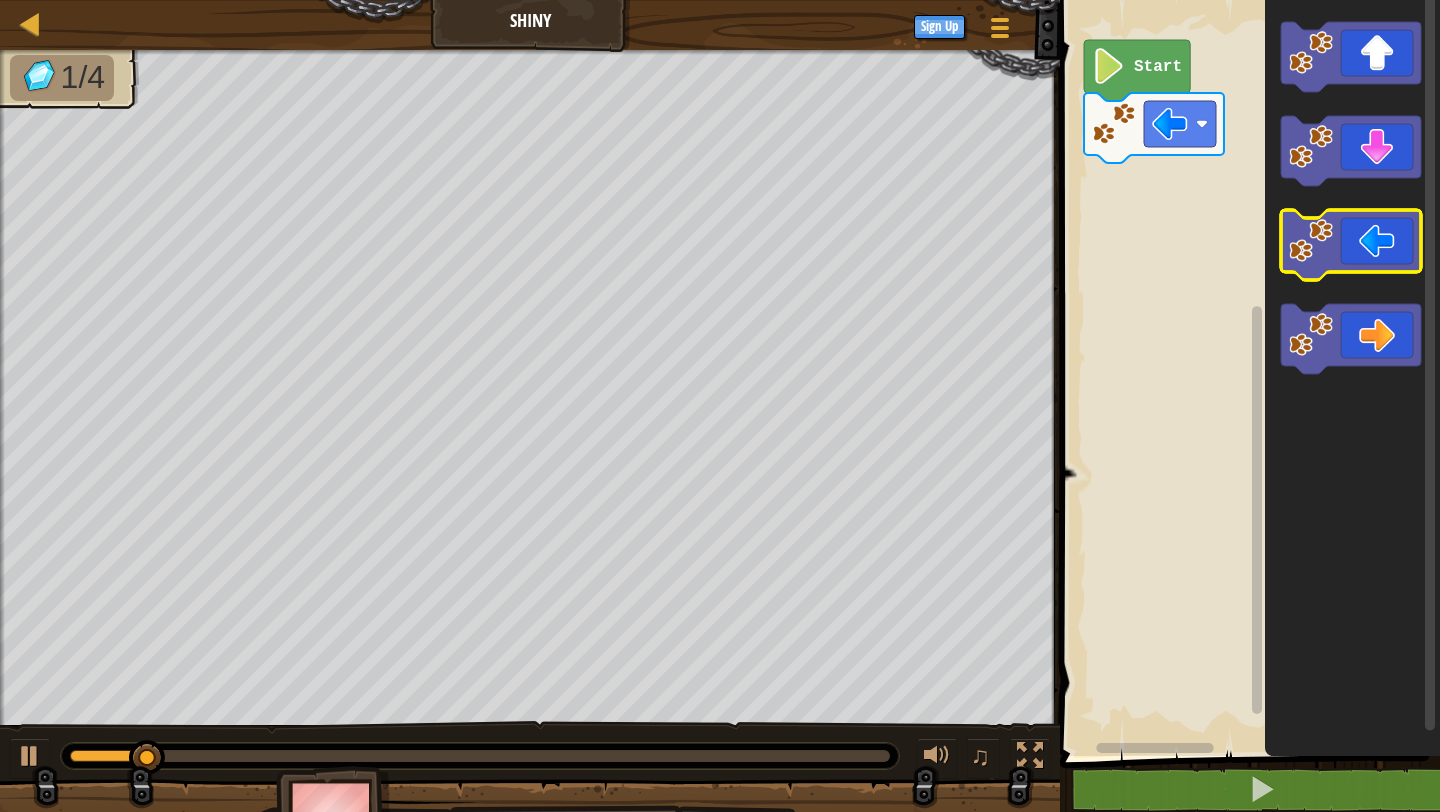 click 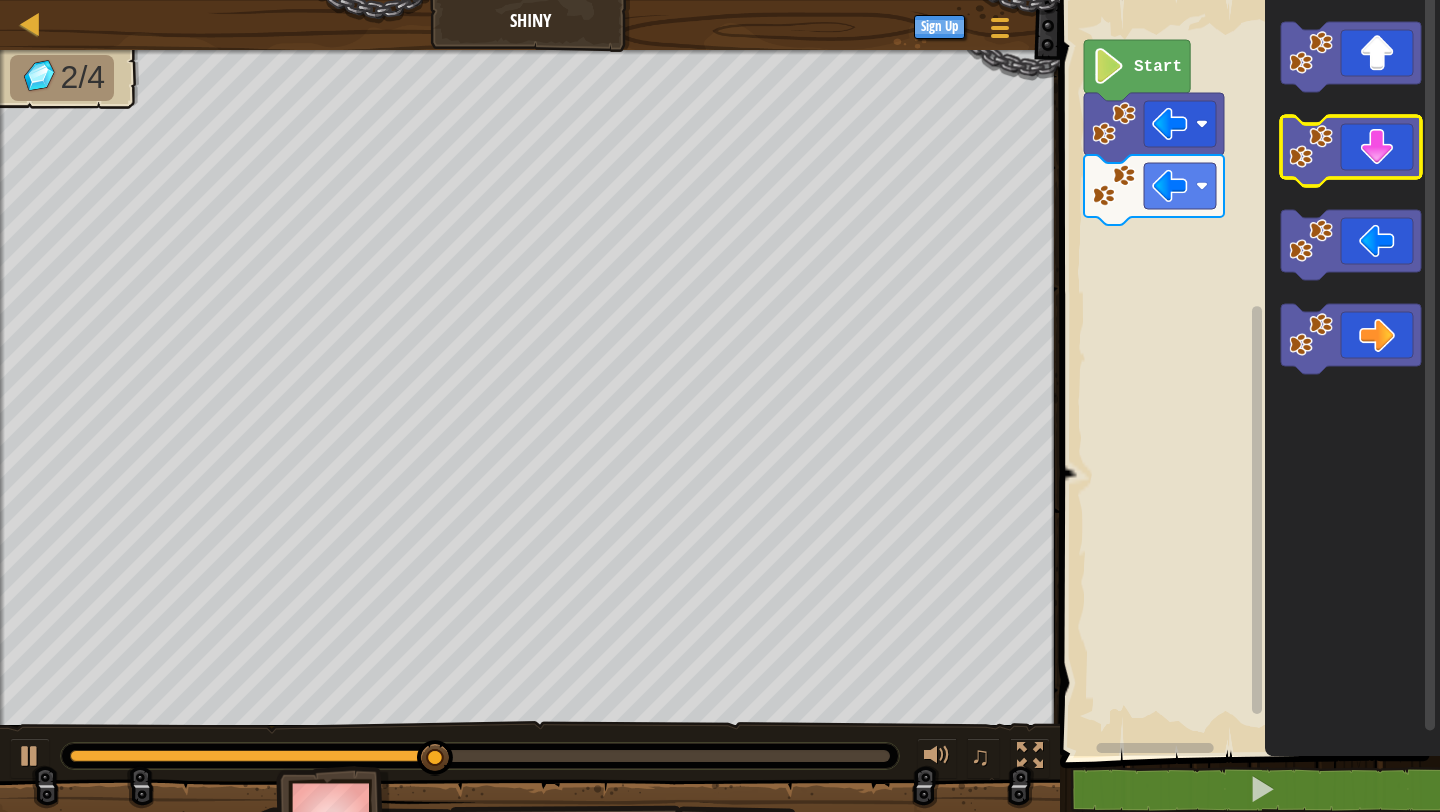 click 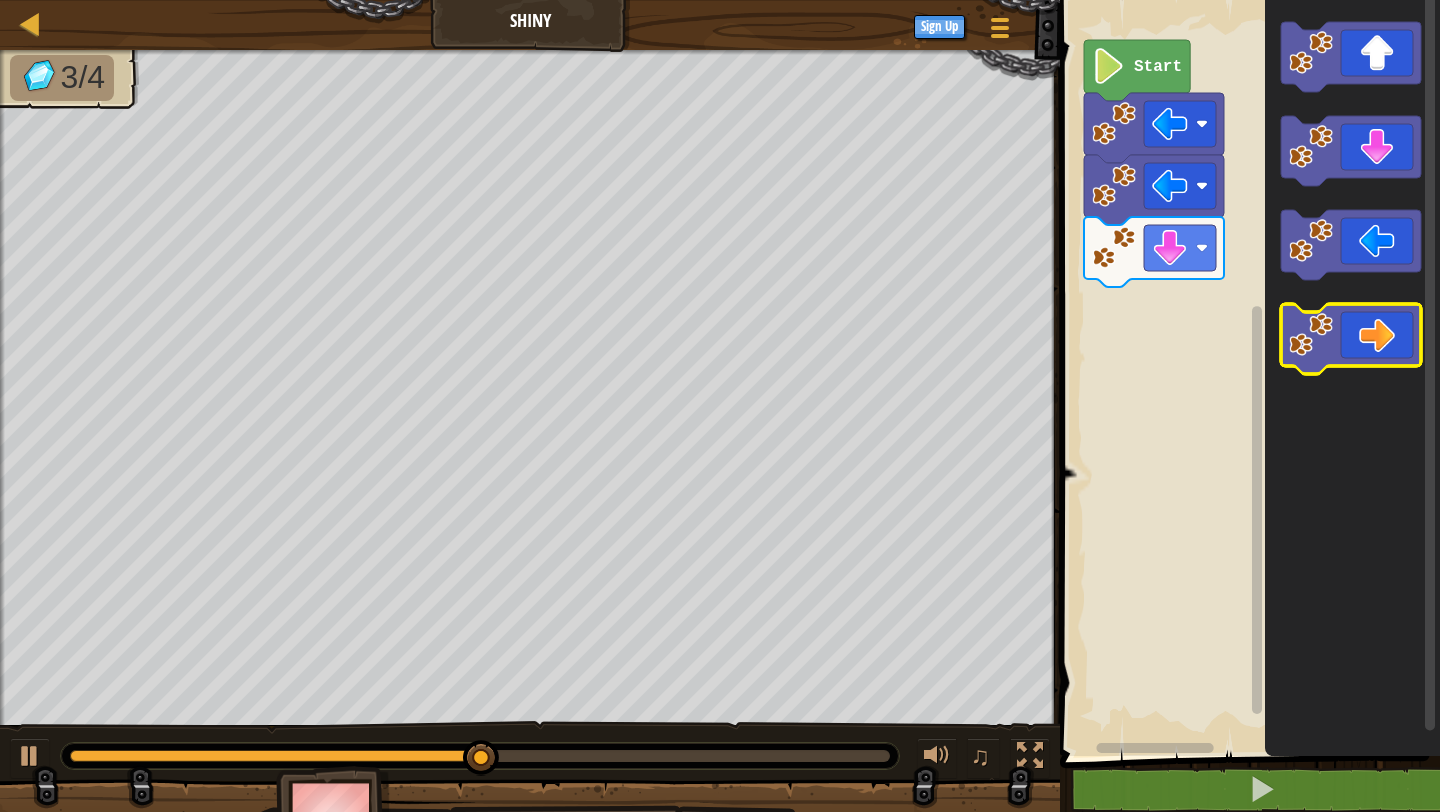 click 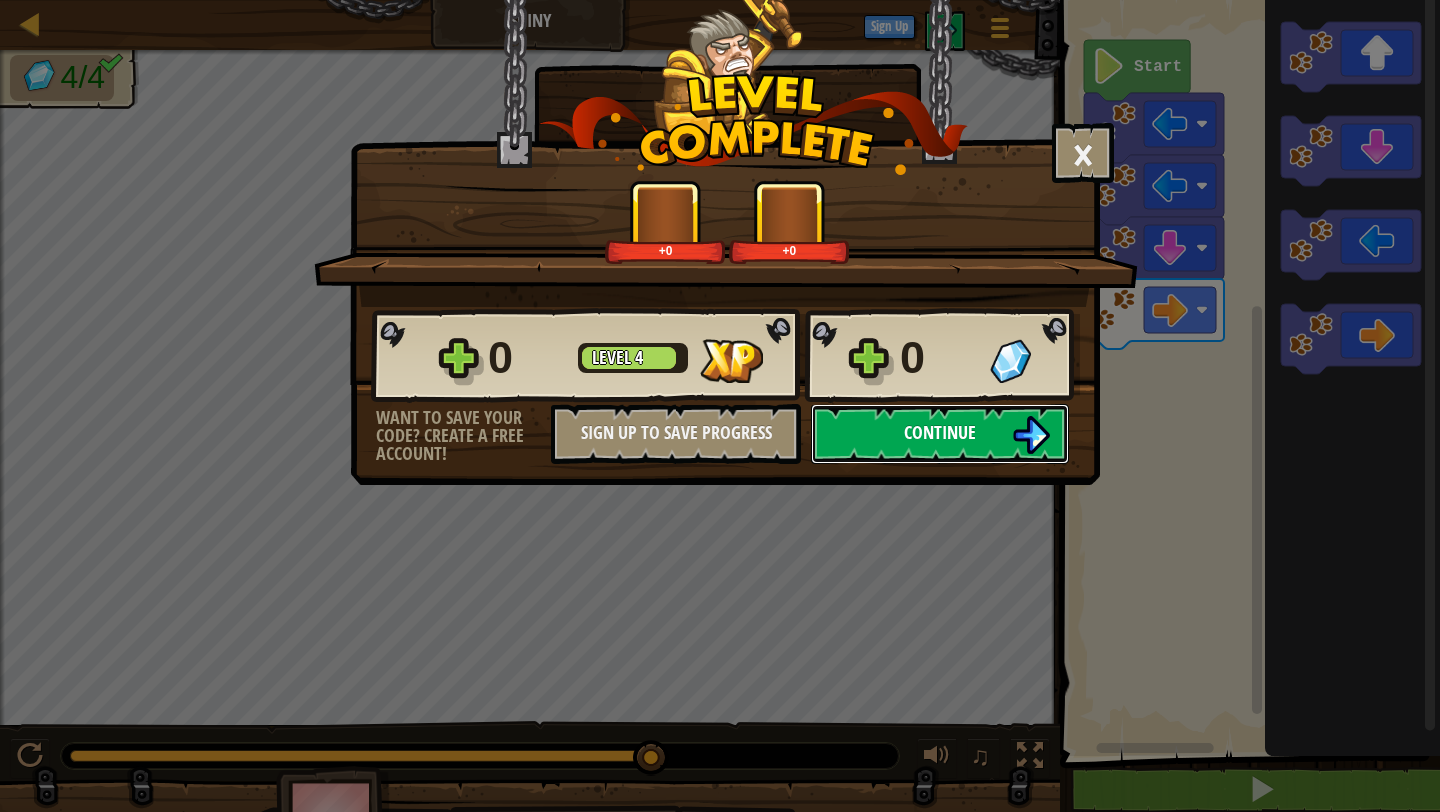 click on "Continue" at bounding box center [940, 434] 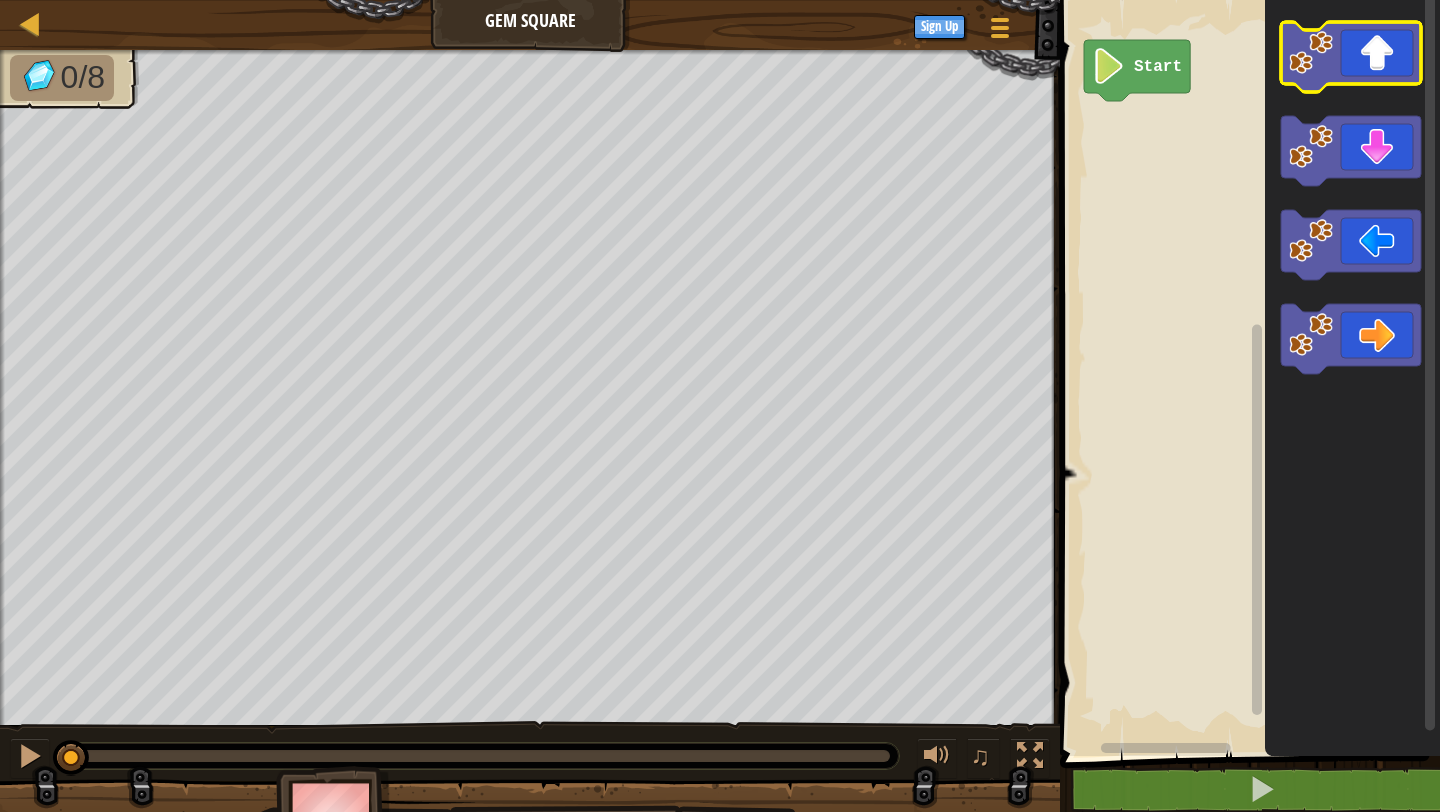 click 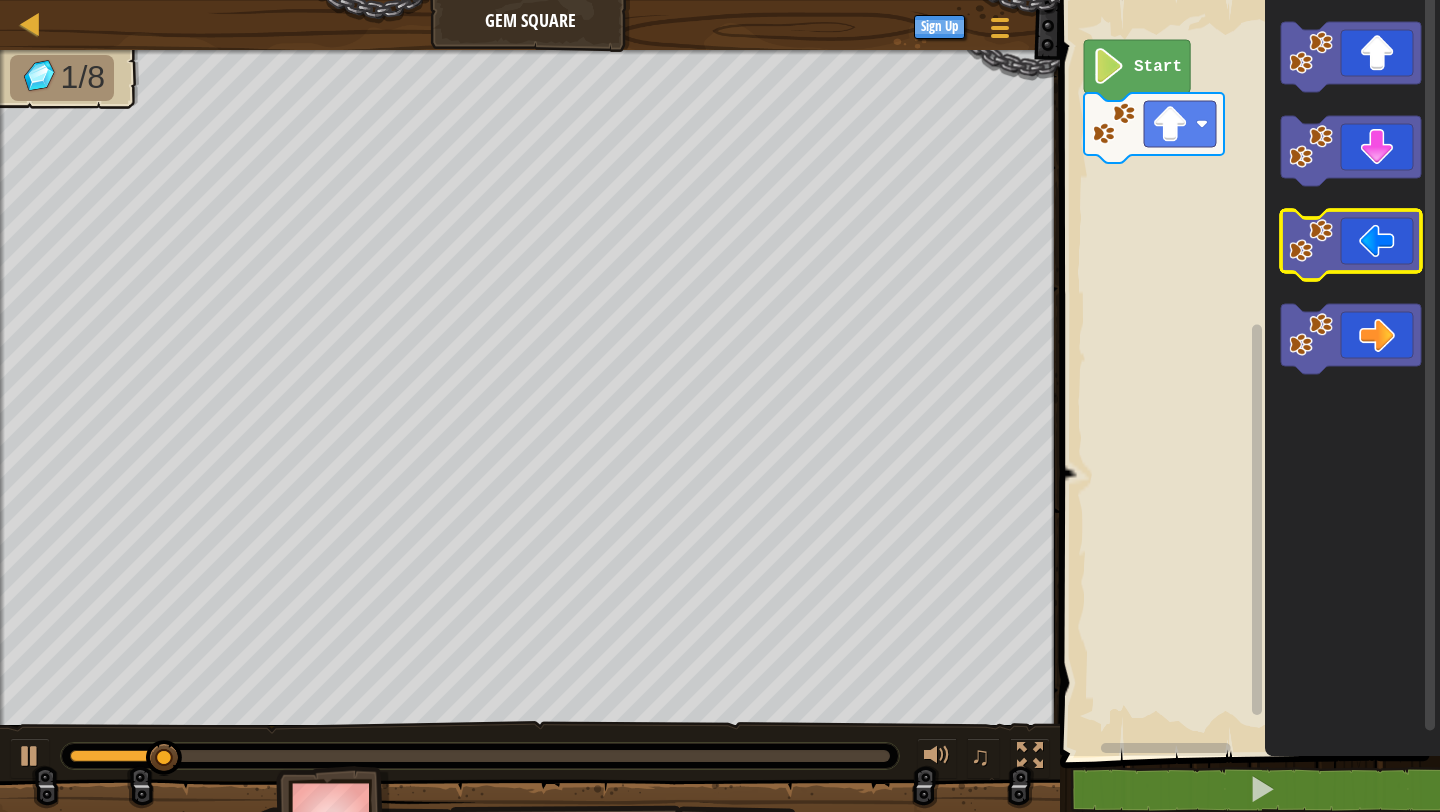 click 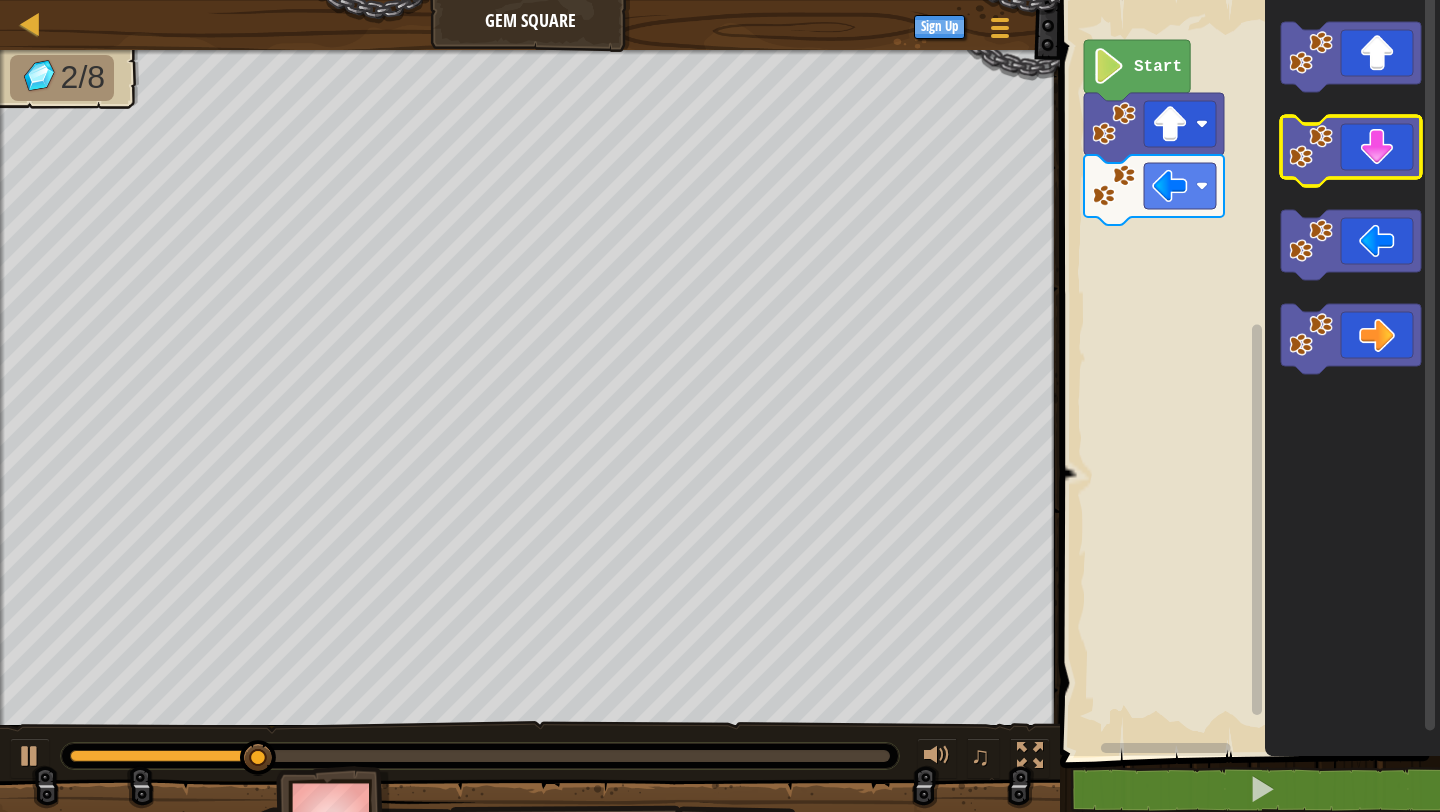 click 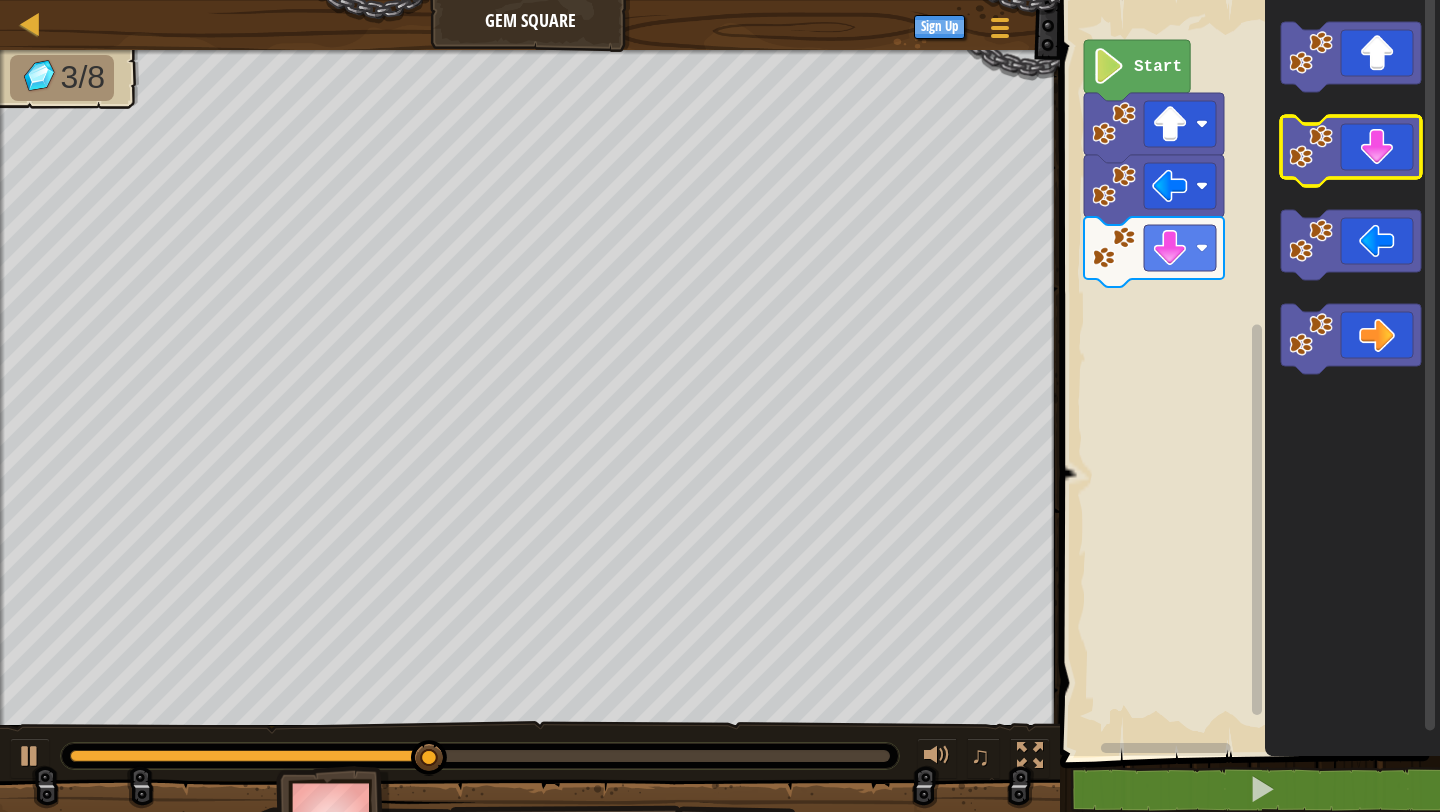 click 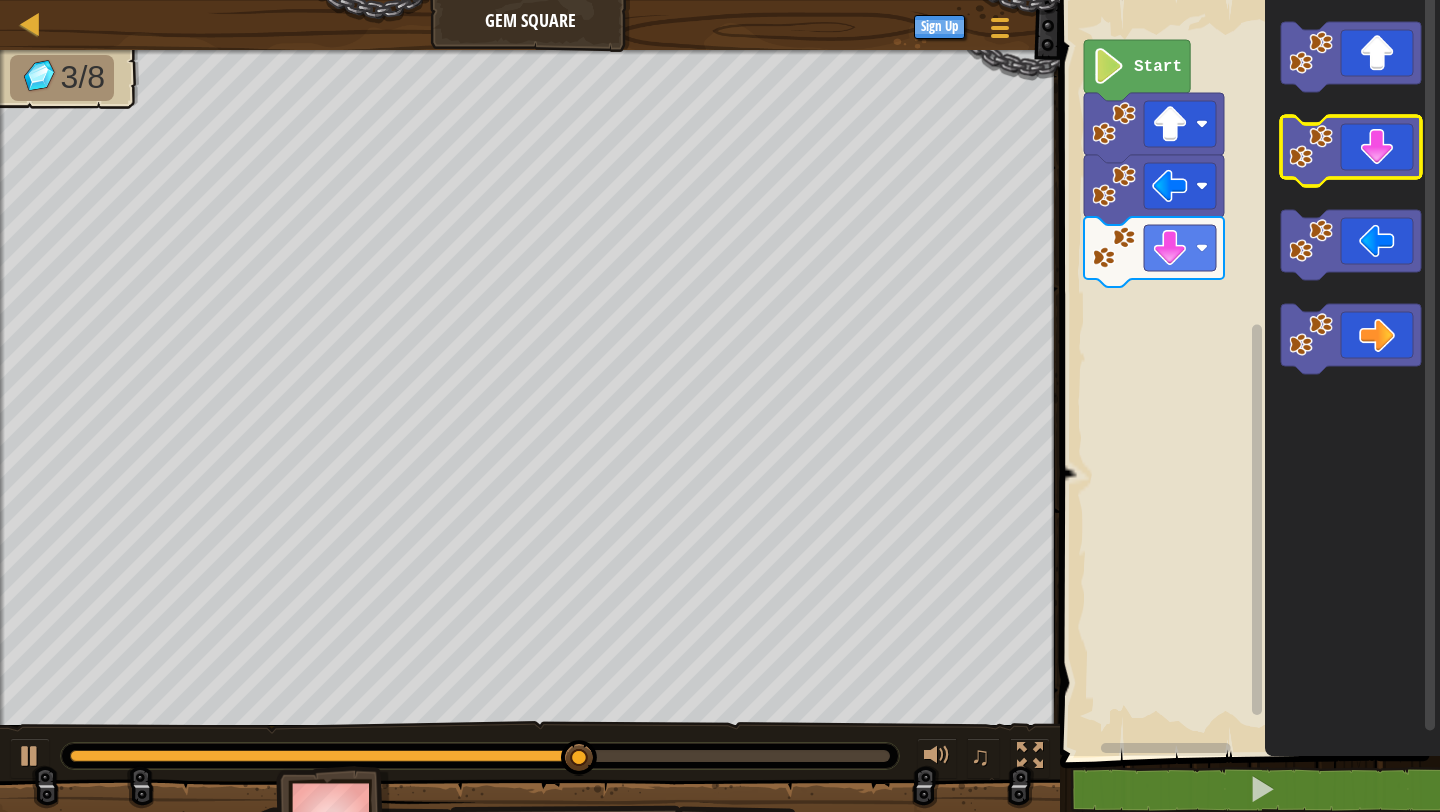 click 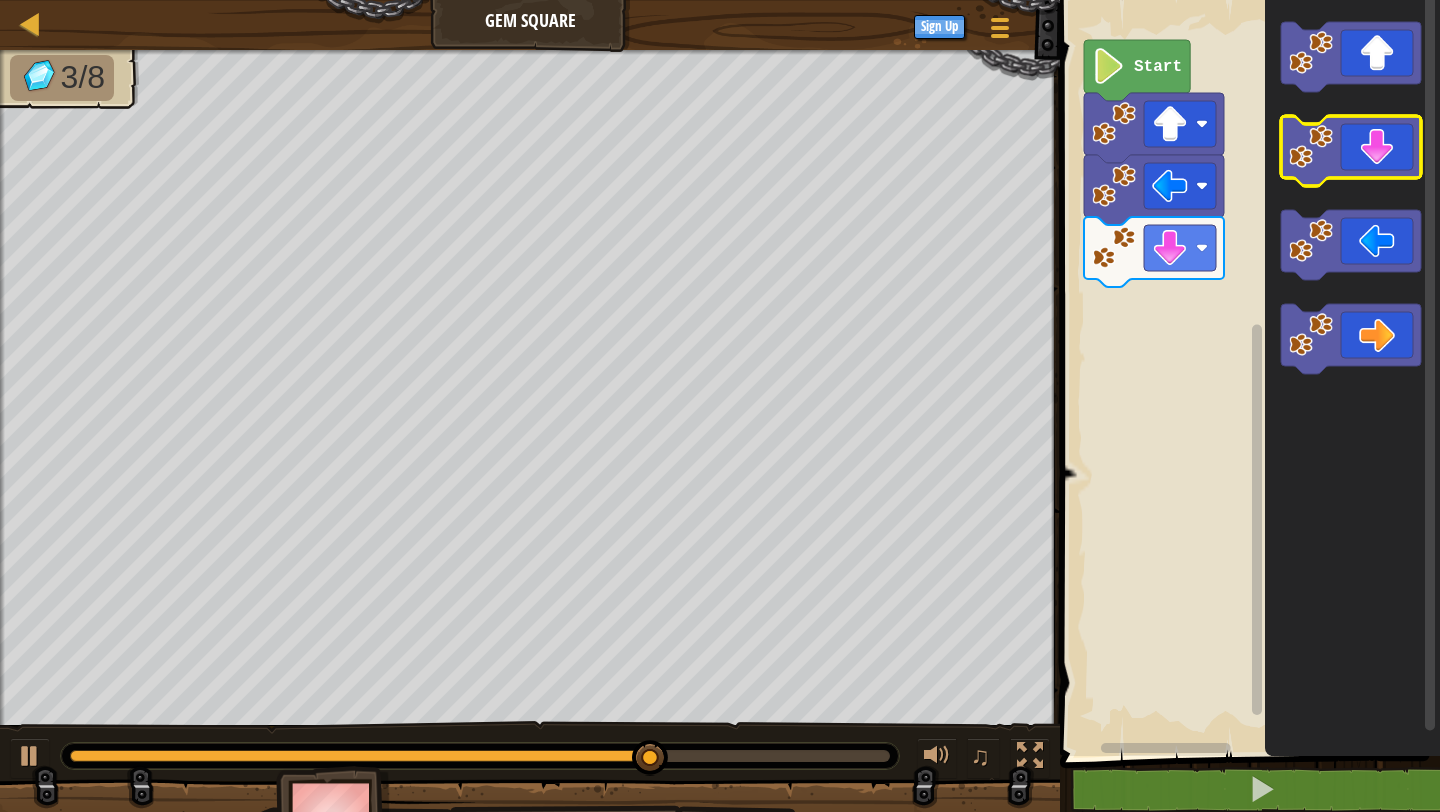 click 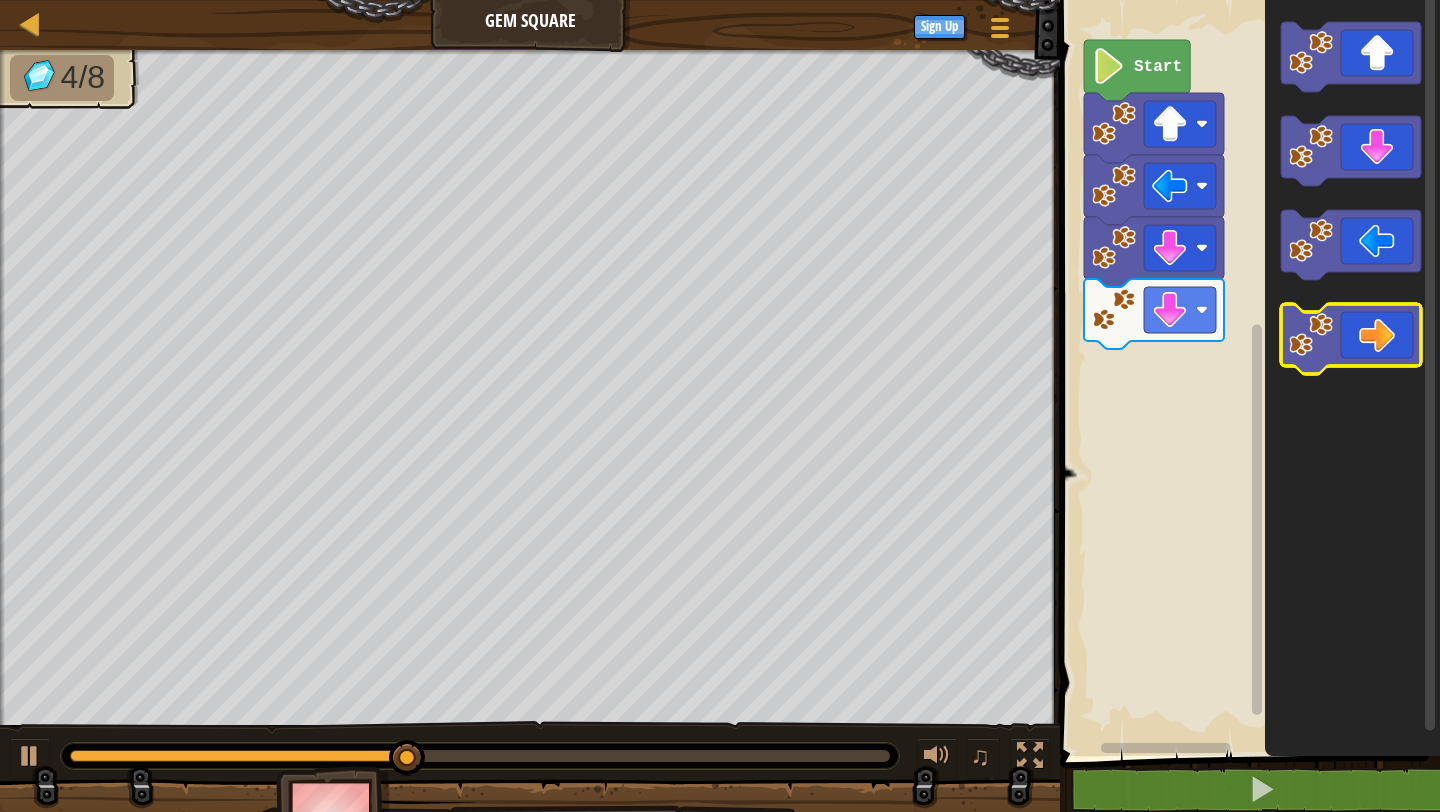 click 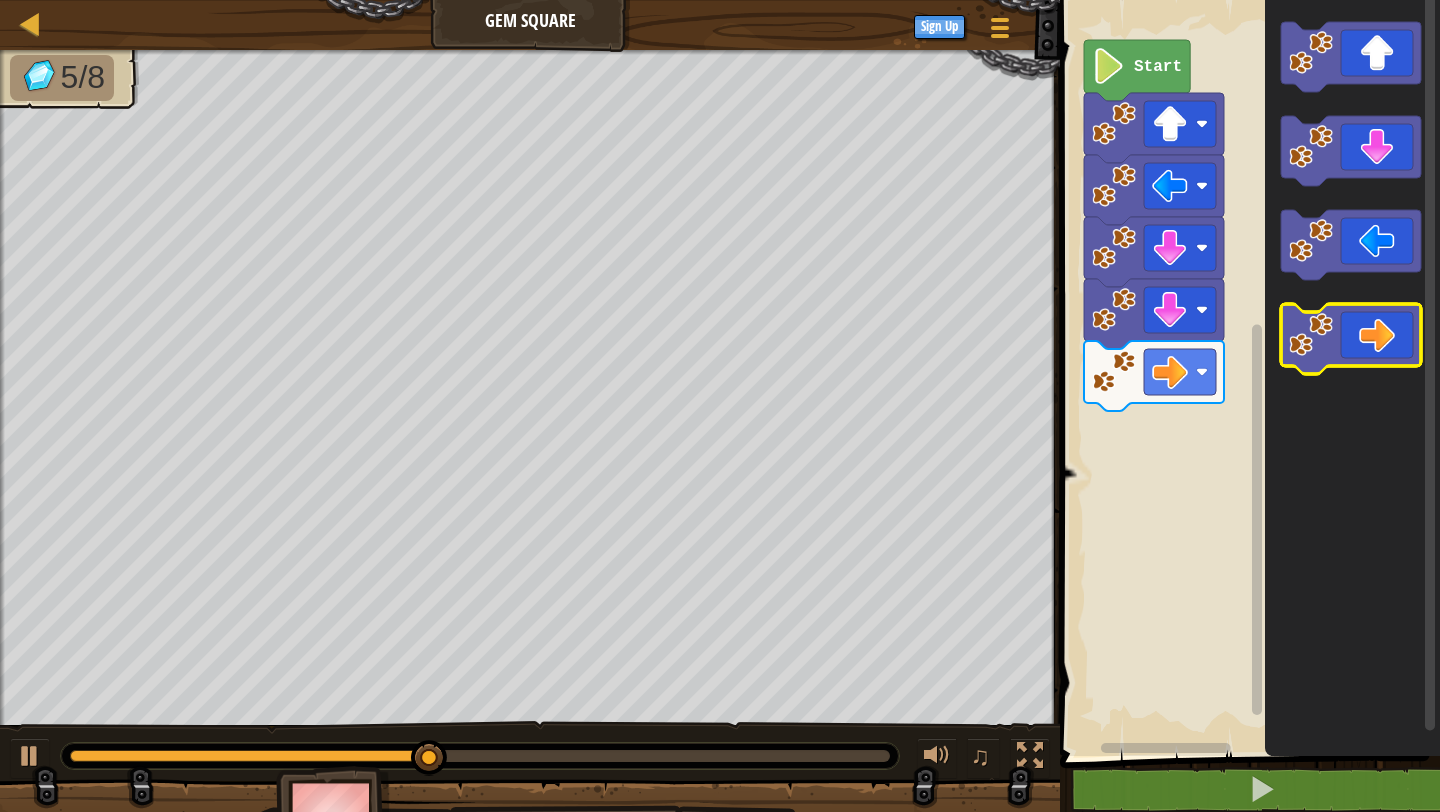 click 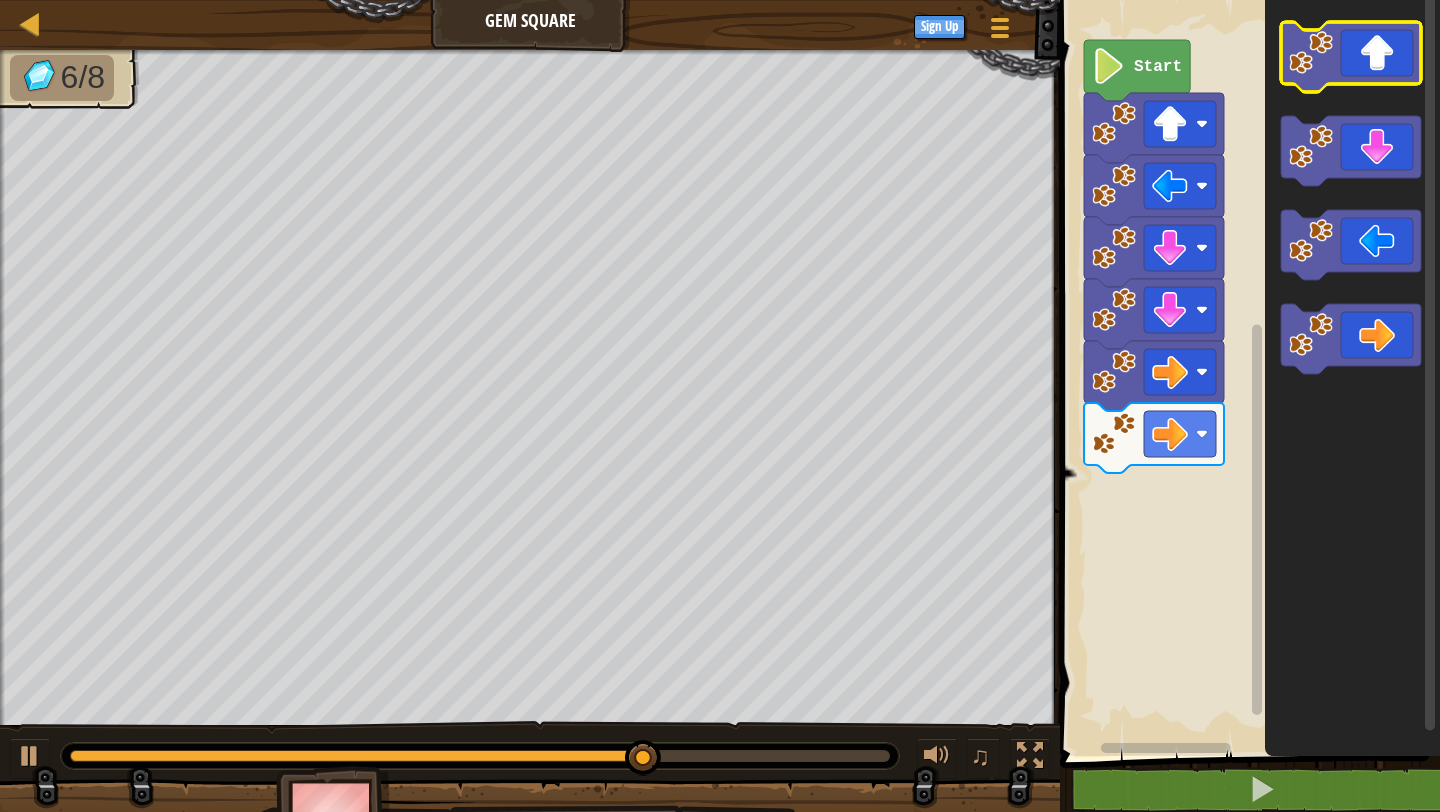 click 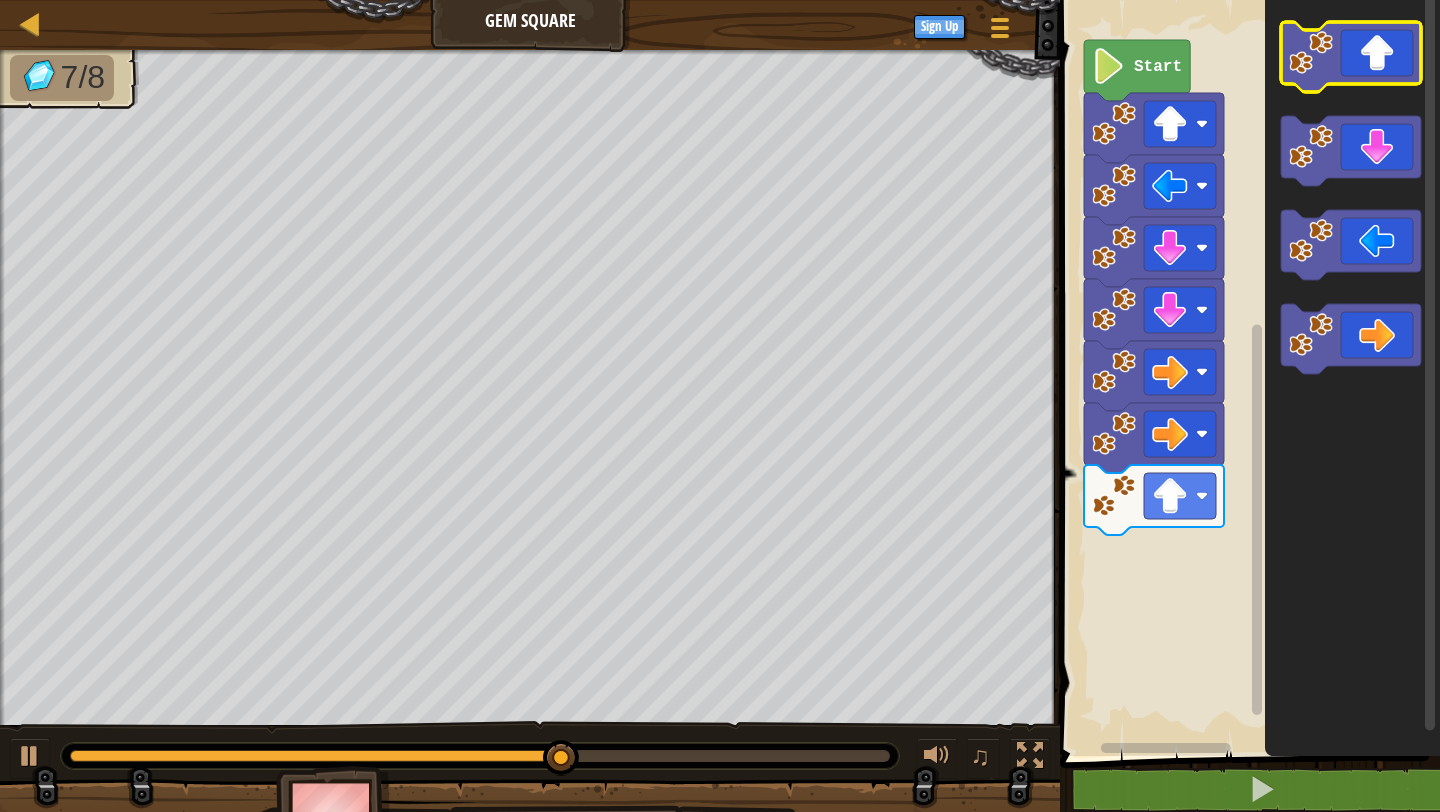 click 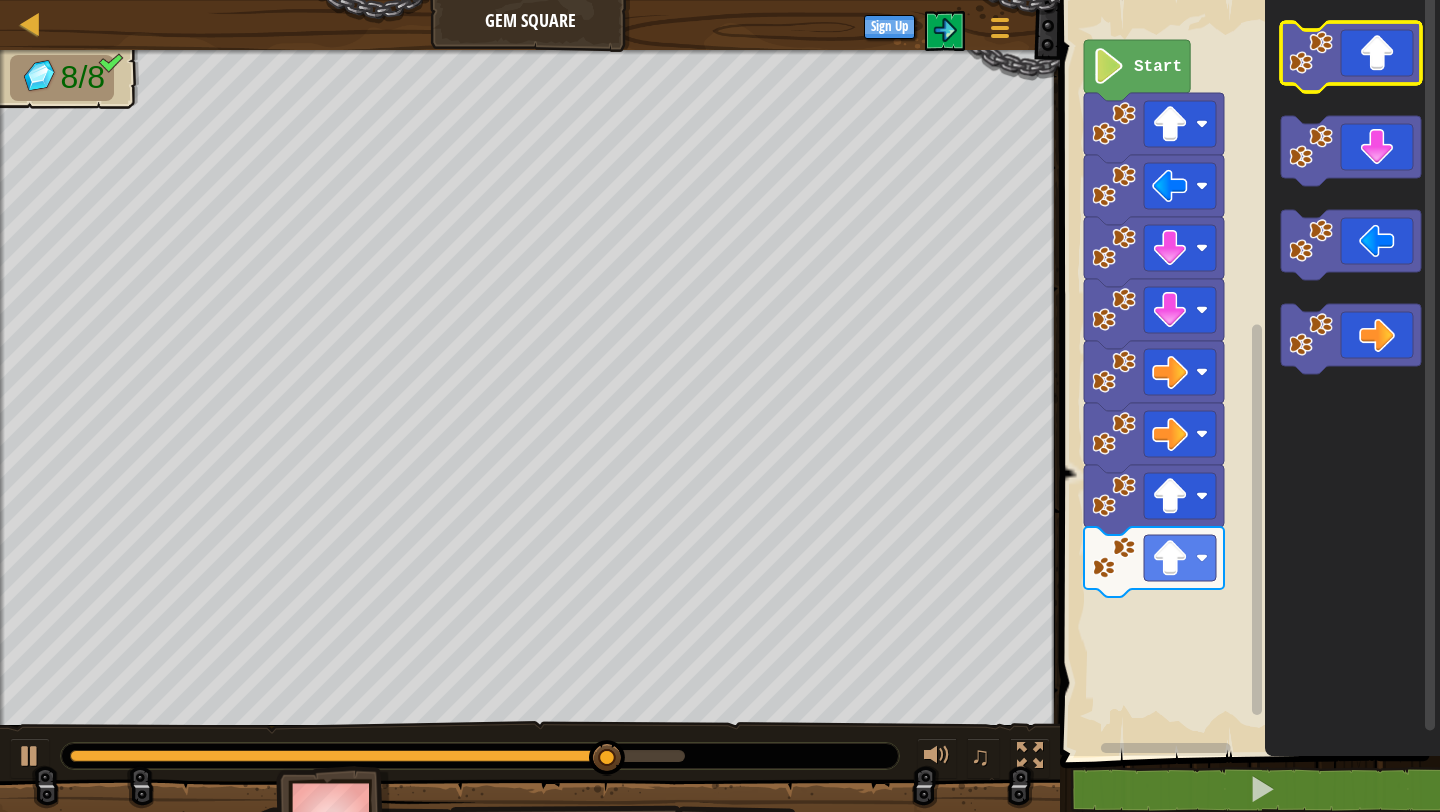click 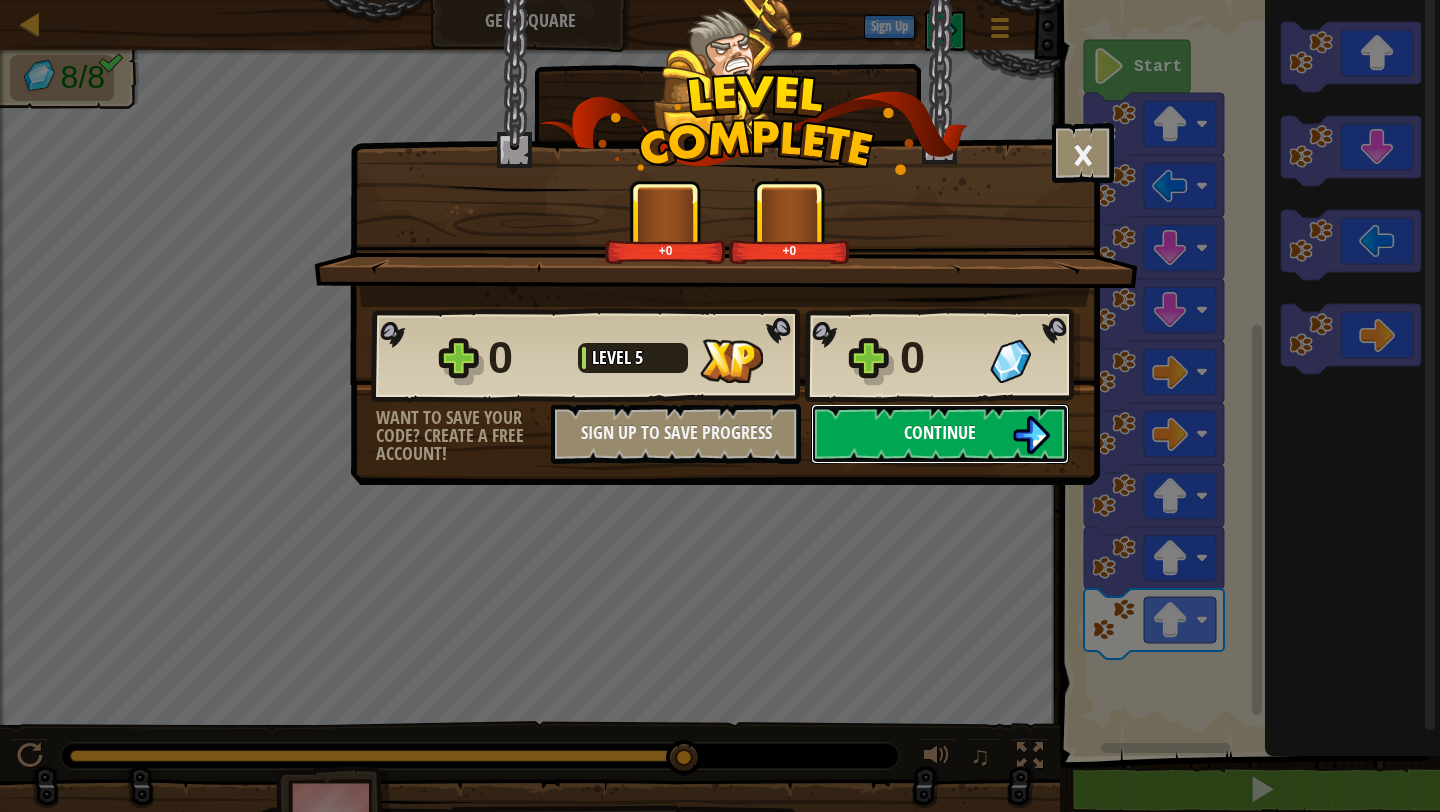click on "Continue" at bounding box center [940, 432] 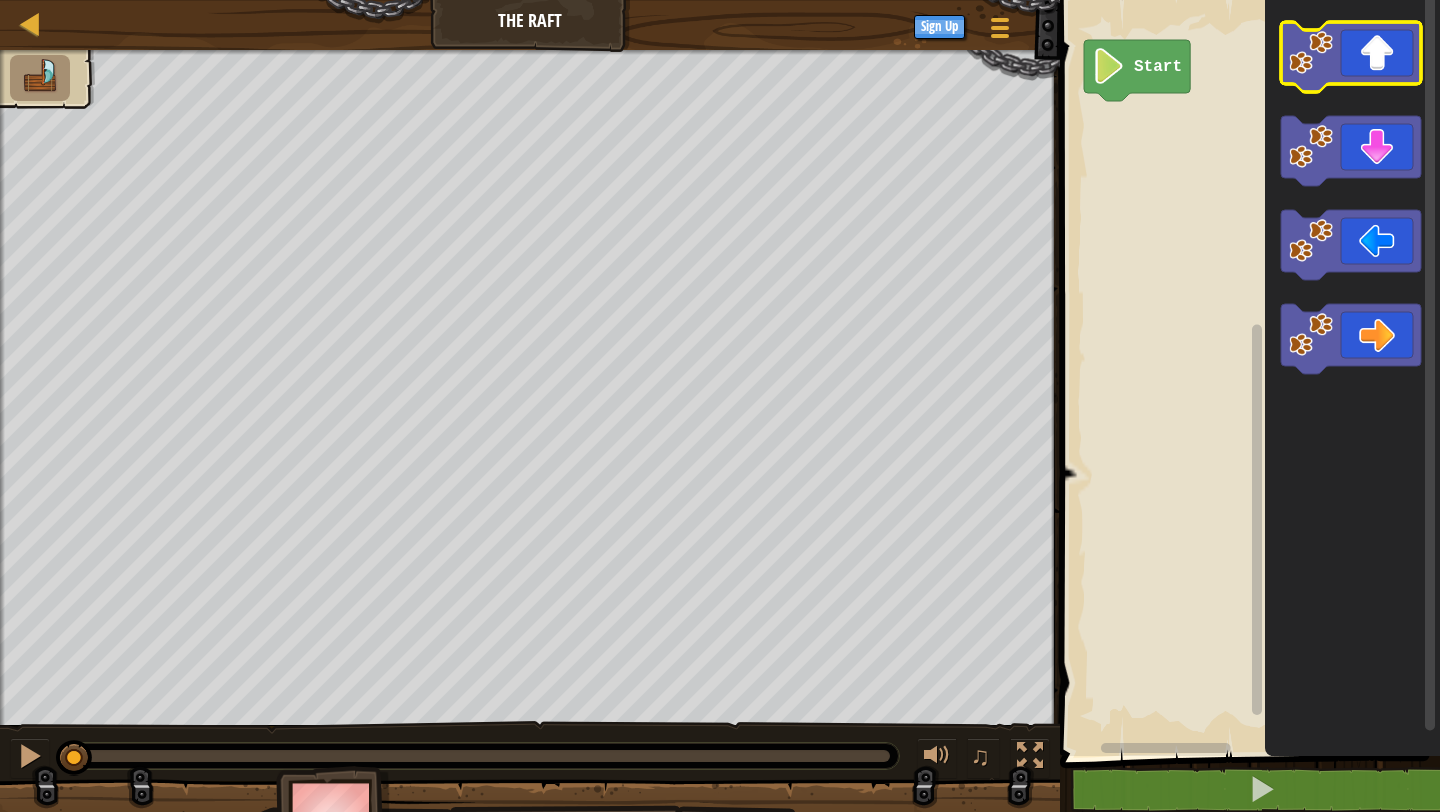 click 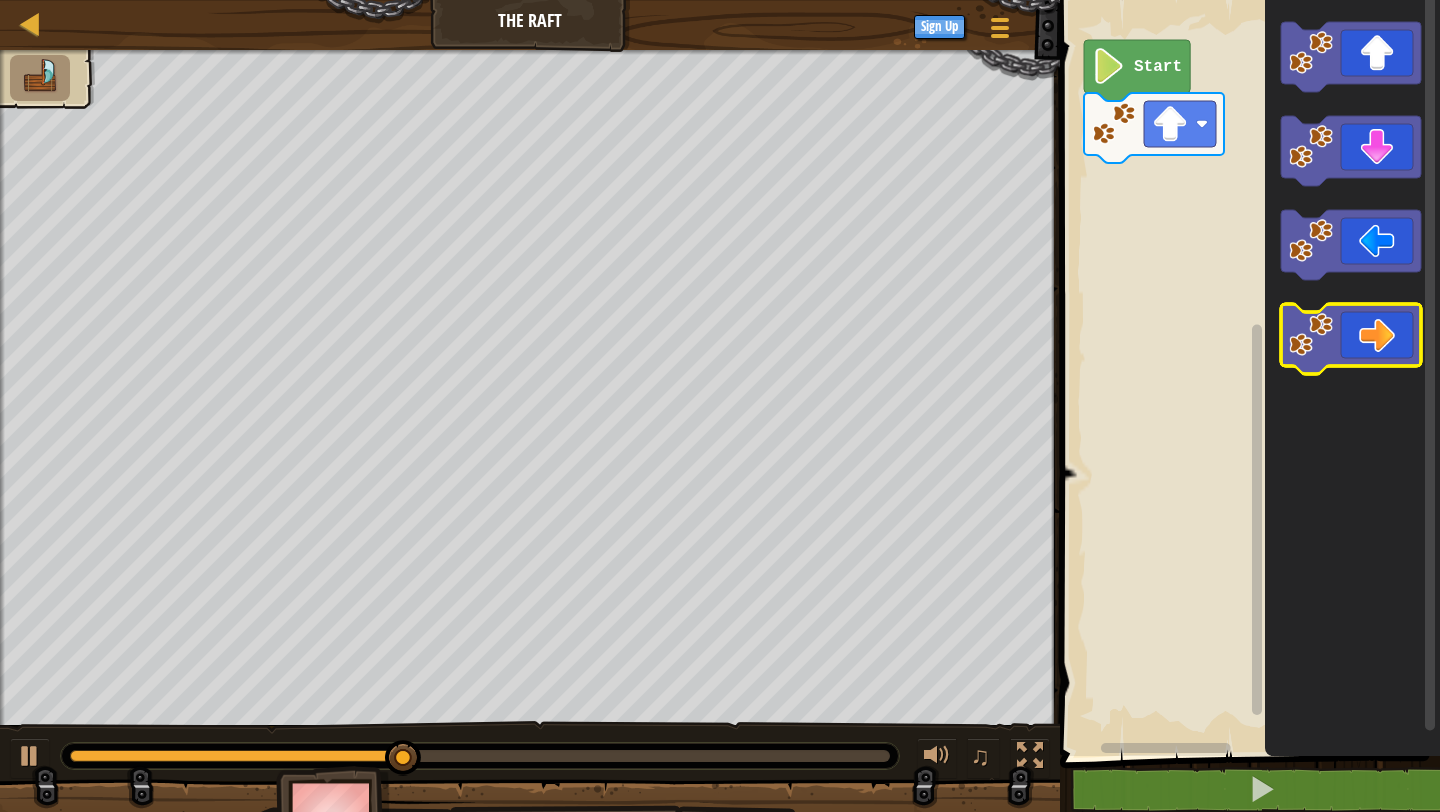 click 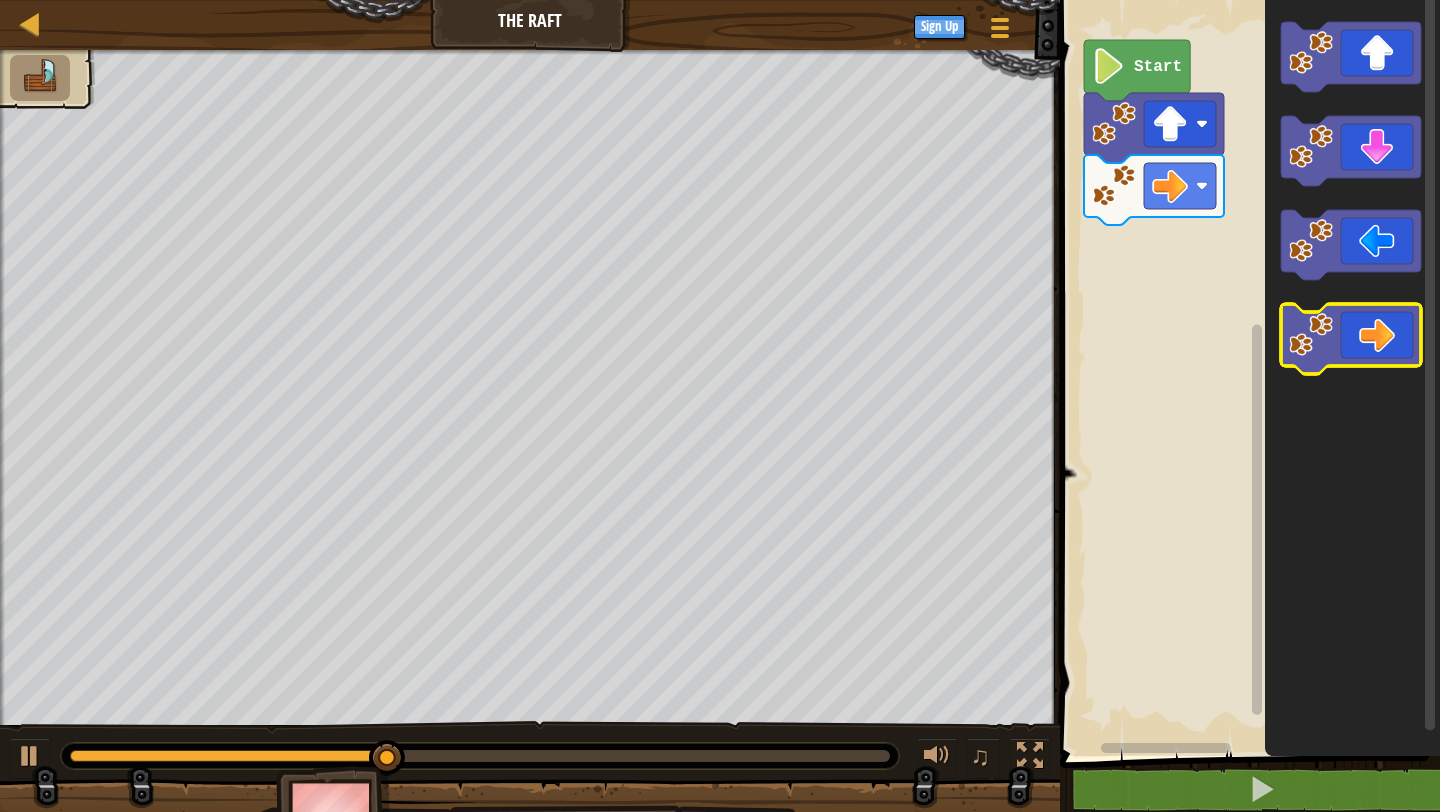 click 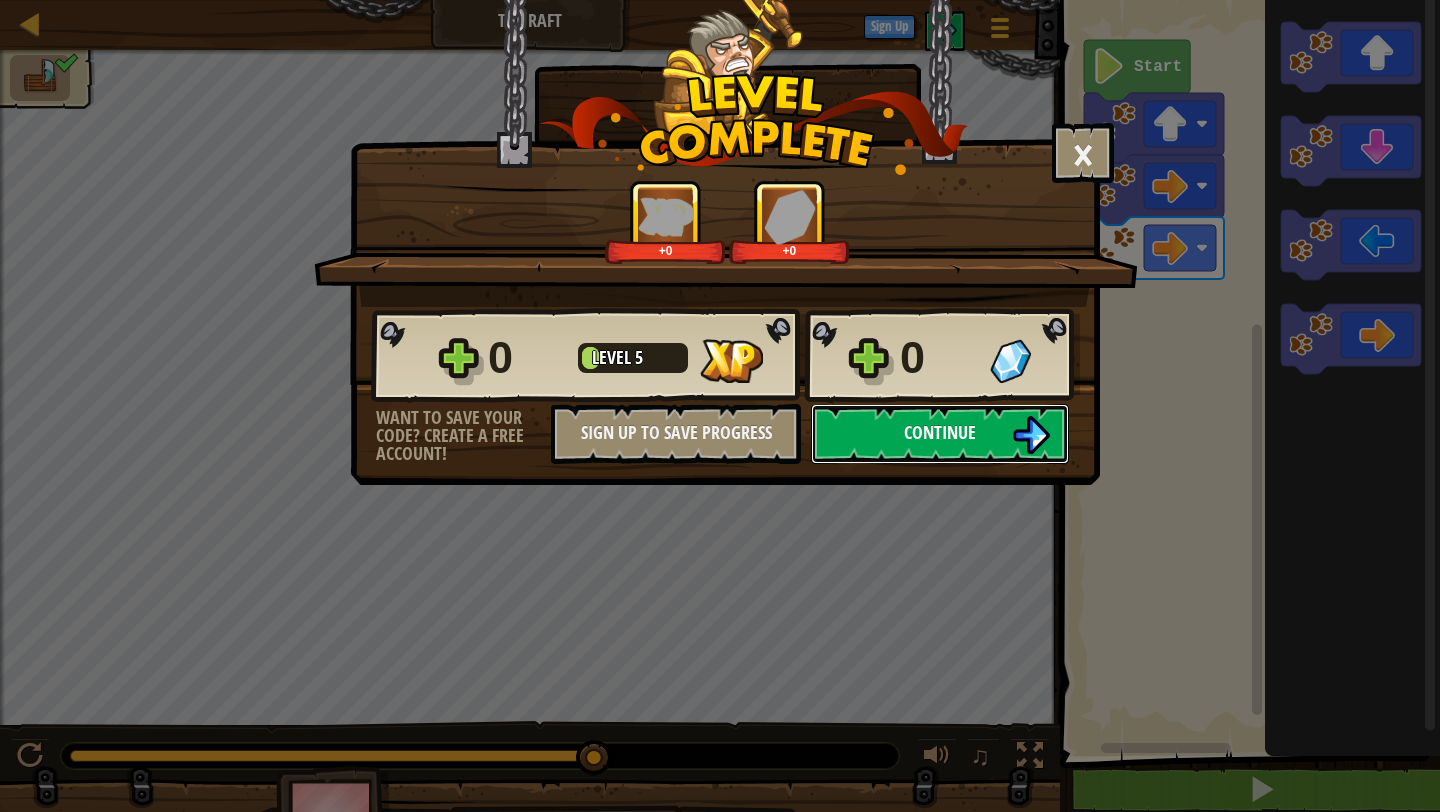click on "Continue" at bounding box center (940, 434) 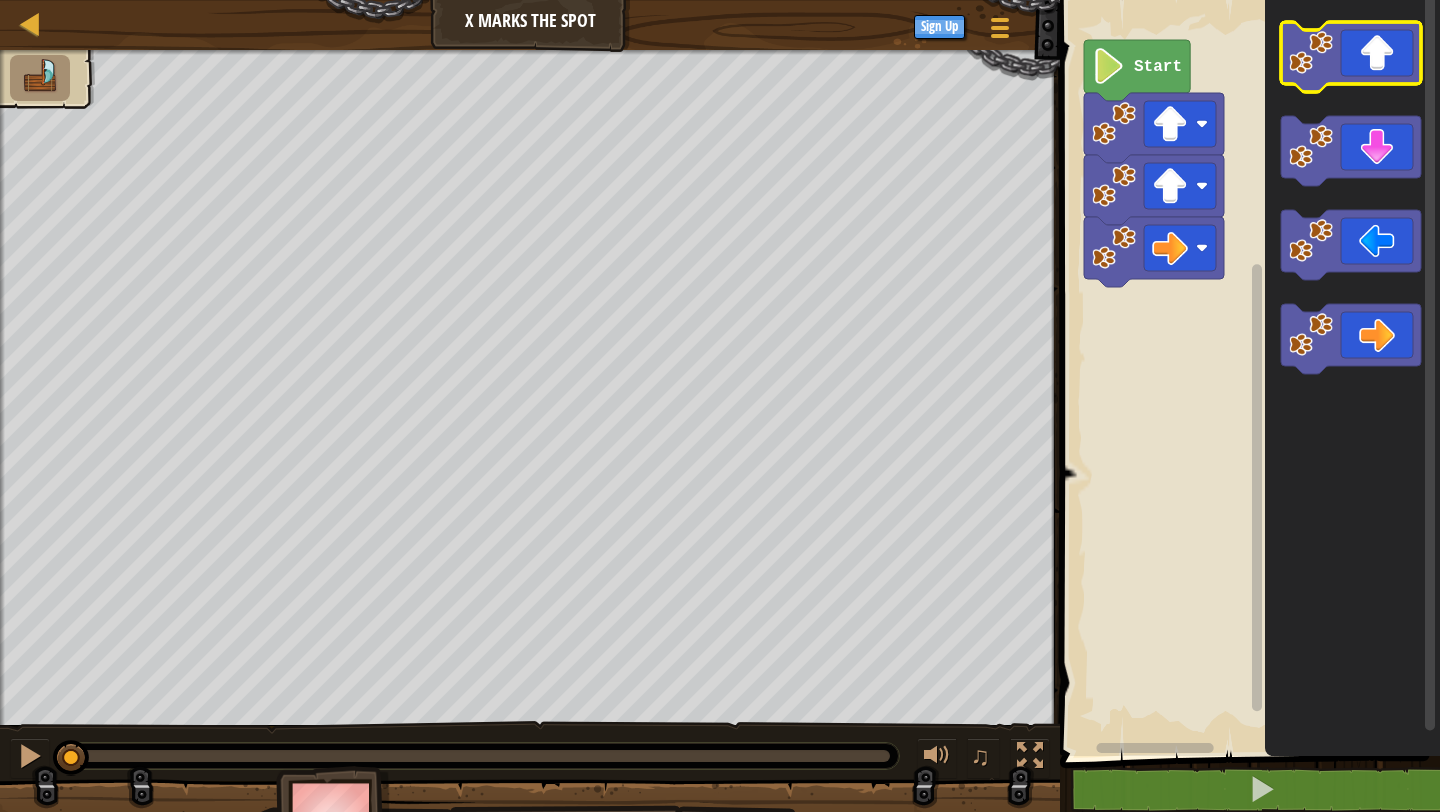 click 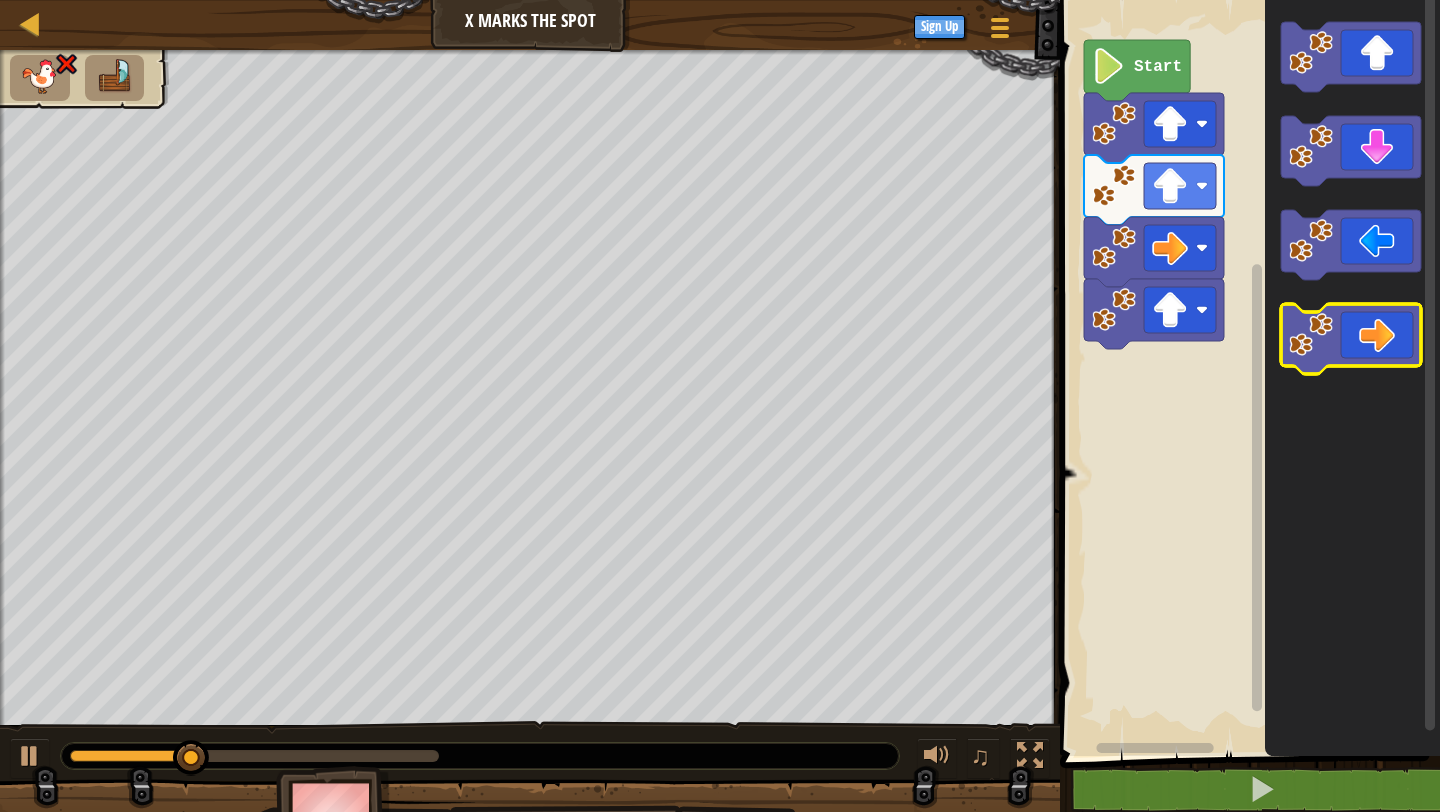 click 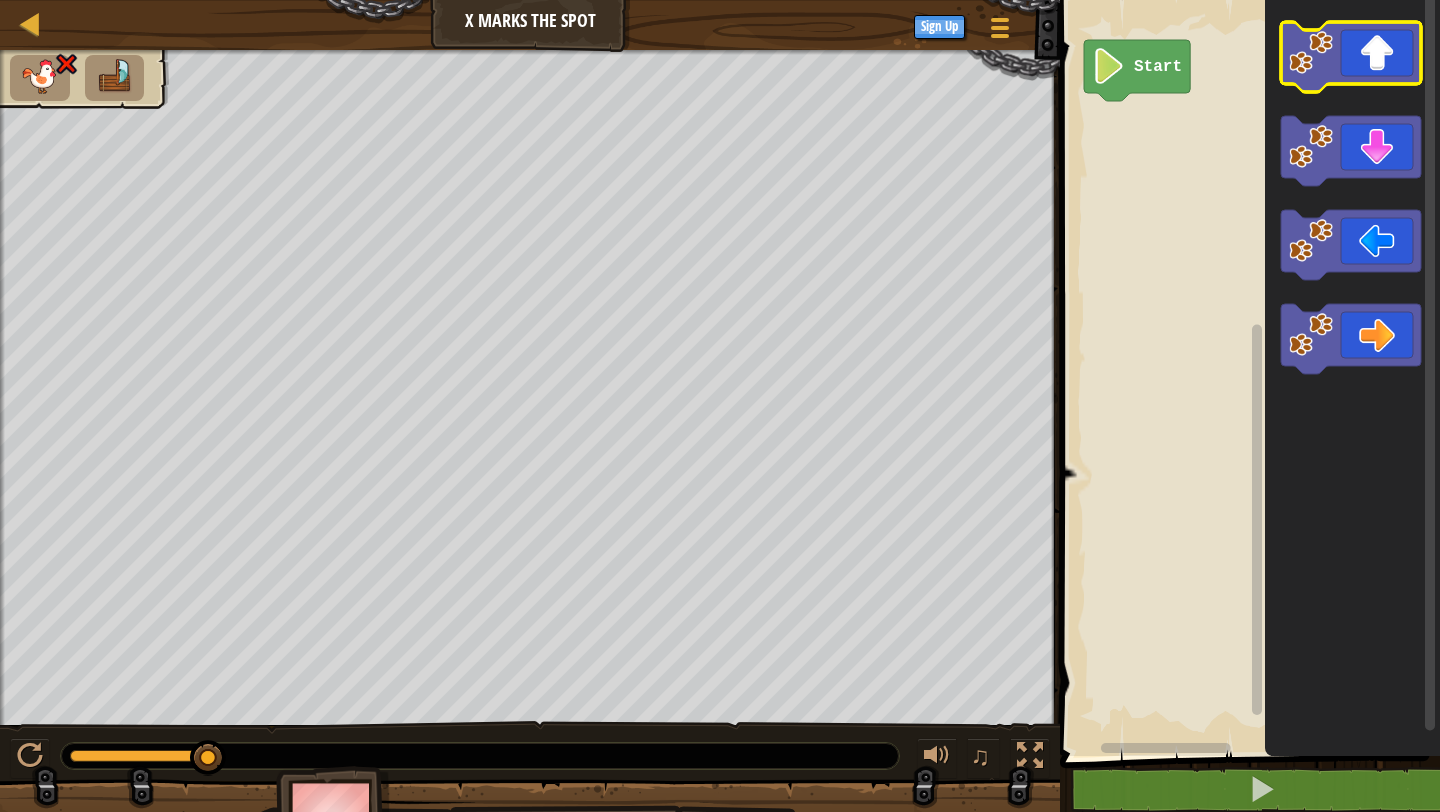click 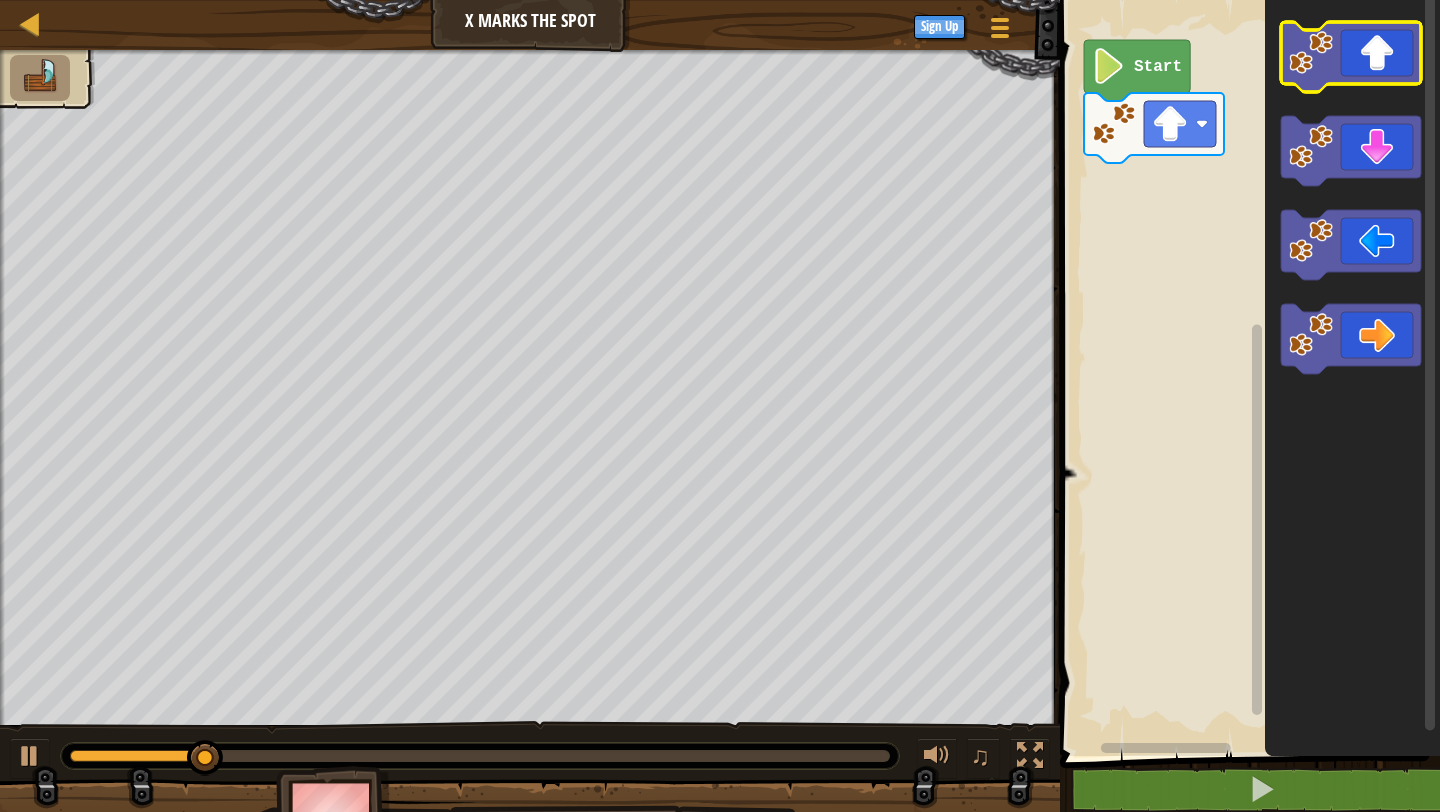 click 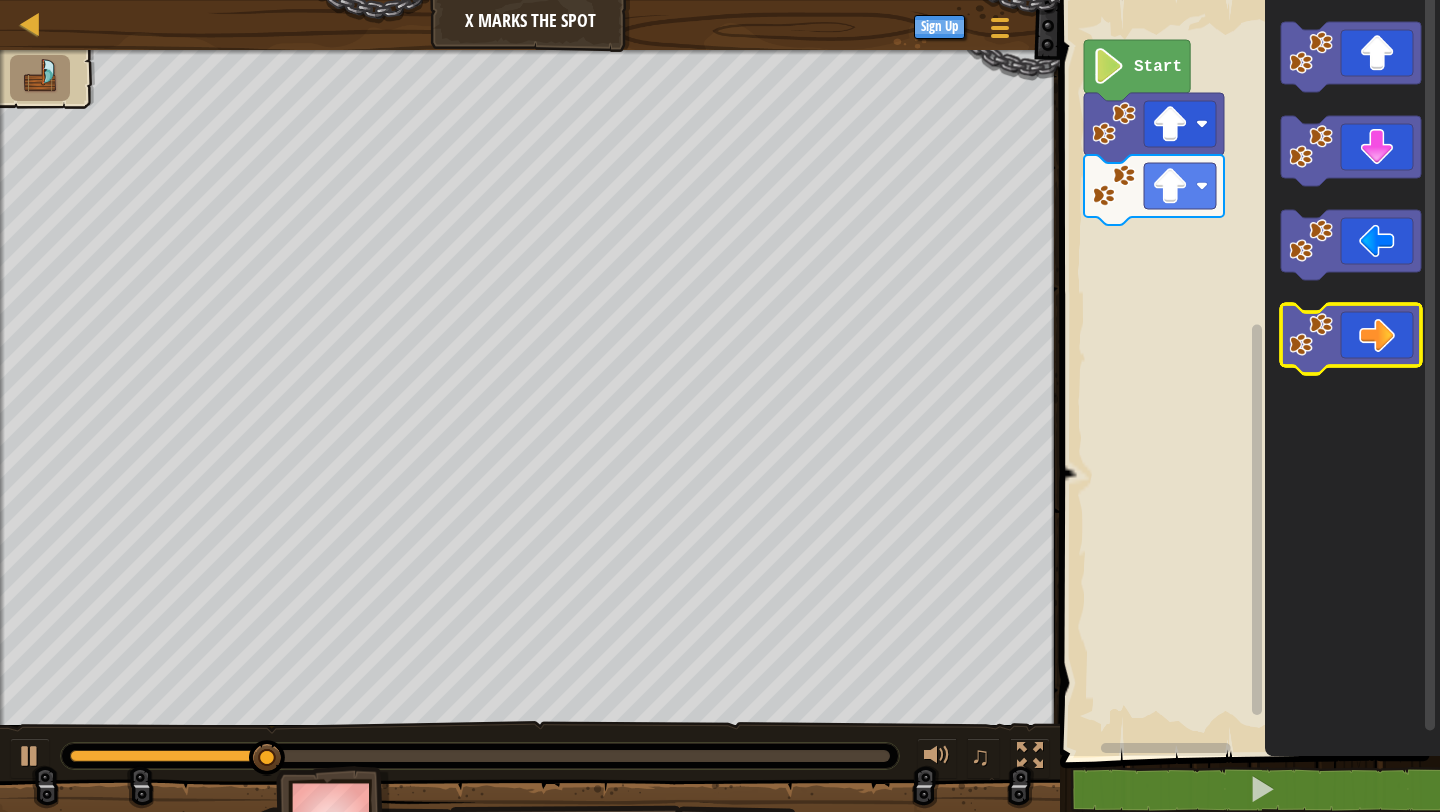 click 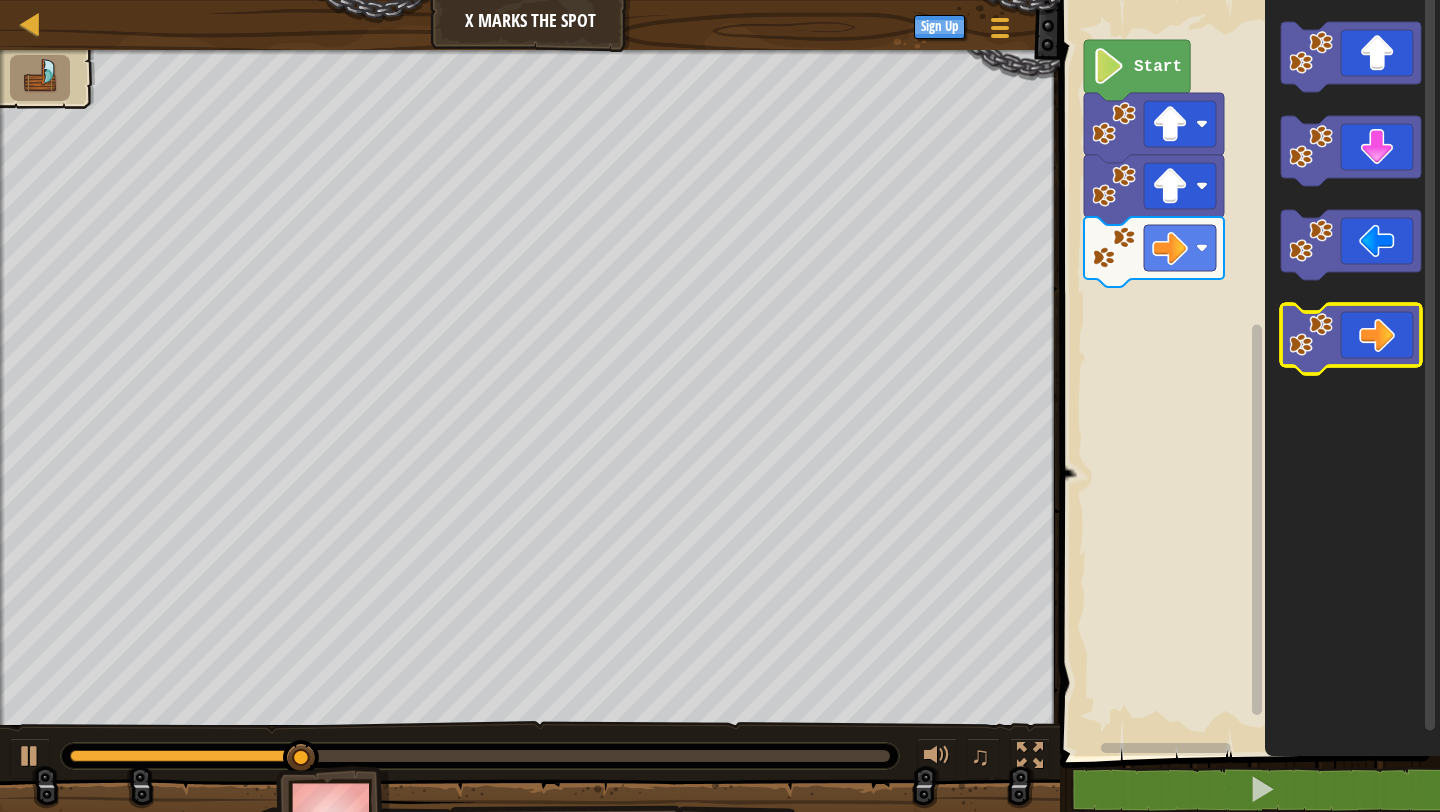 click 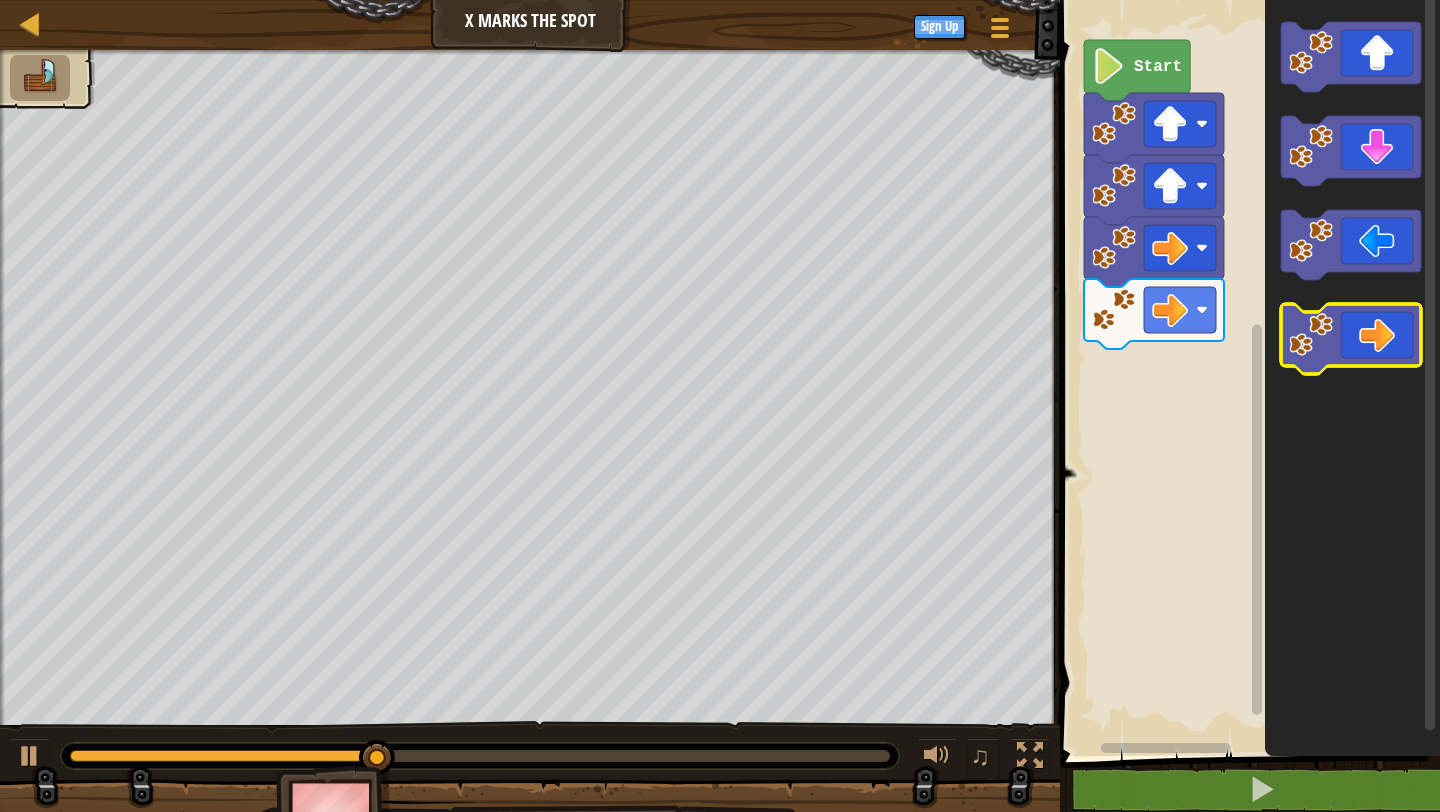 click 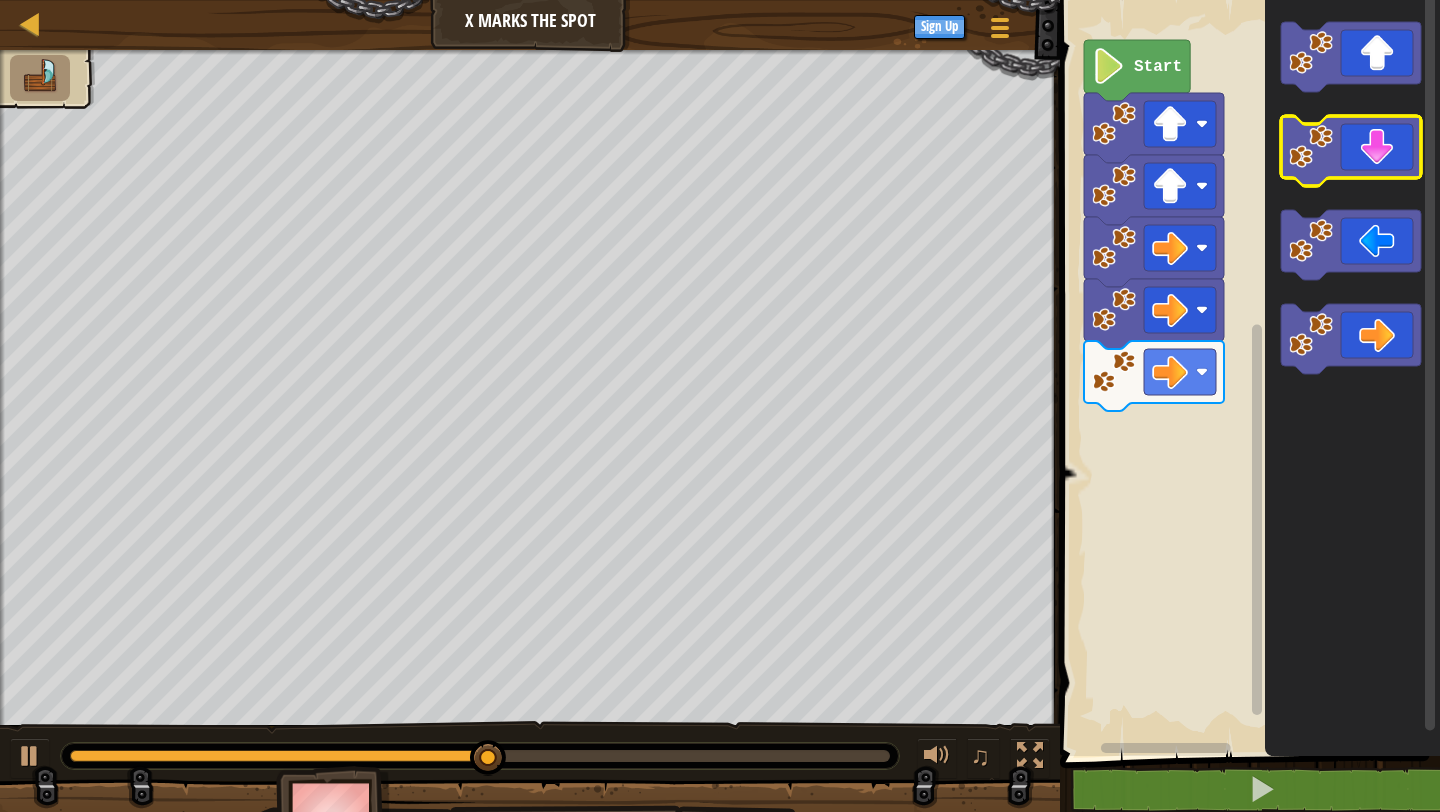 click 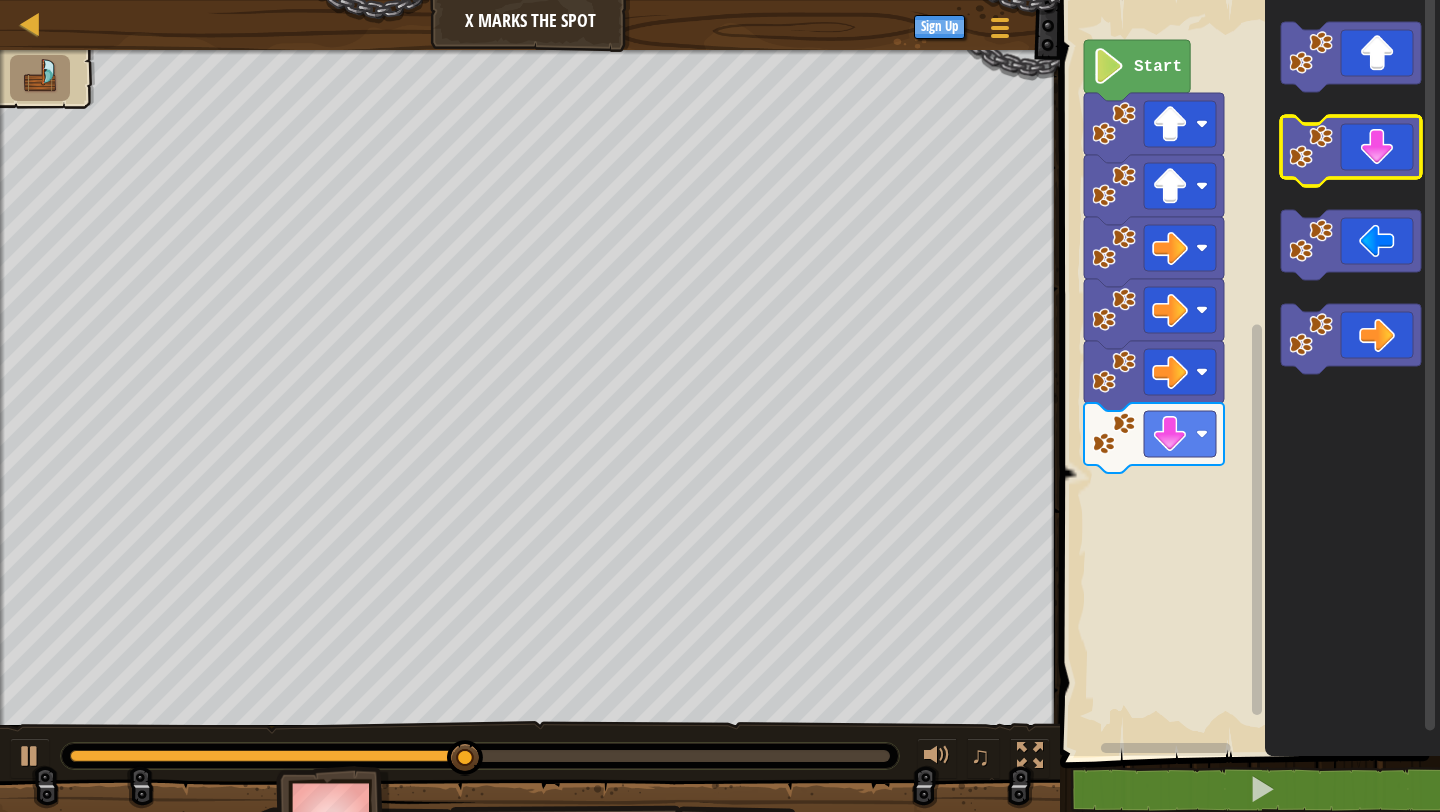 click 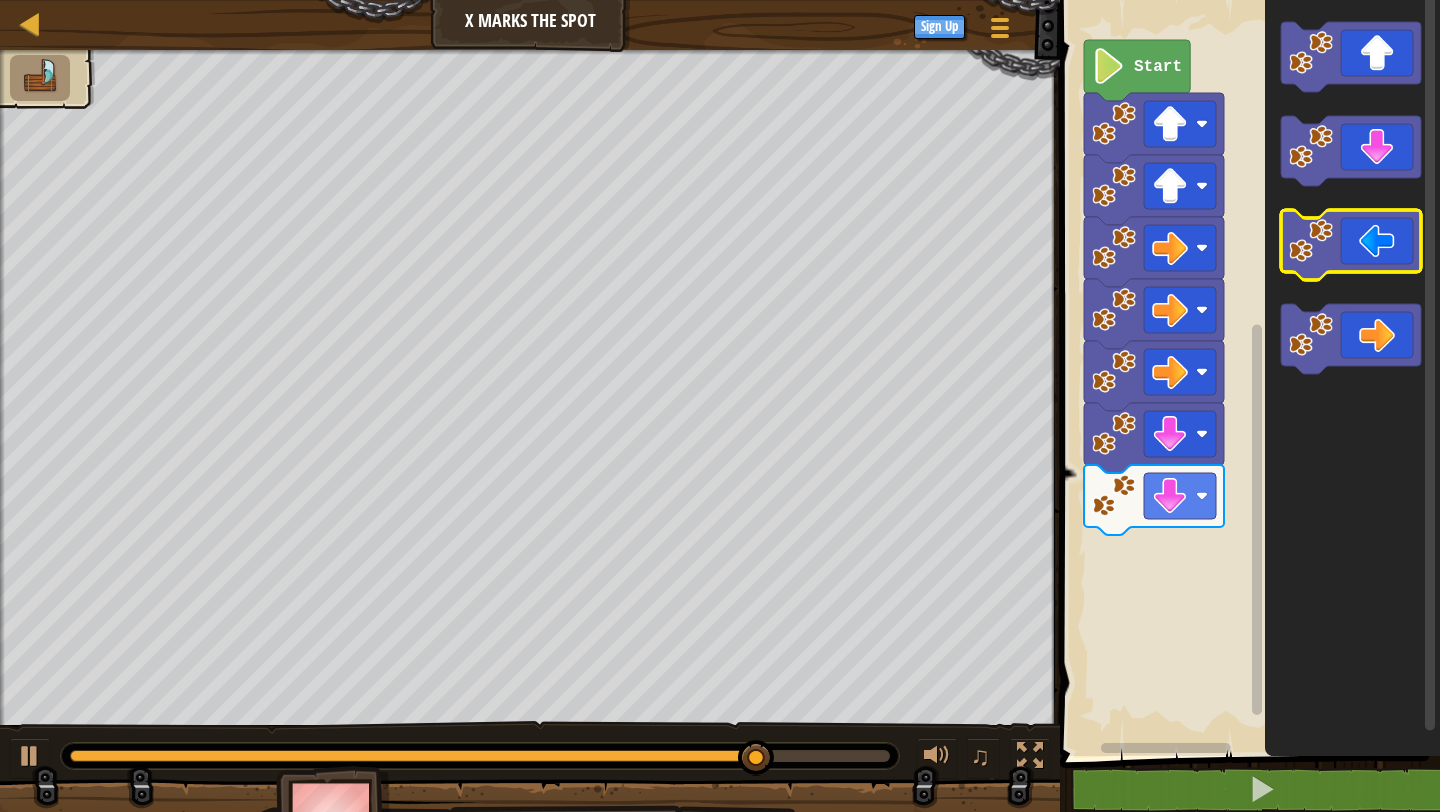 click 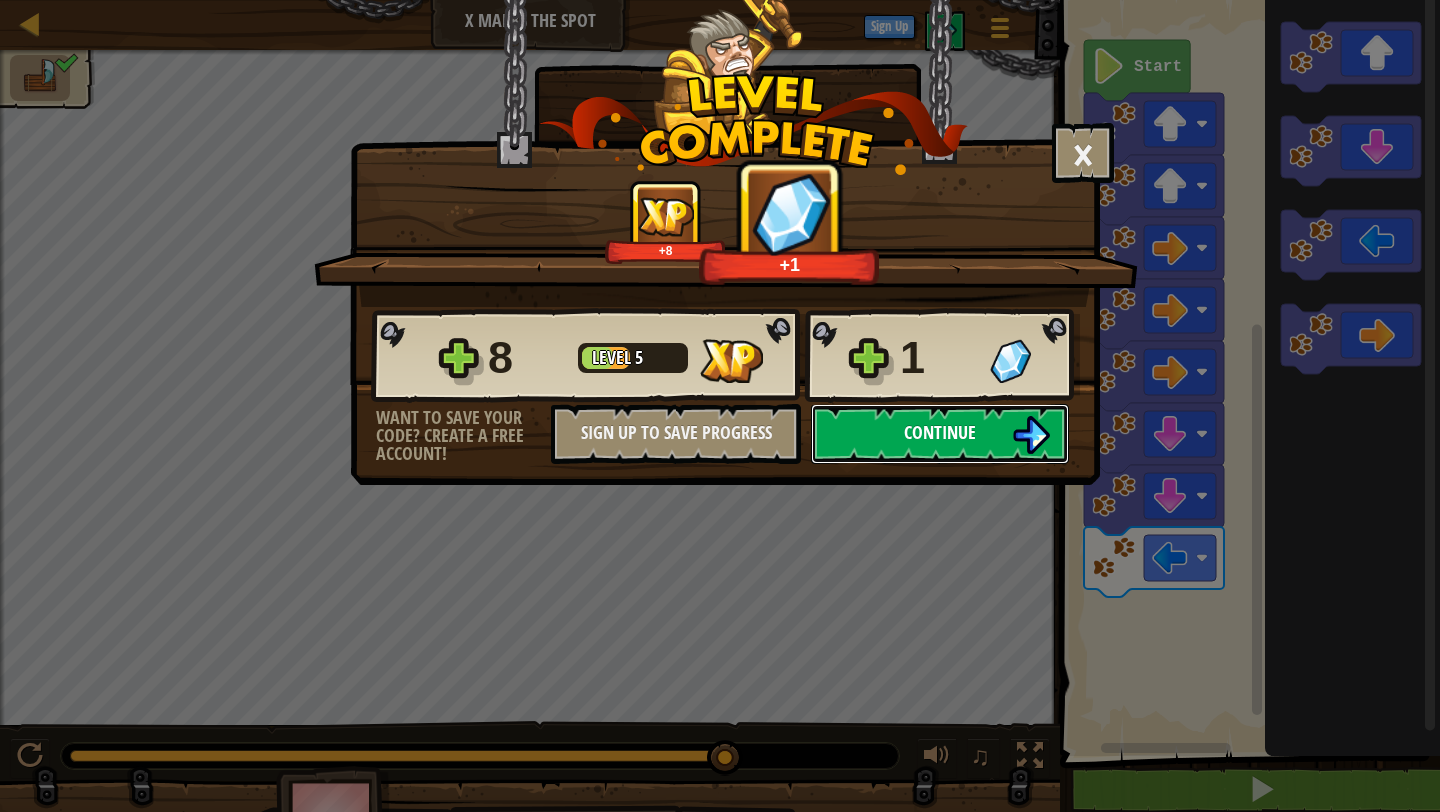 click on "Continue" at bounding box center [940, 434] 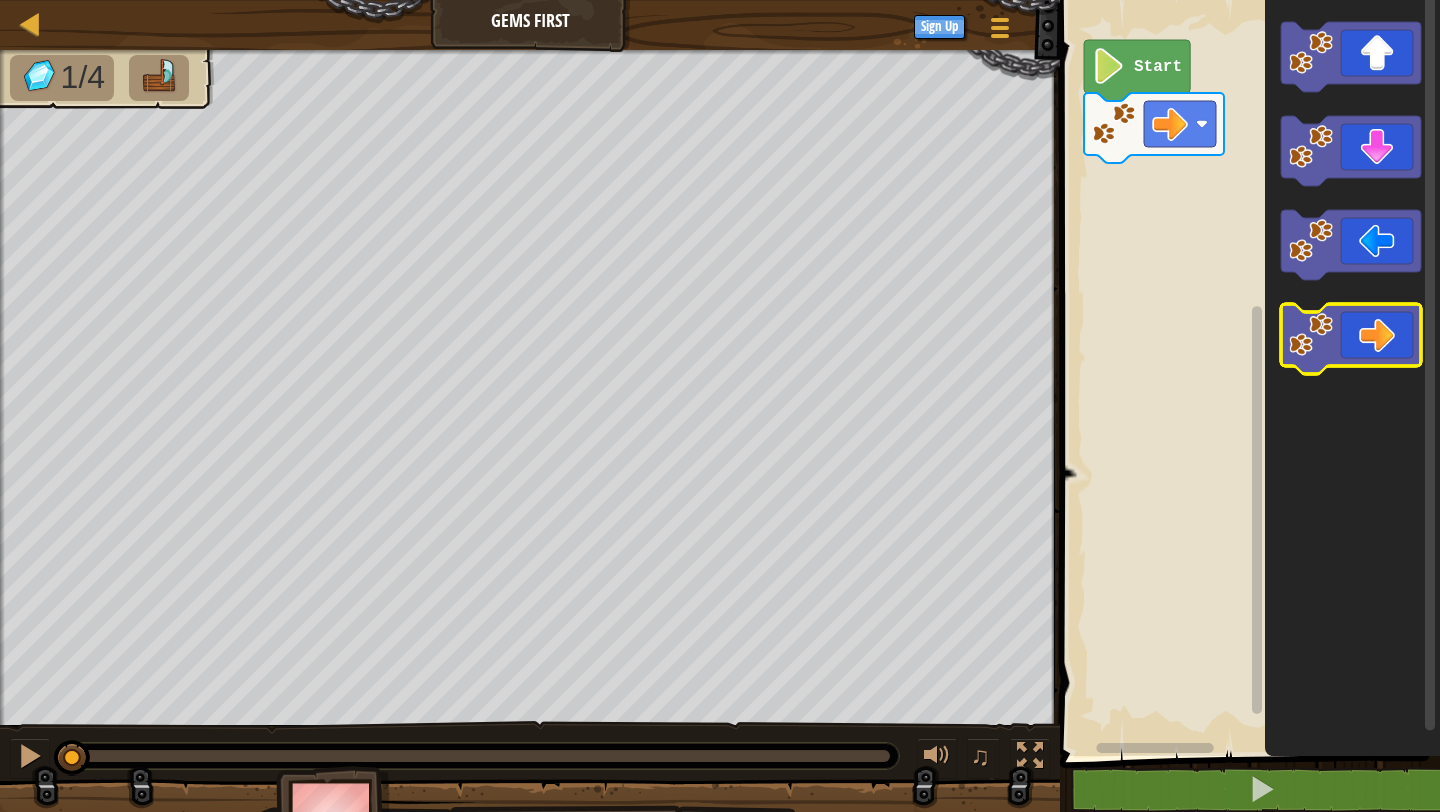 click 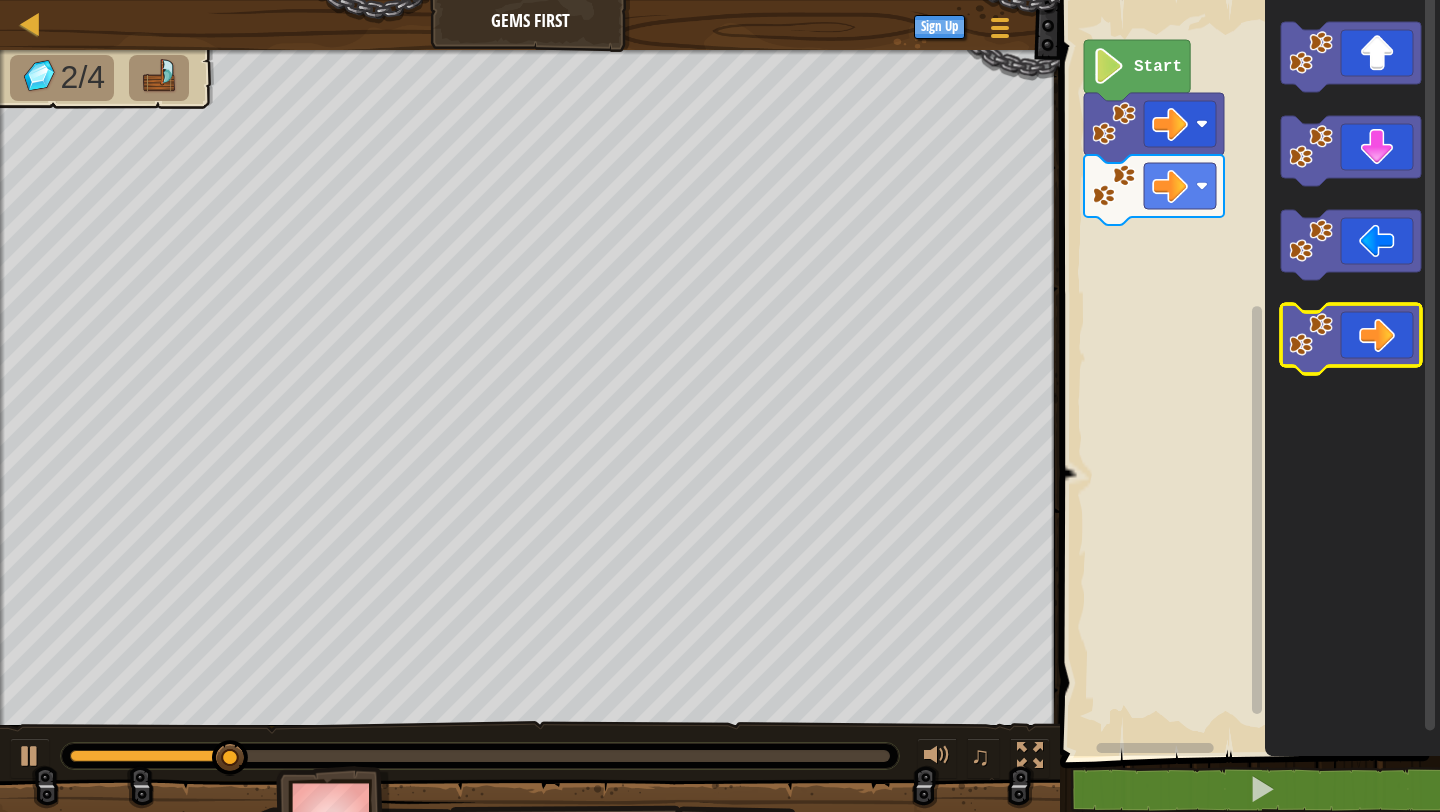 click 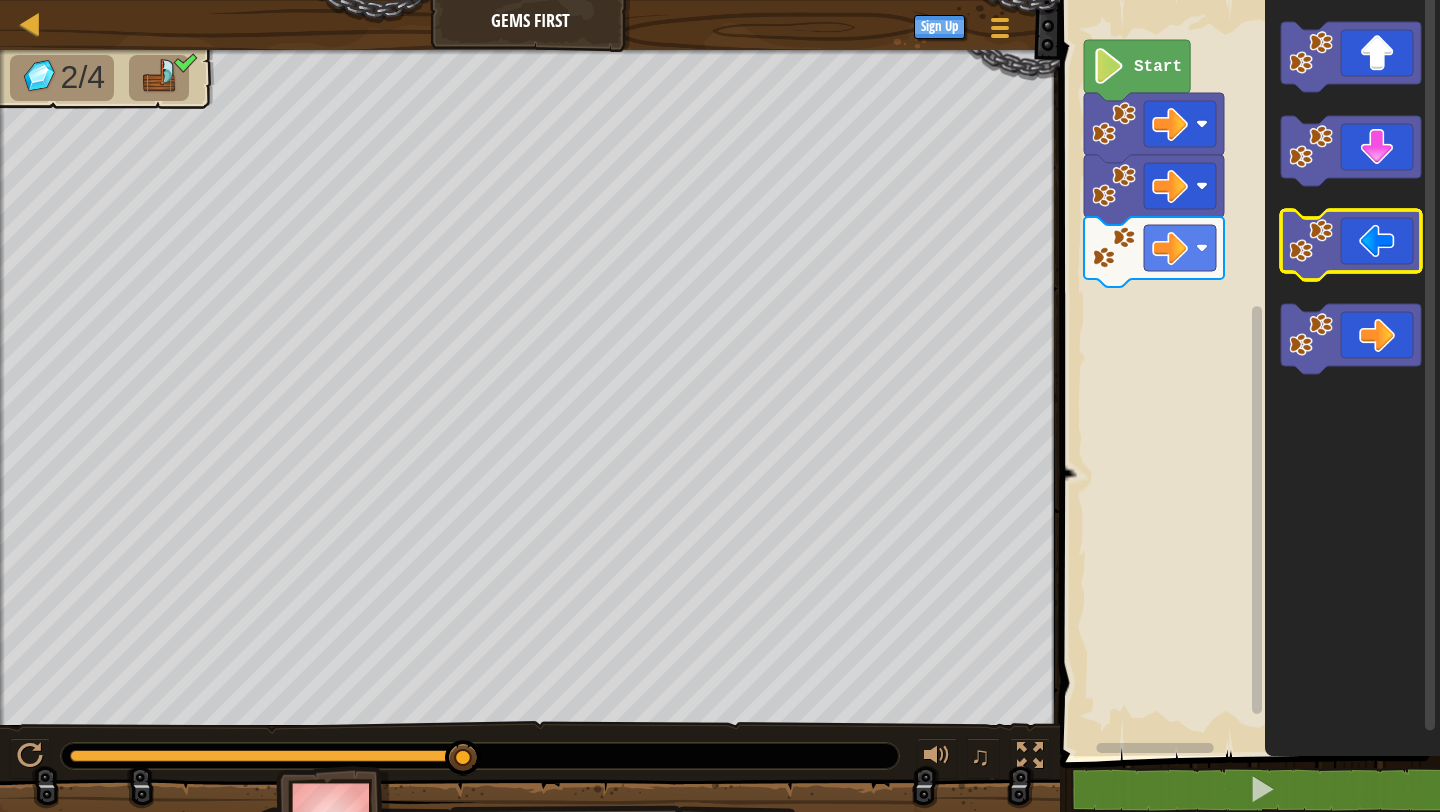 click 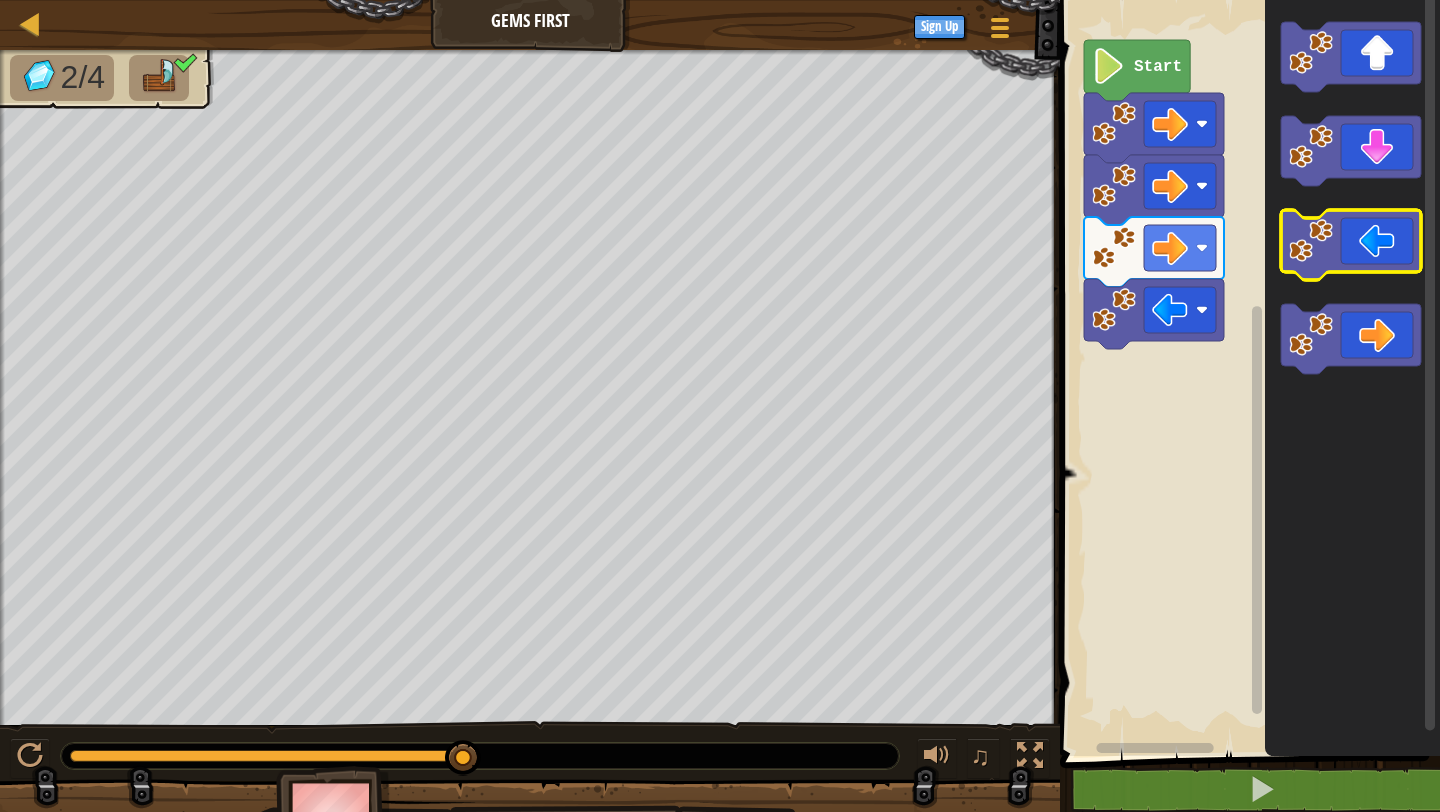 click 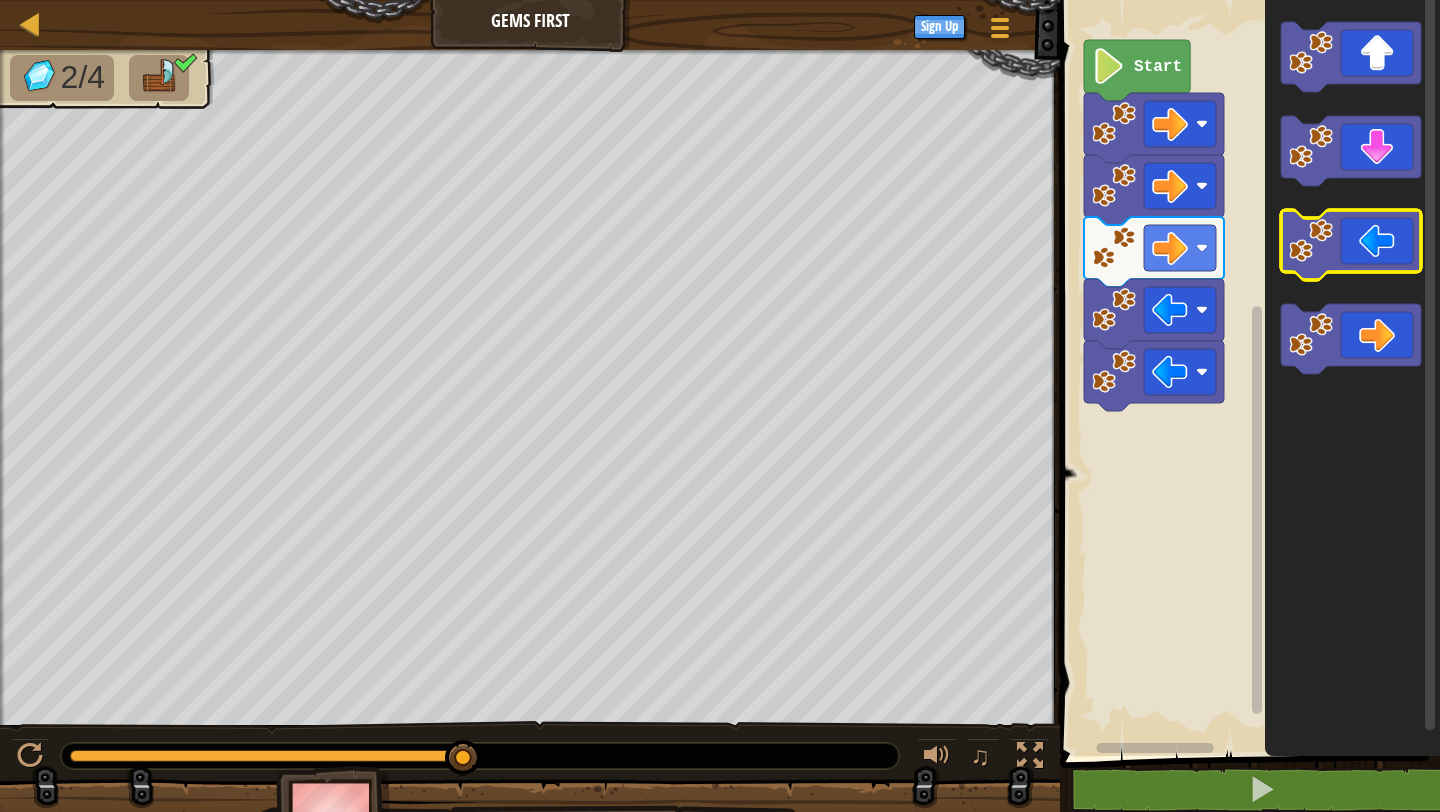 click 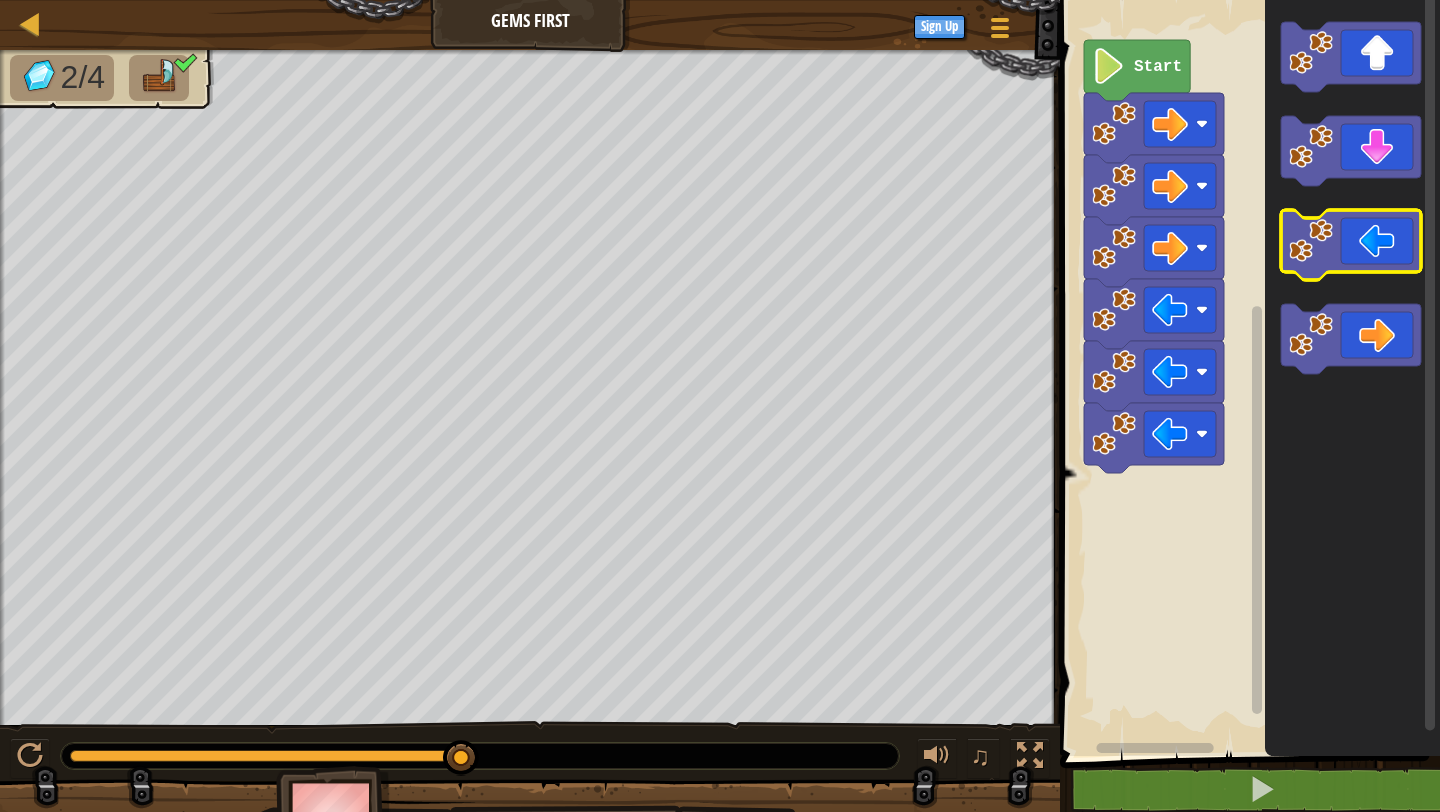 click 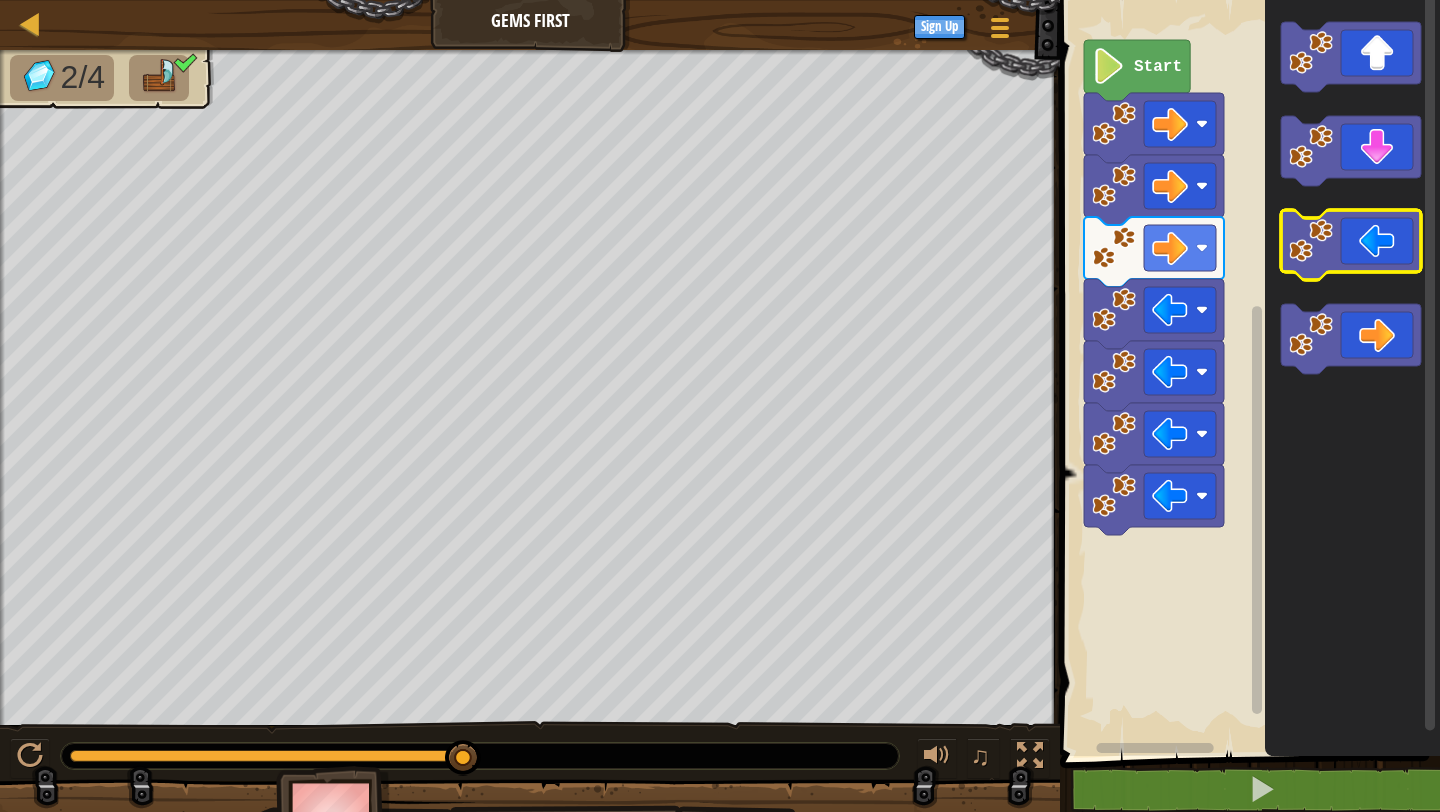 click 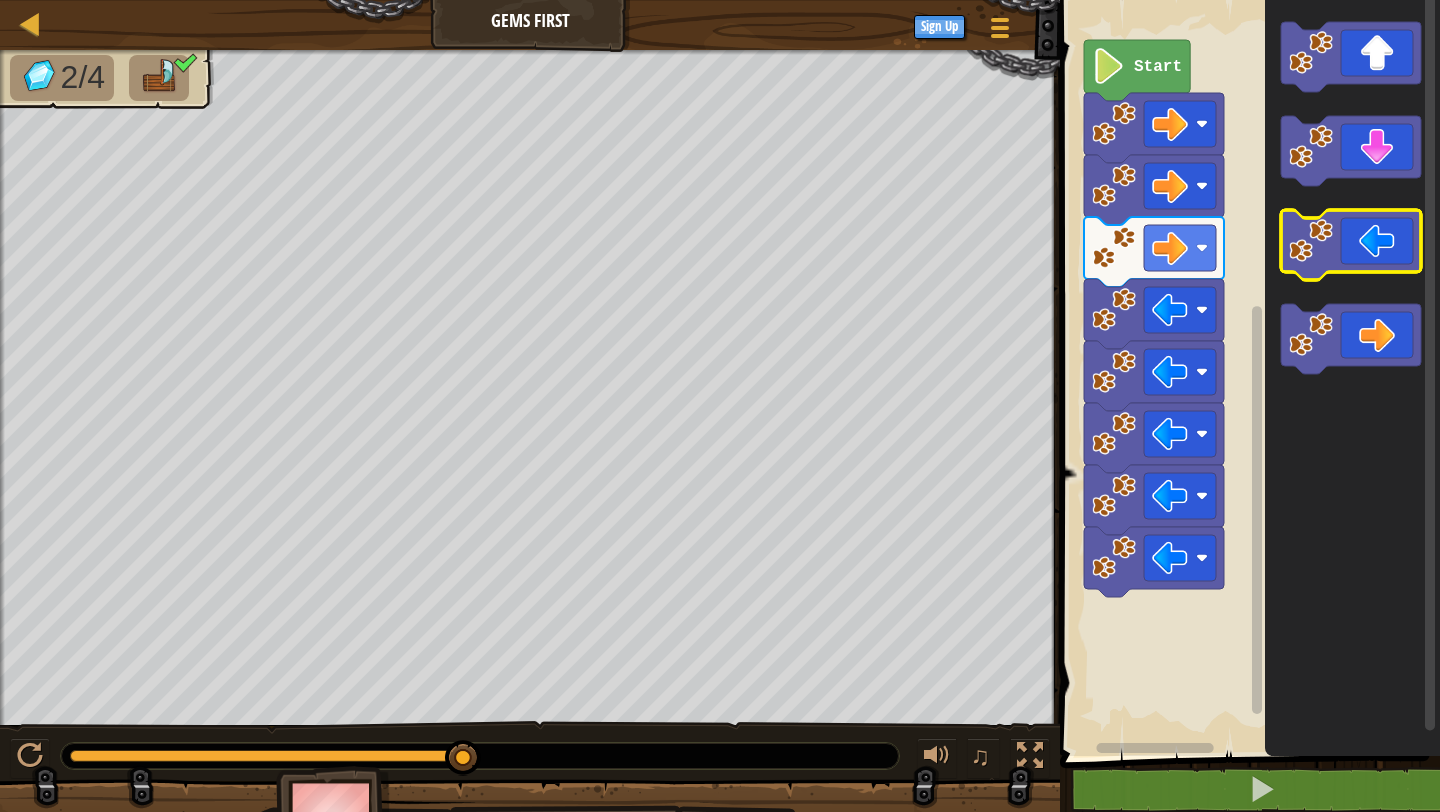 click 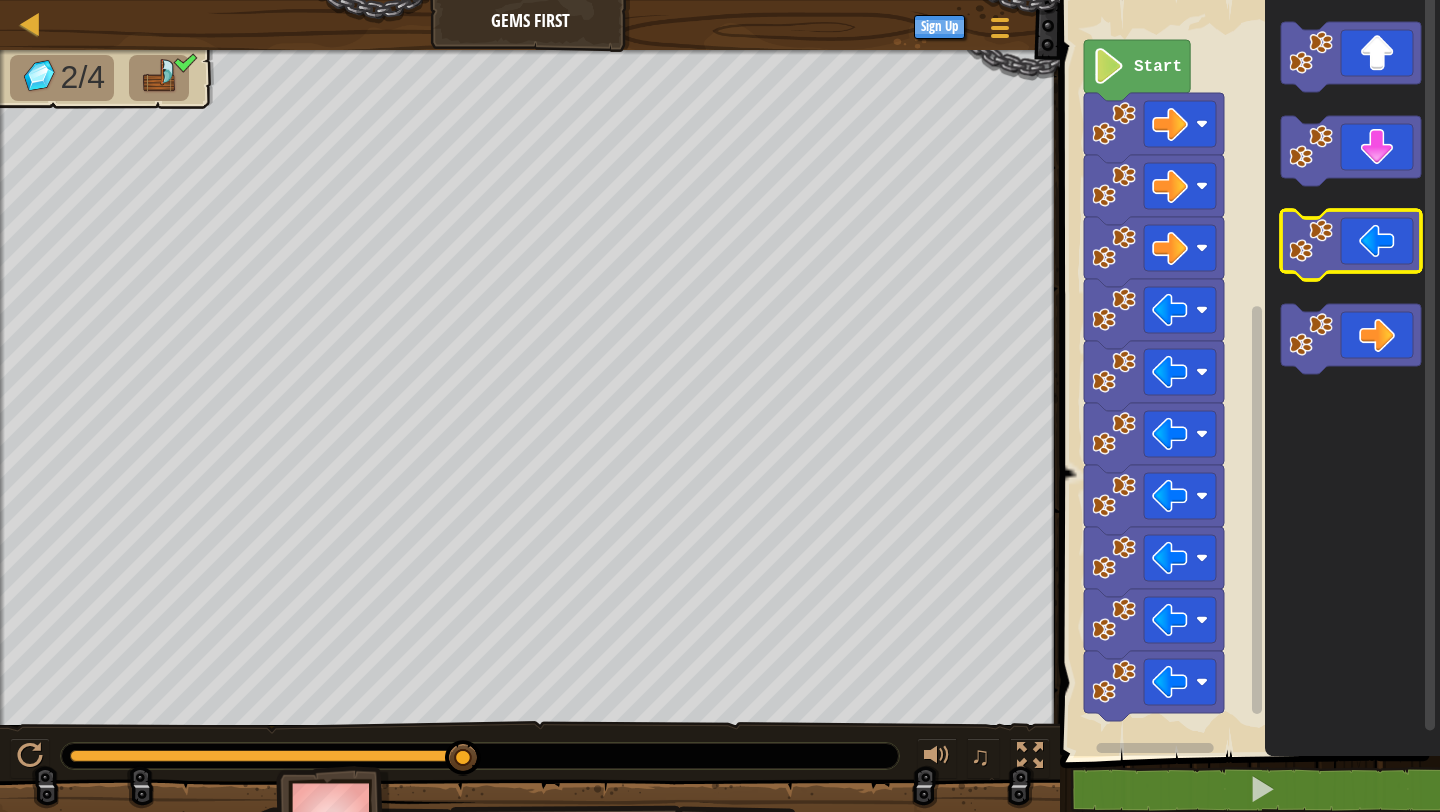 click 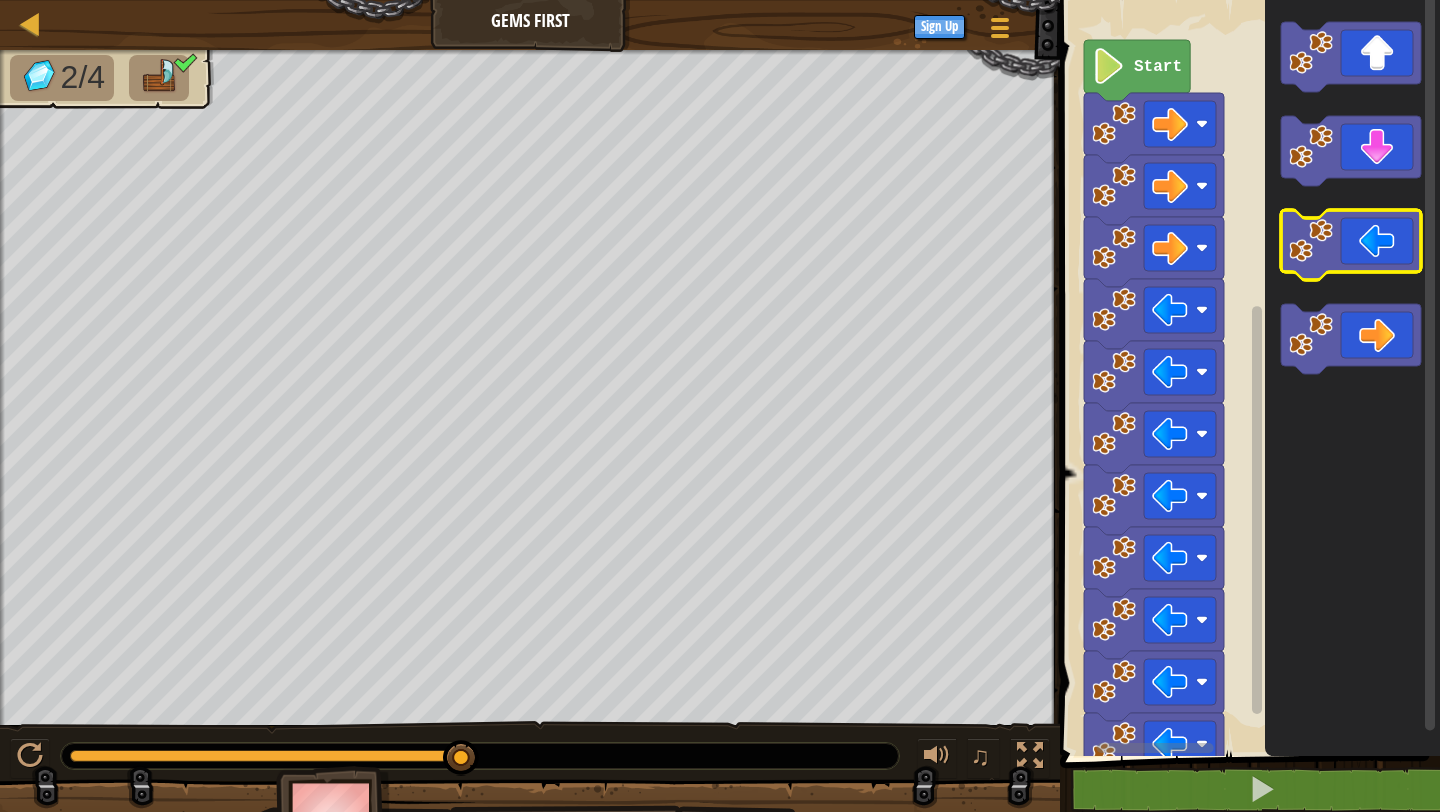 click 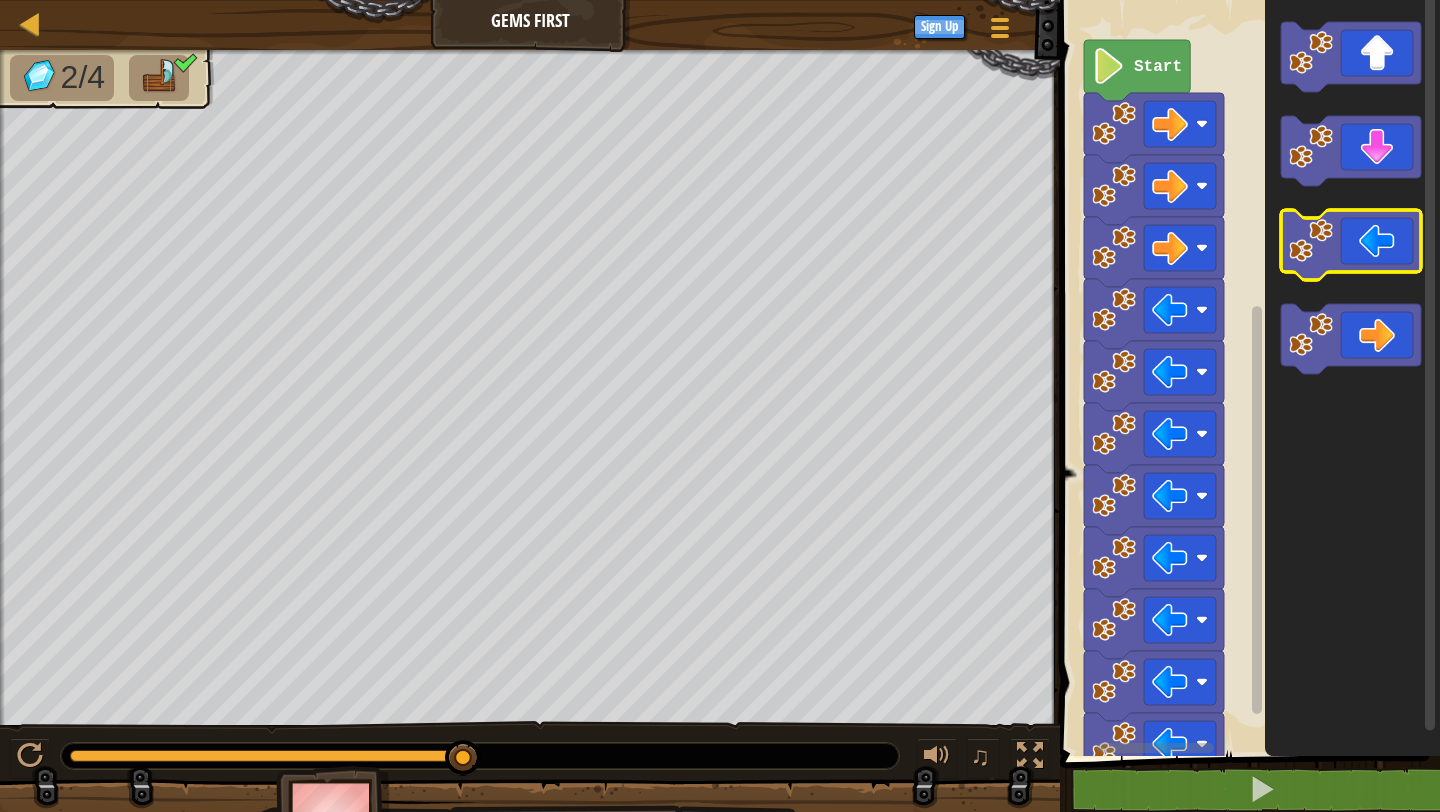 click 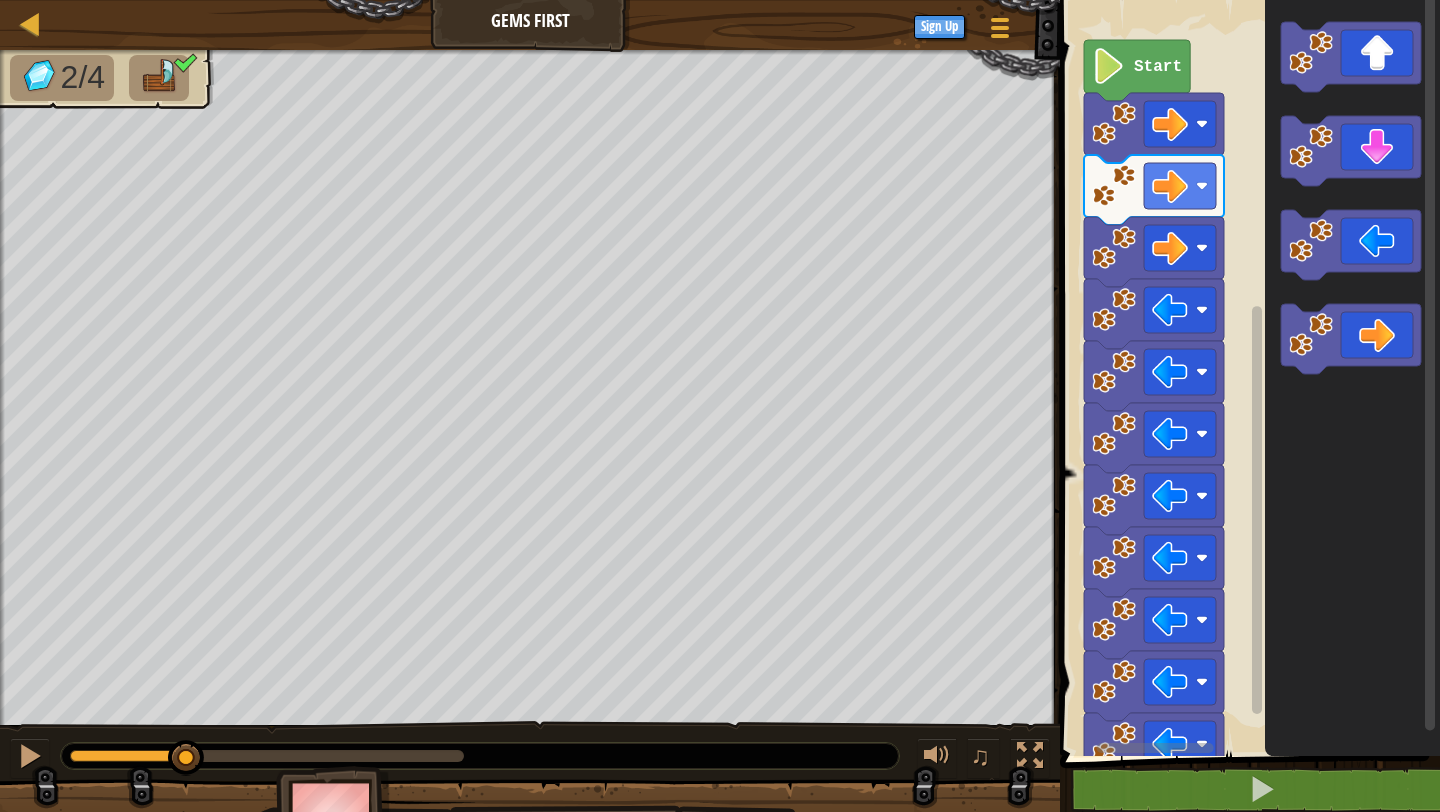 drag, startPoint x: 459, startPoint y: 757, endPoint x: 184, endPoint y: 738, distance: 275.65558 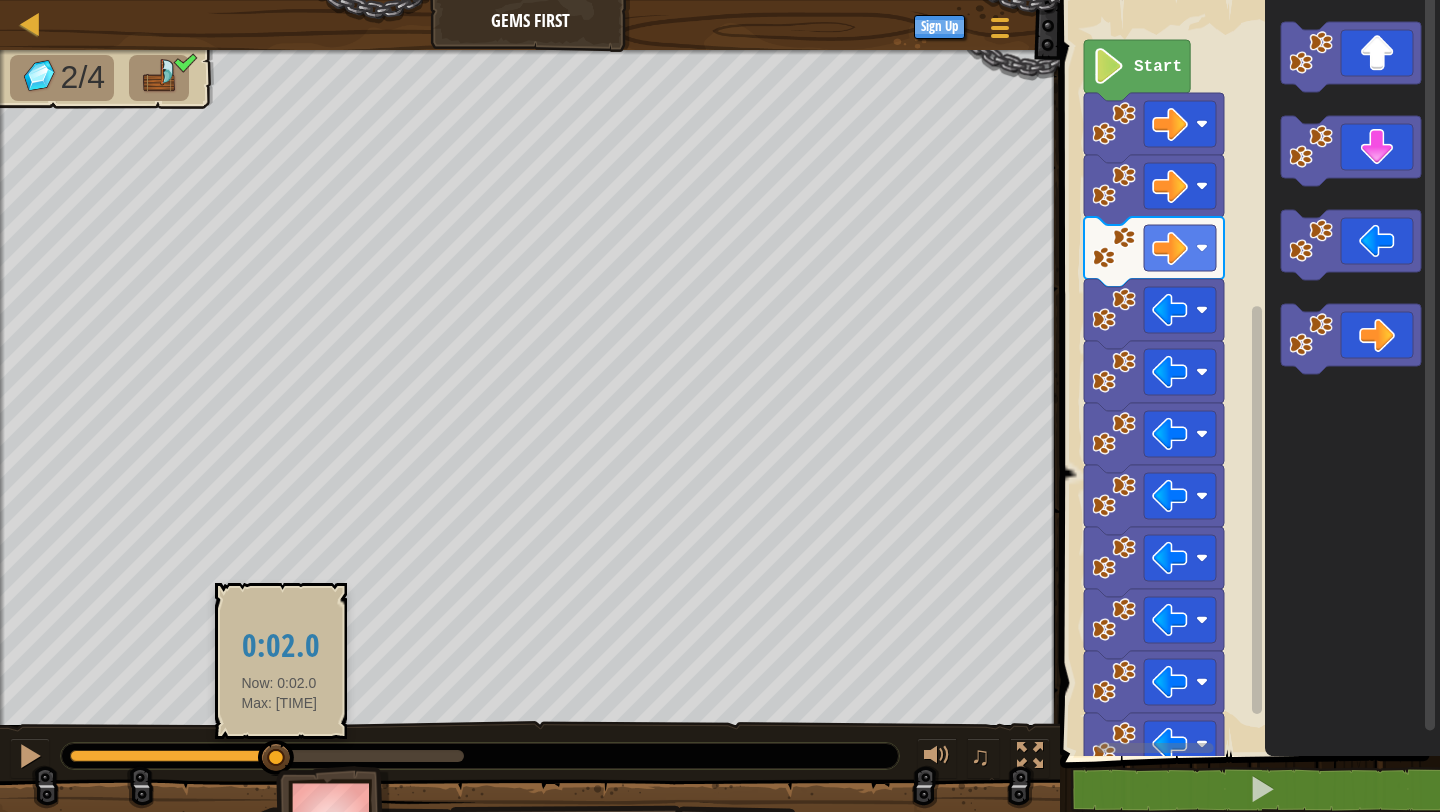 drag, startPoint x: 187, startPoint y: 752, endPoint x: 281, endPoint y: 745, distance: 94.26028 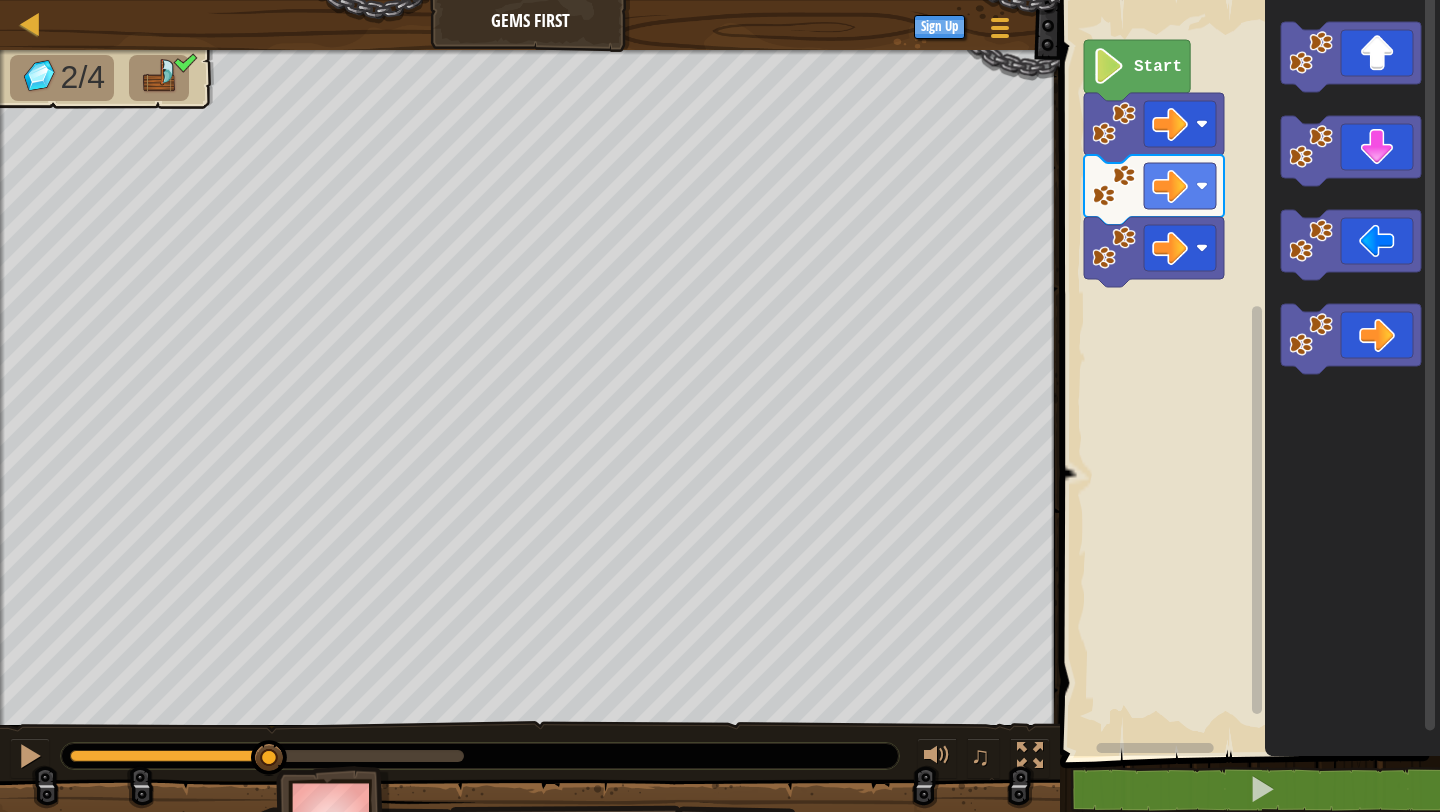 drag, startPoint x: 463, startPoint y: 754, endPoint x: 270, endPoint y: 724, distance: 195.31769 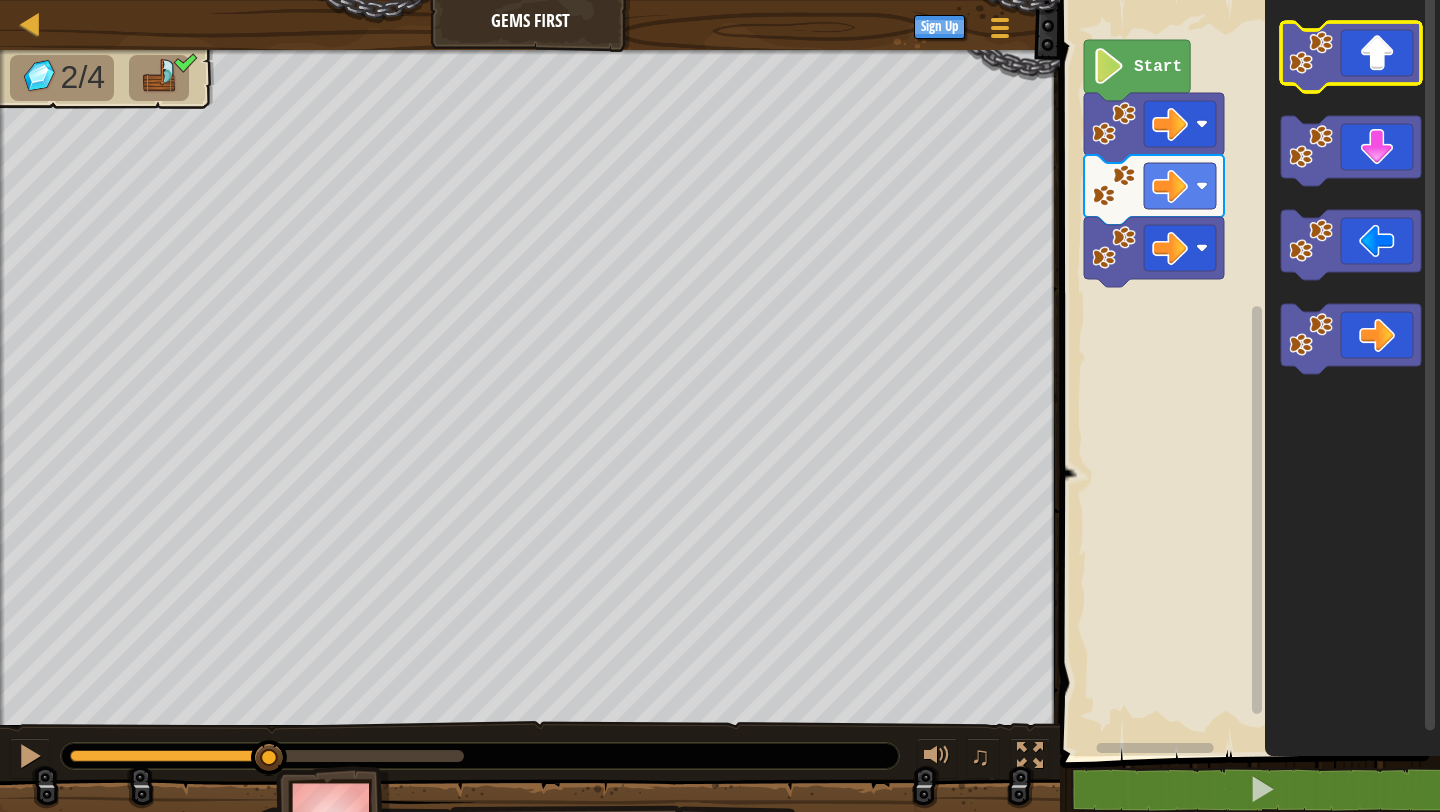 click 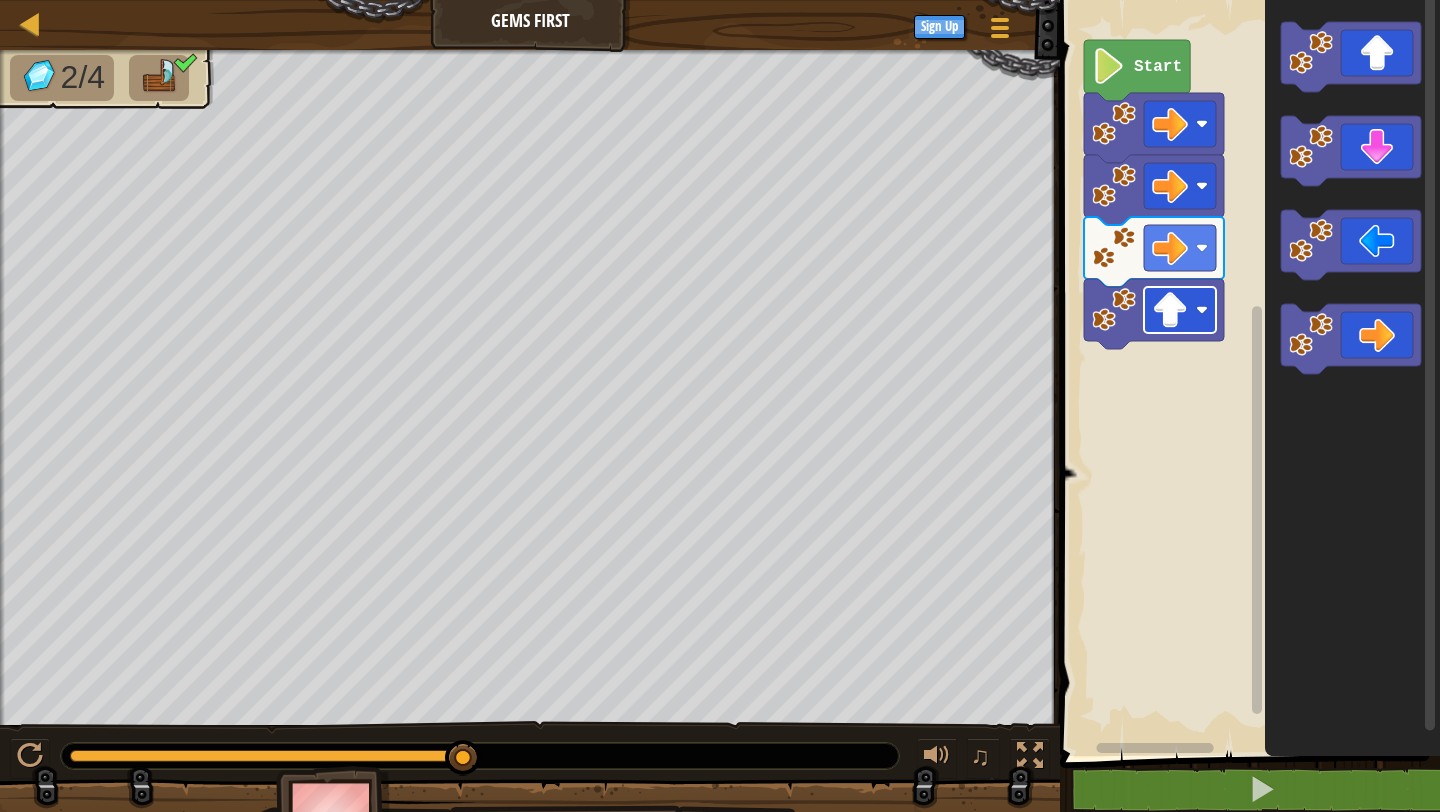 click 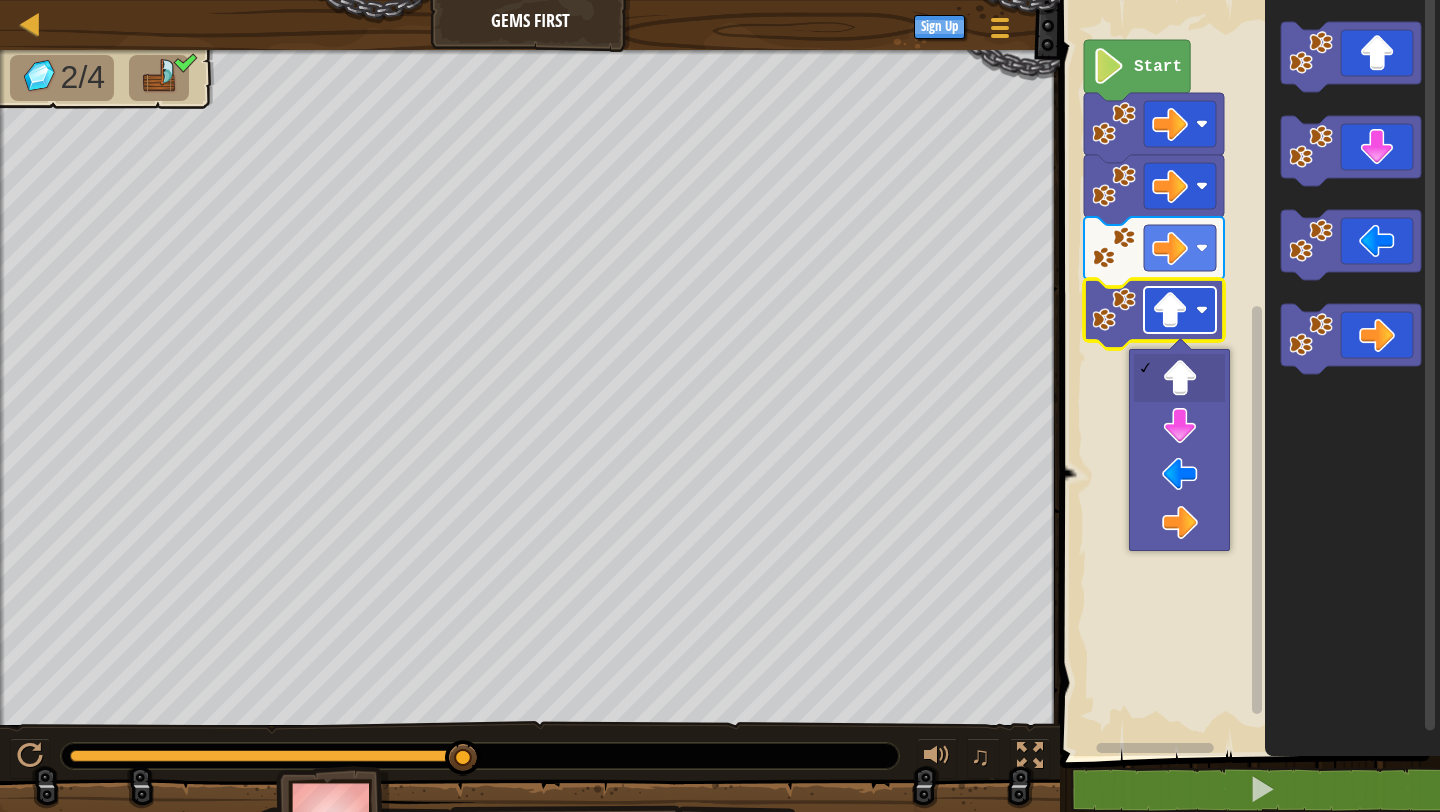 click 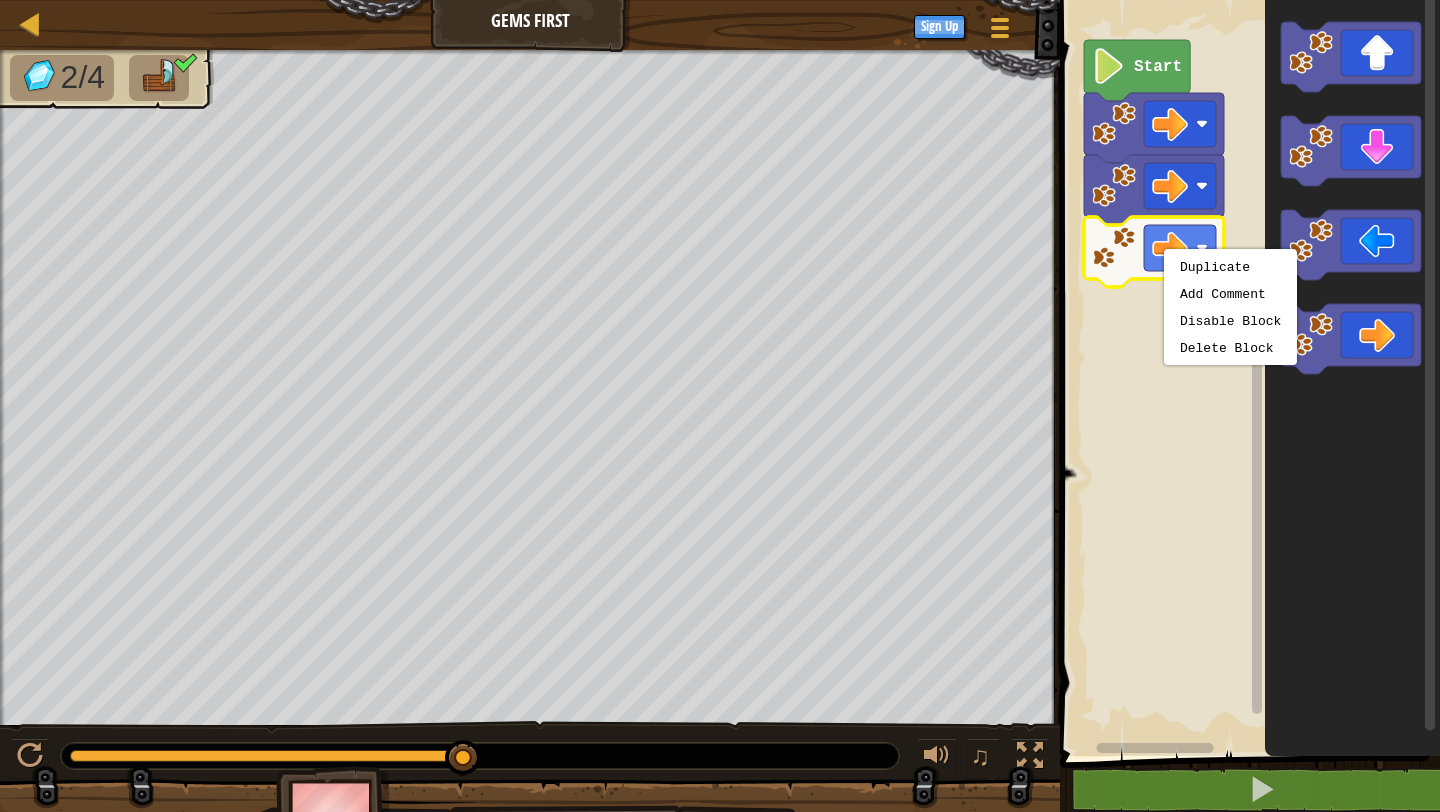 click 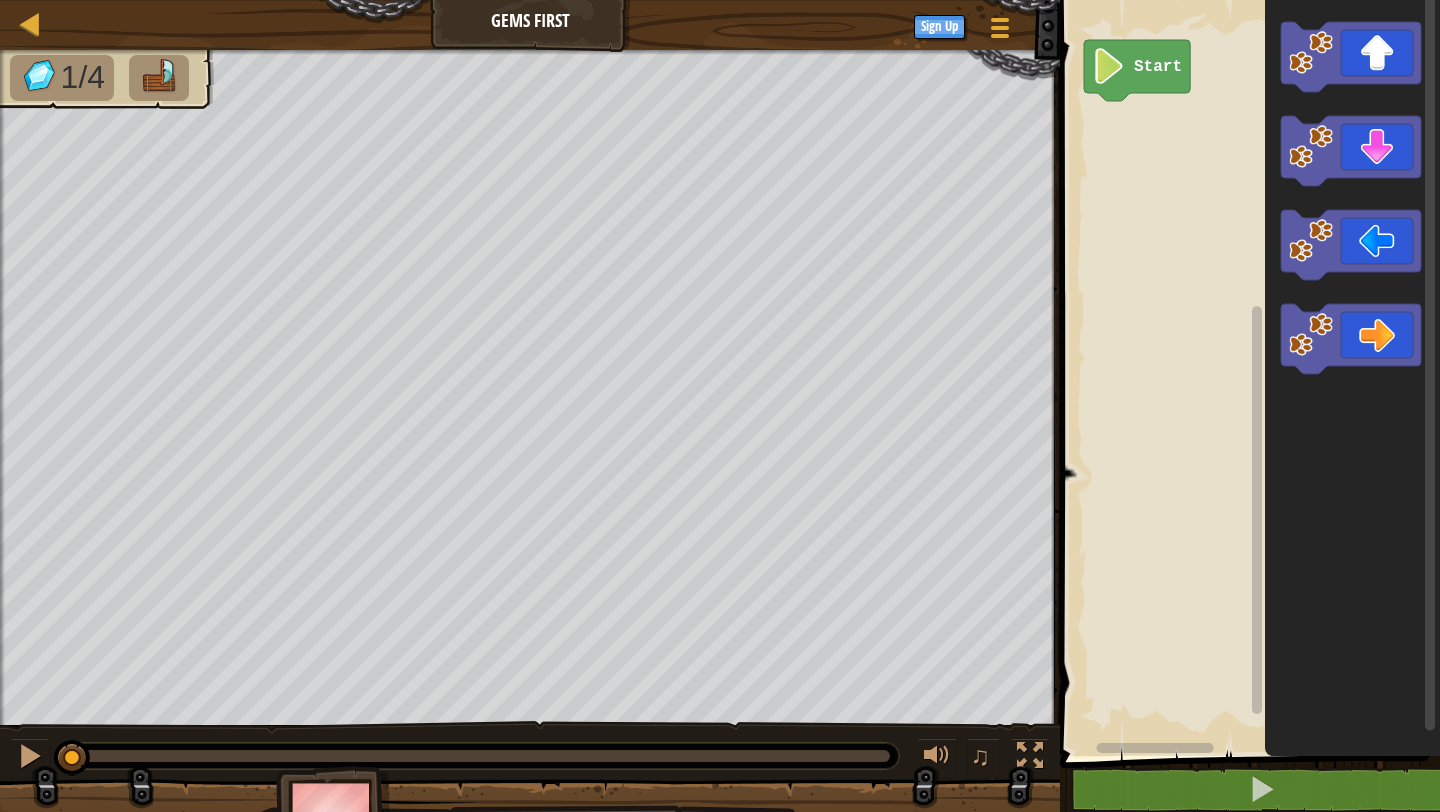 drag, startPoint x: 629, startPoint y: 758, endPoint x: 4, endPoint y: 681, distance: 629.72534 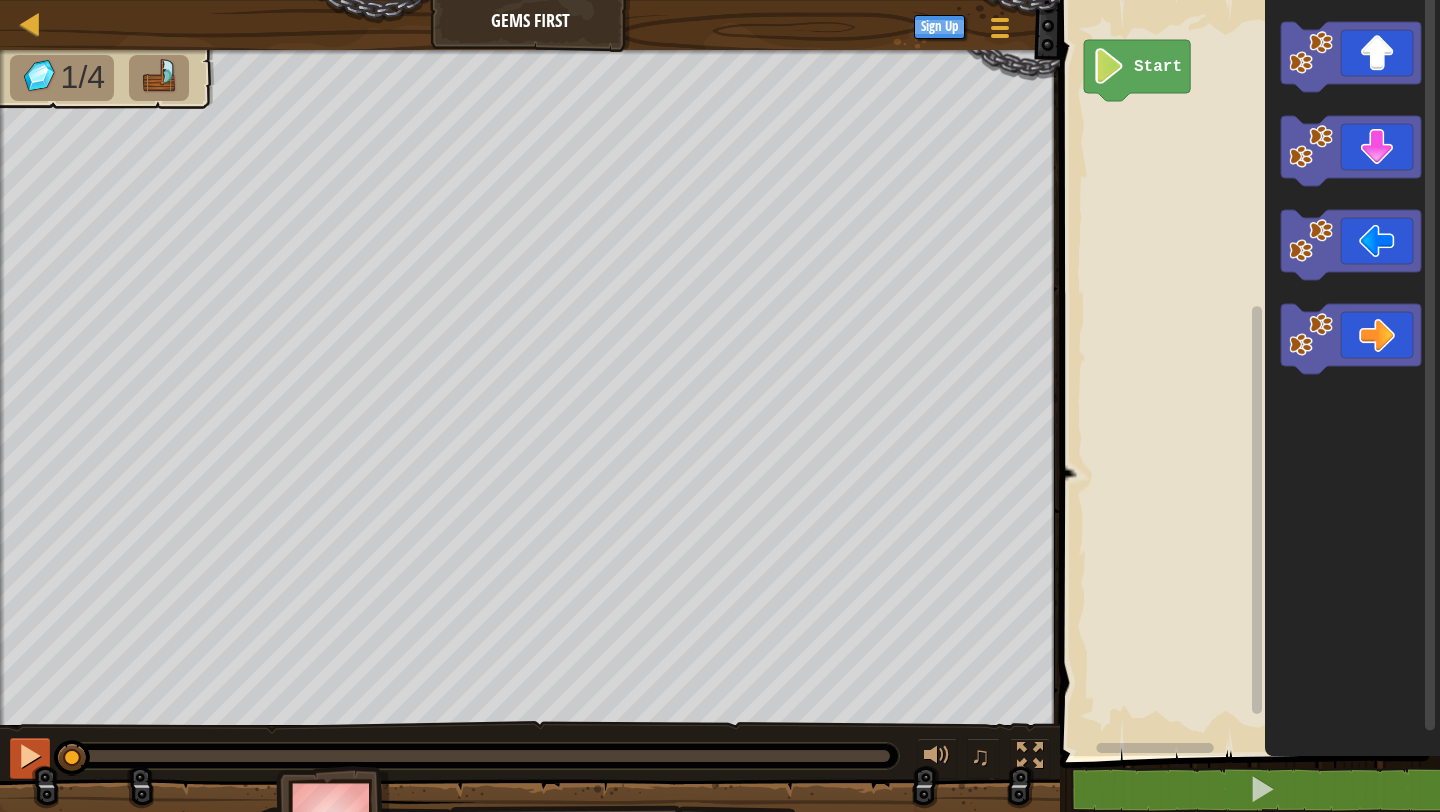 drag, startPoint x: 200, startPoint y: 759, endPoint x: 17, endPoint y: 758, distance: 183.00273 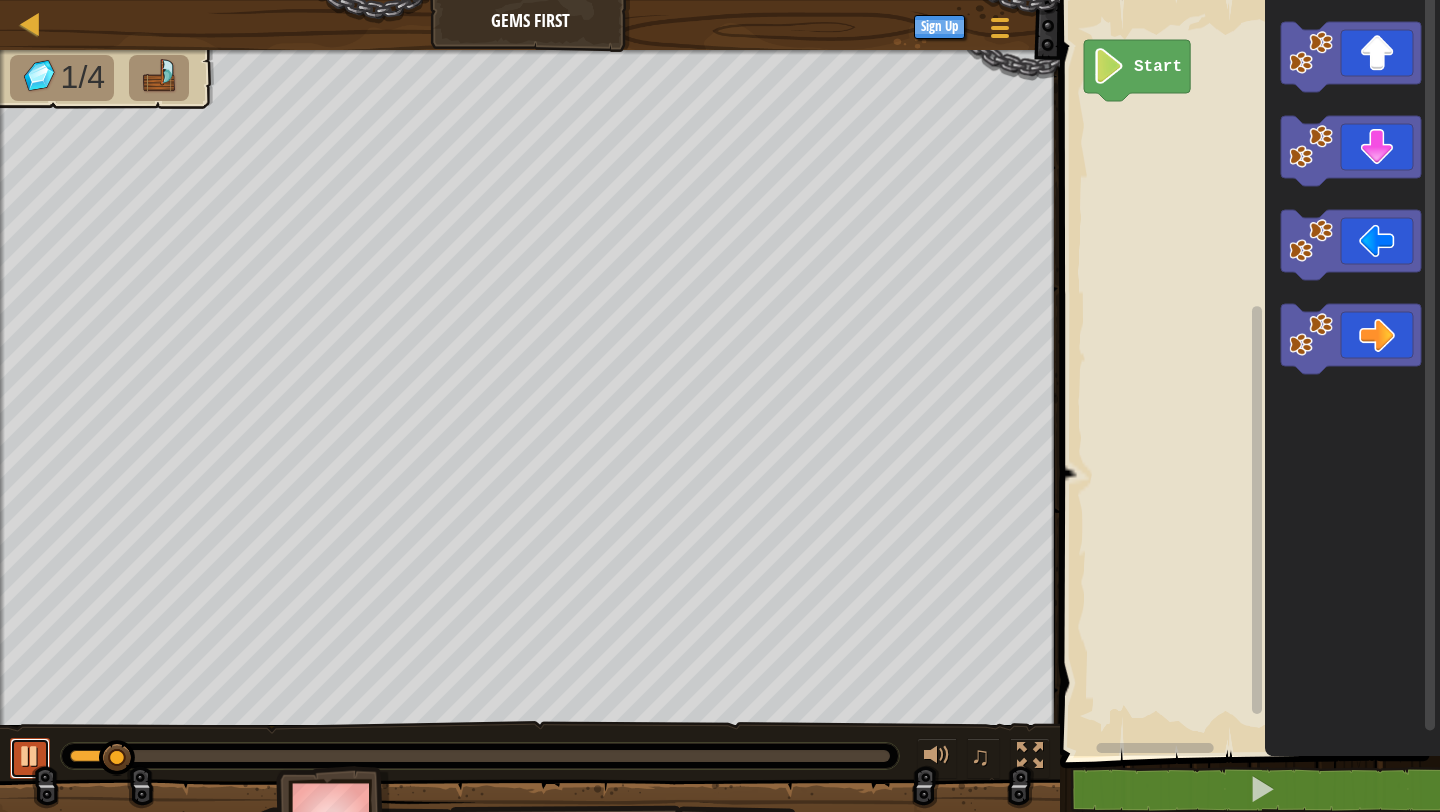 click at bounding box center [30, 756] 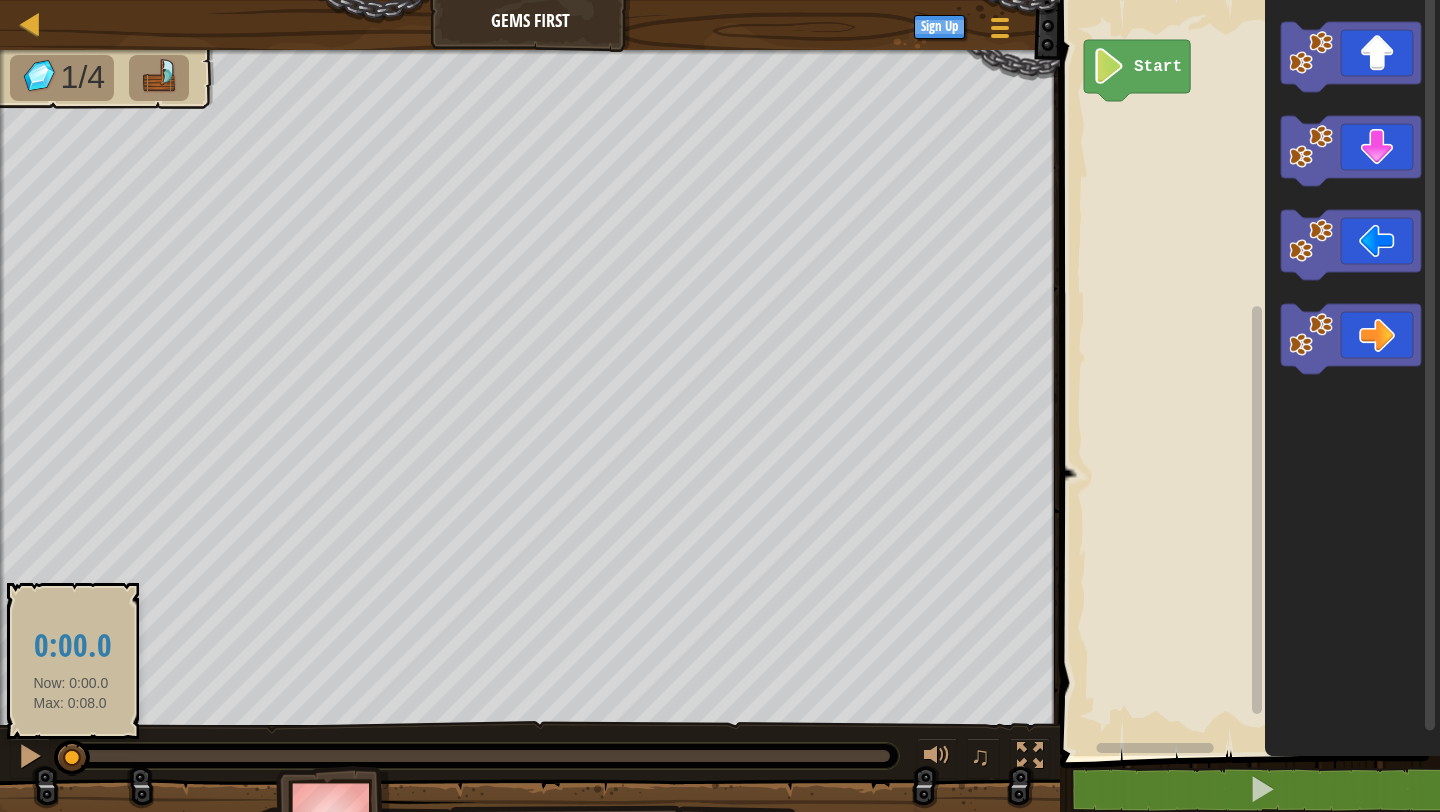 drag, startPoint x: 110, startPoint y: 758, endPoint x: 72, endPoint y: 759, distance: 38.013157 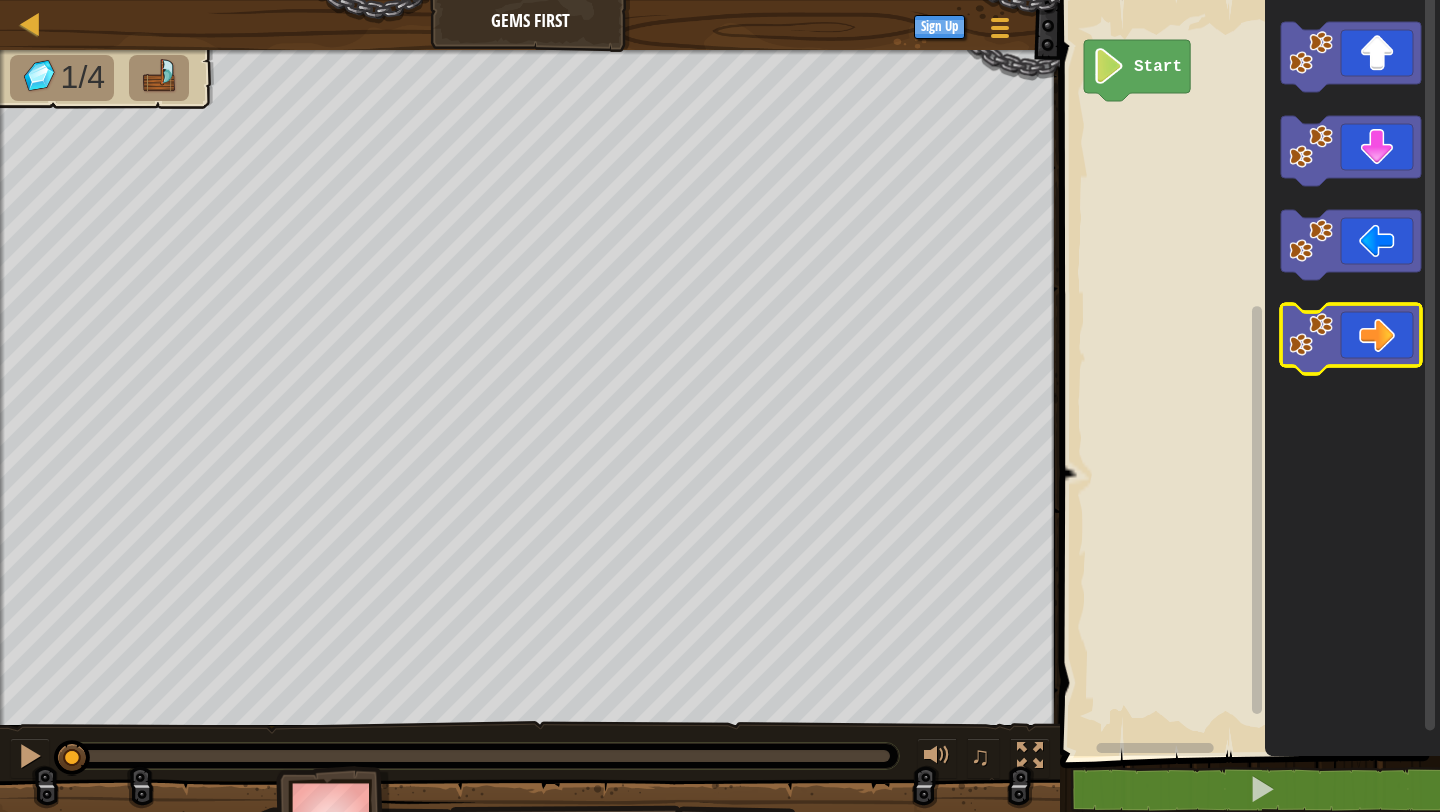 click 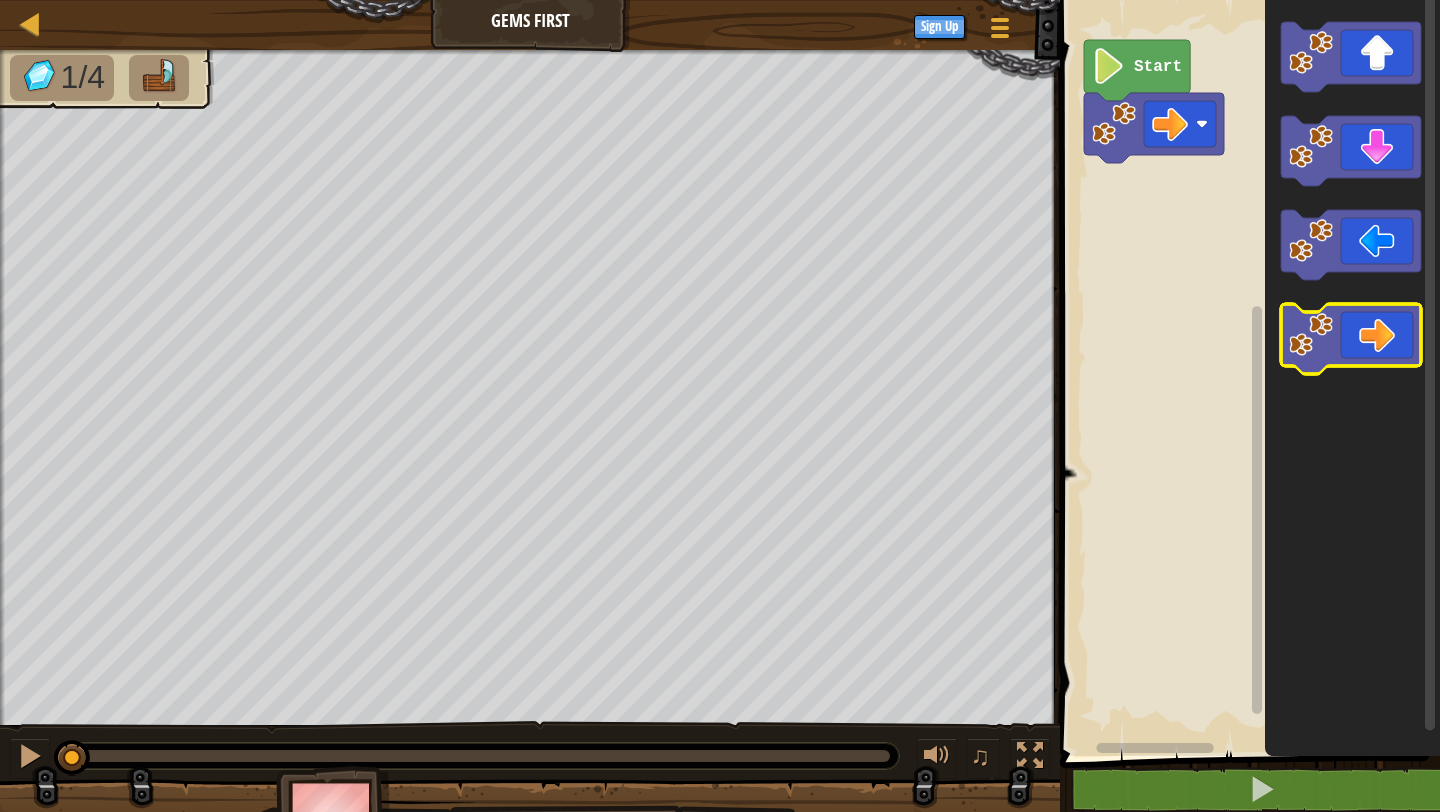click 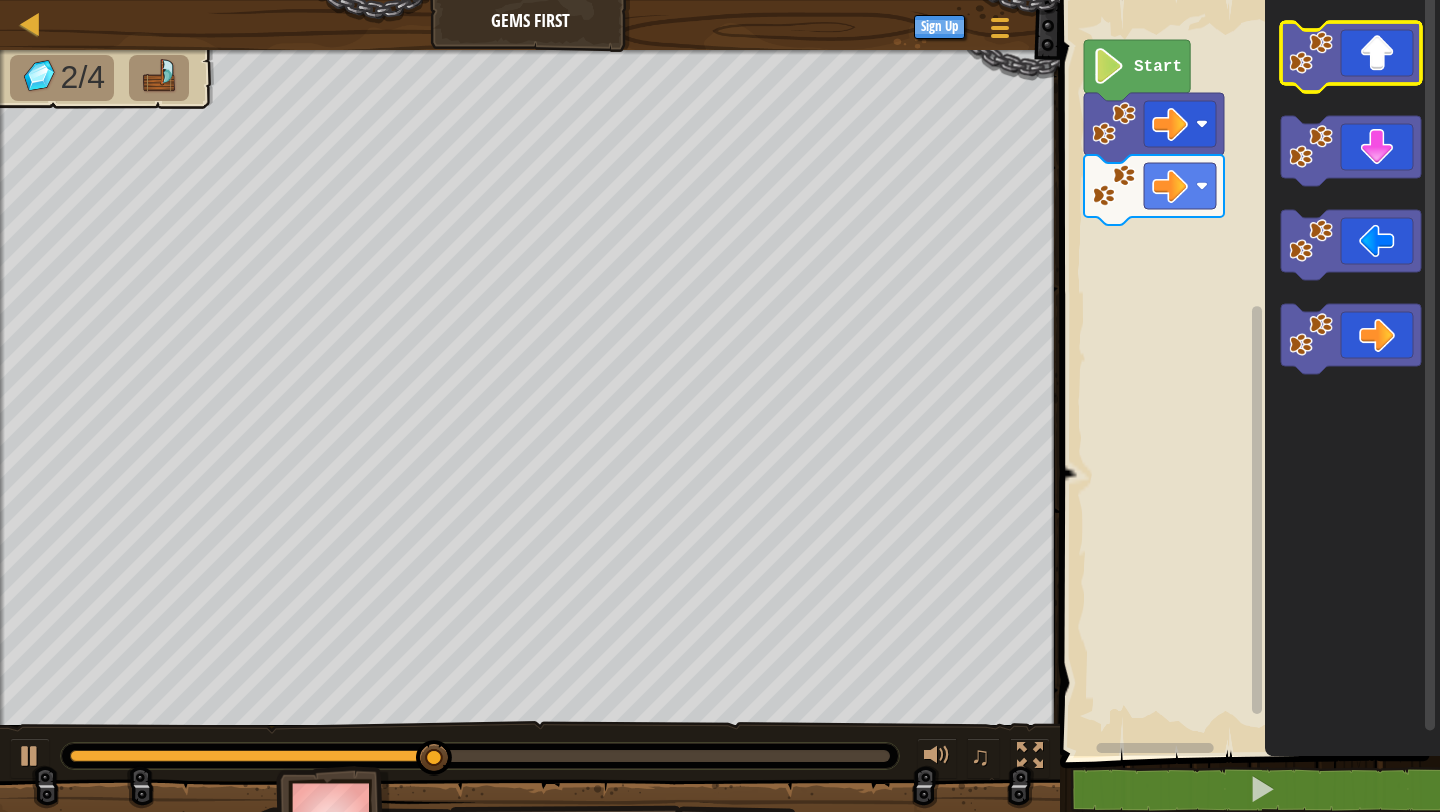 click 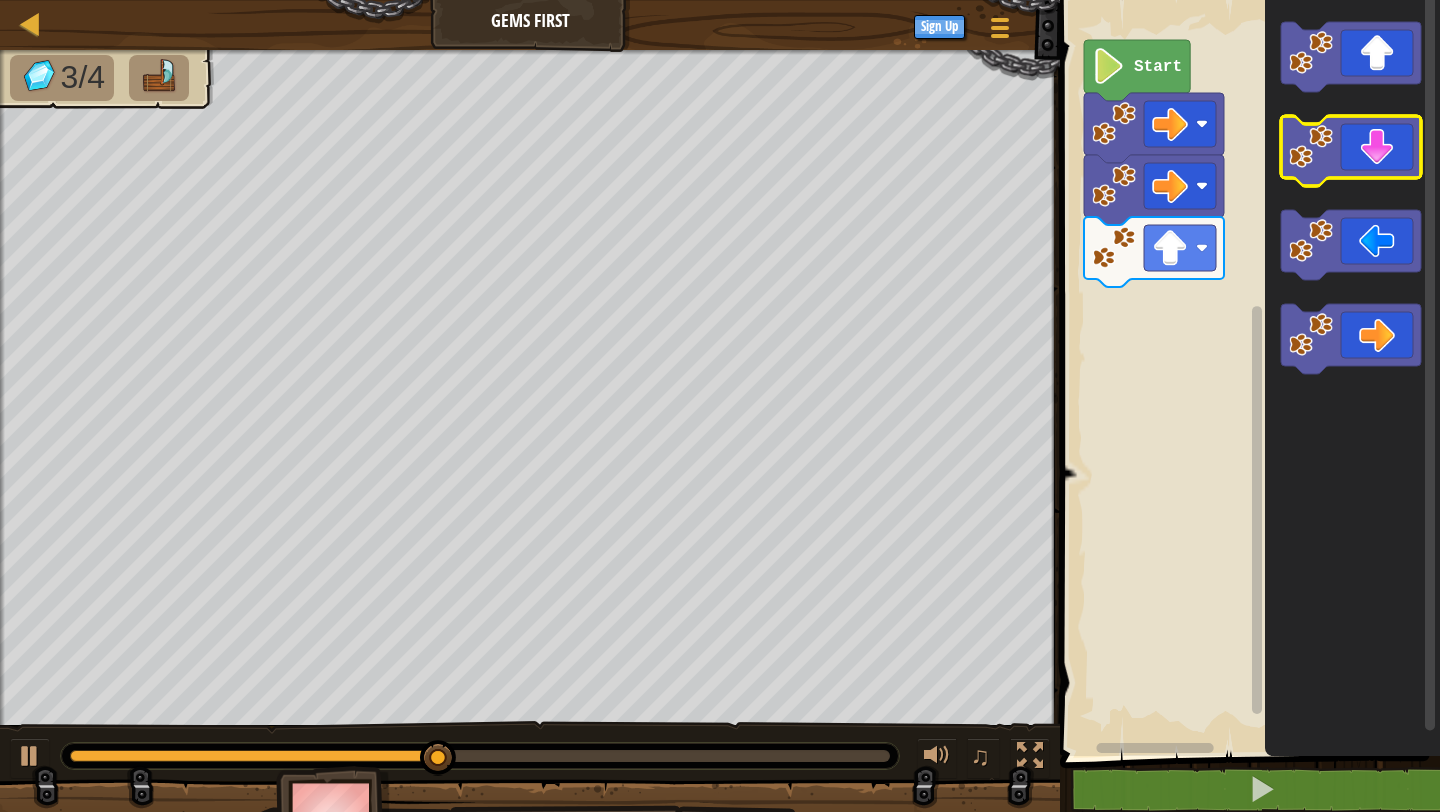 click 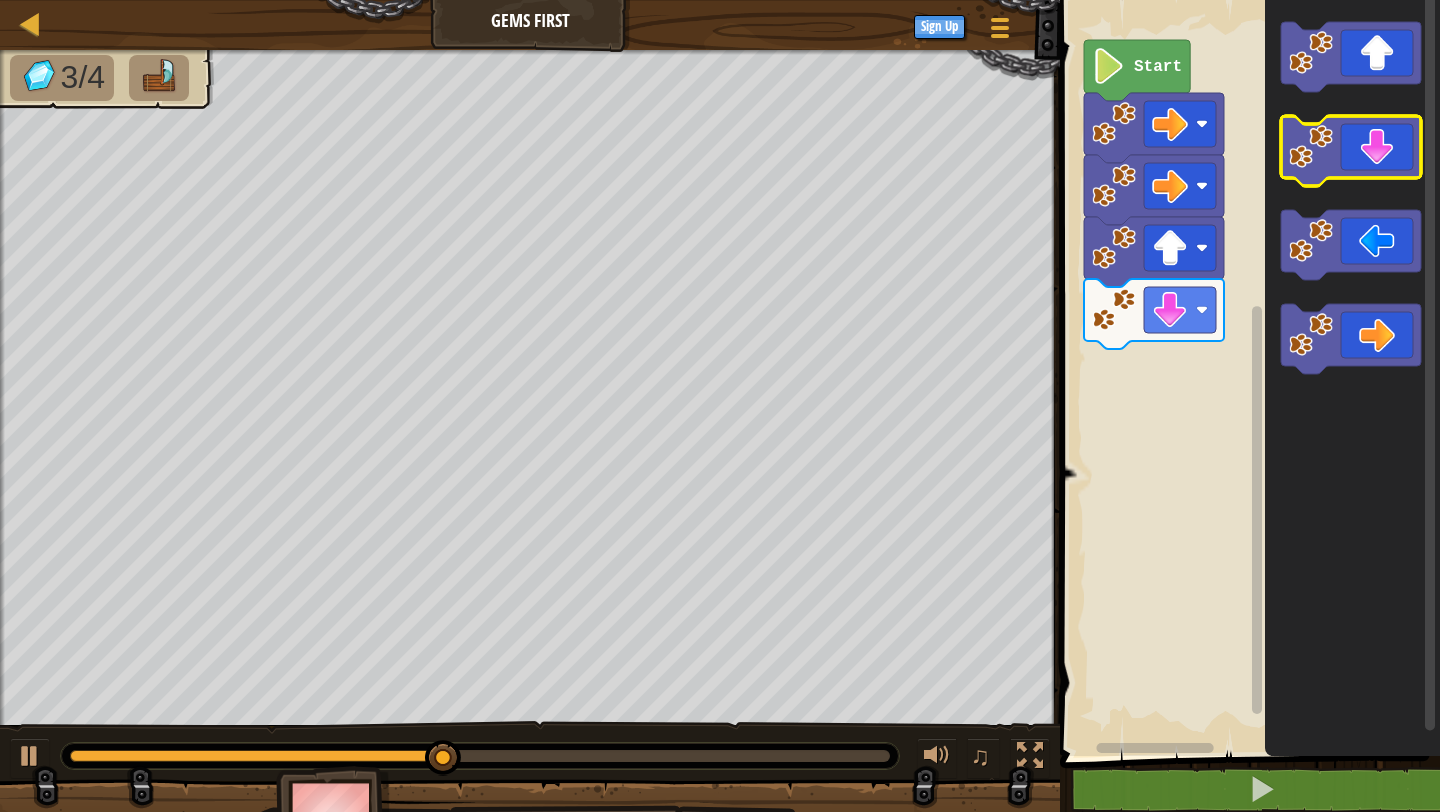 click 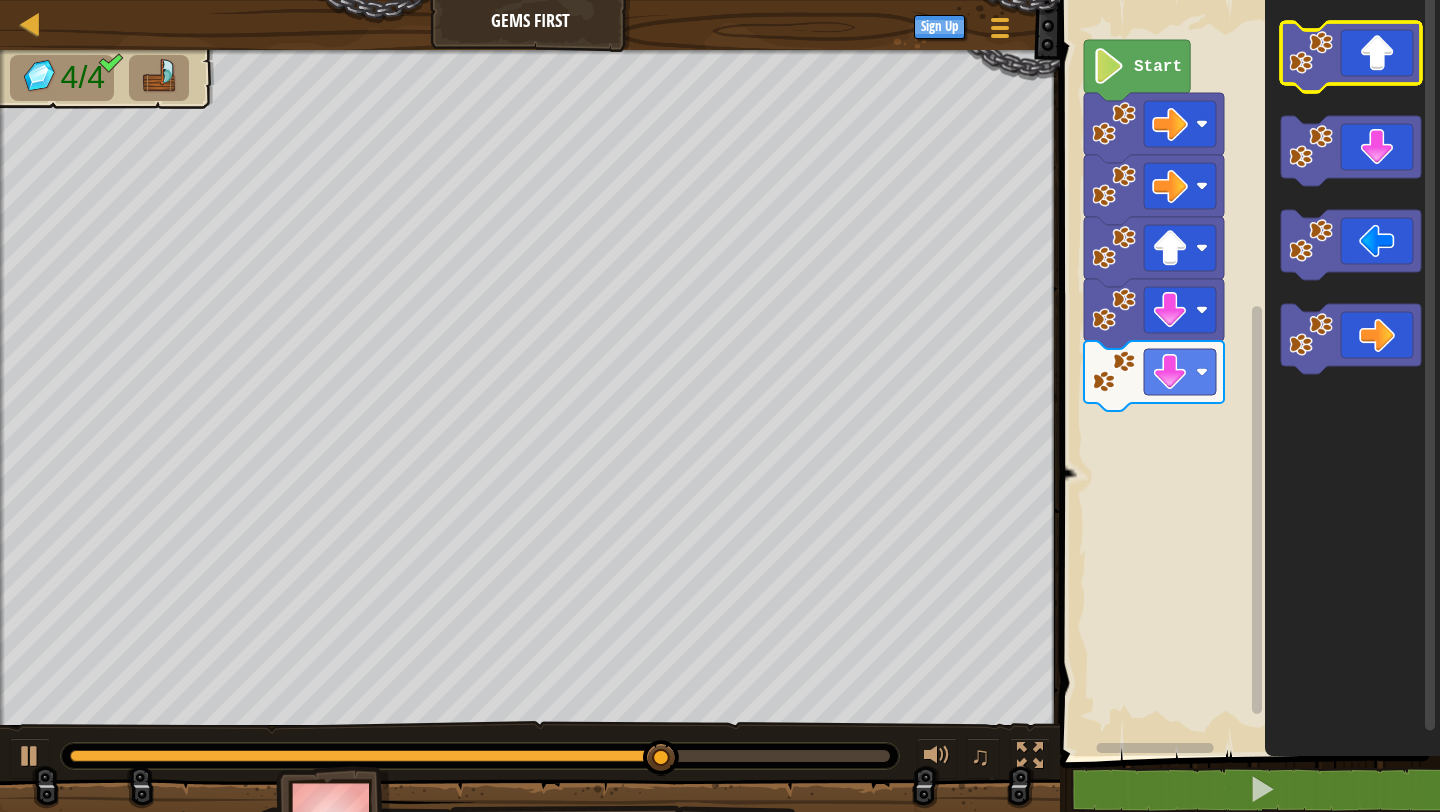 click 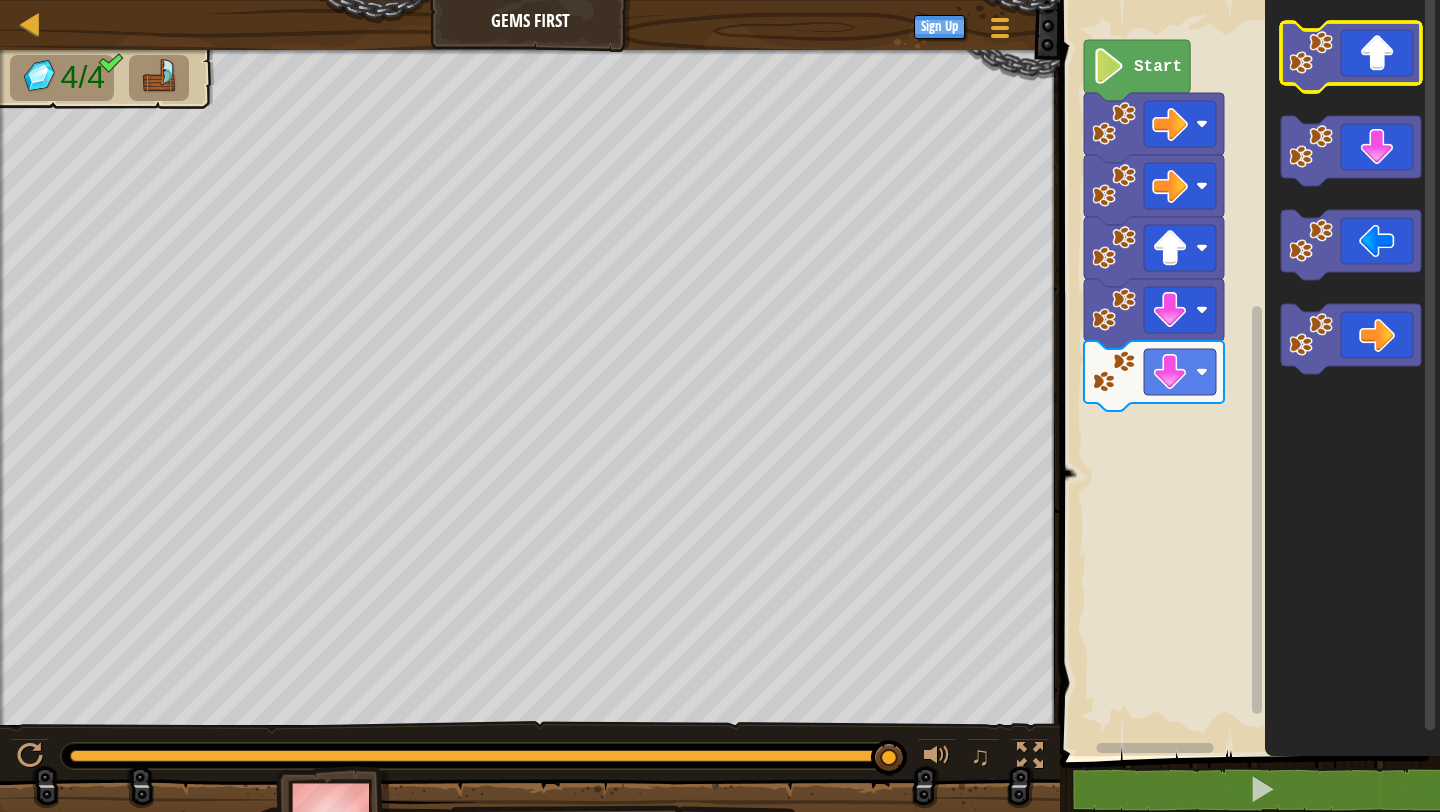 click 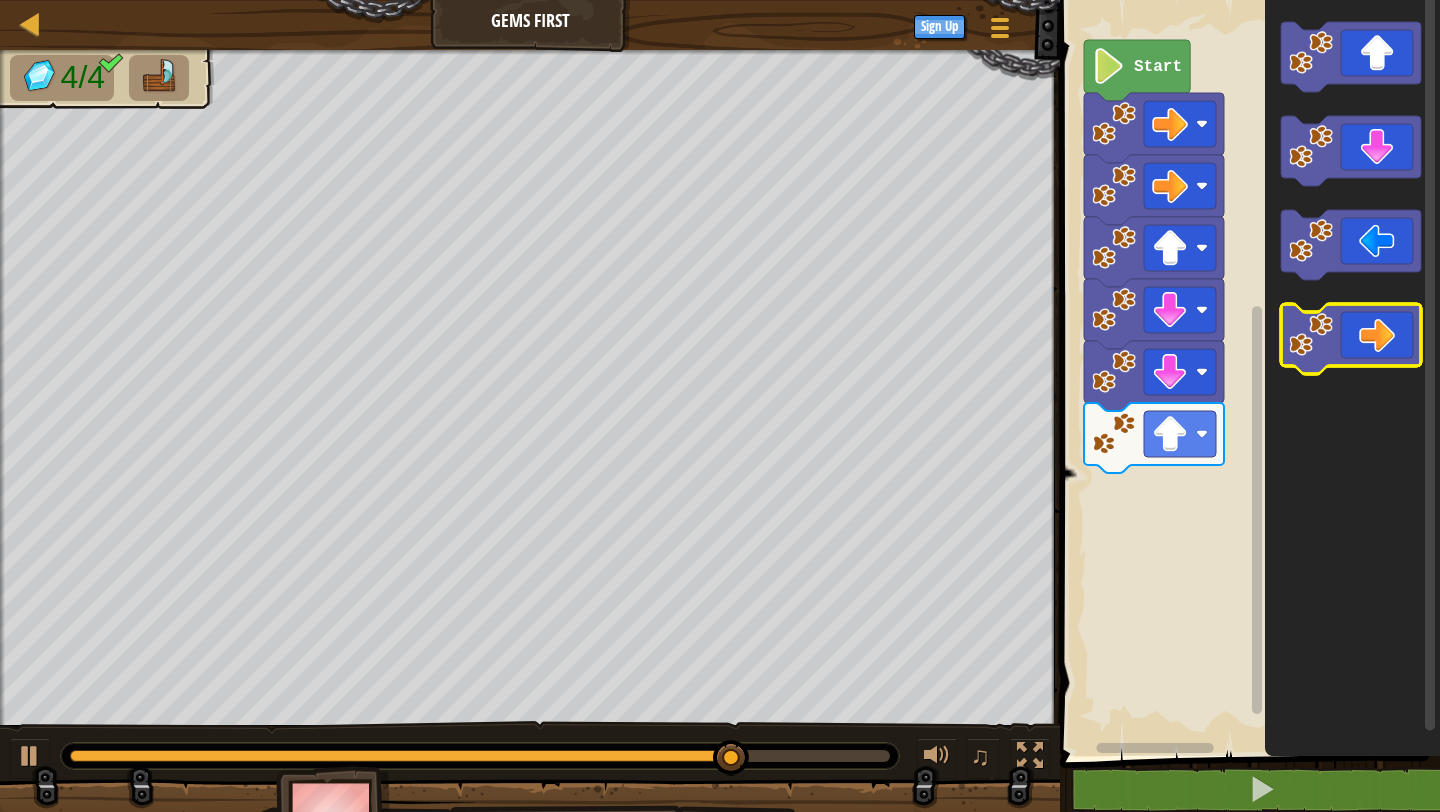 click 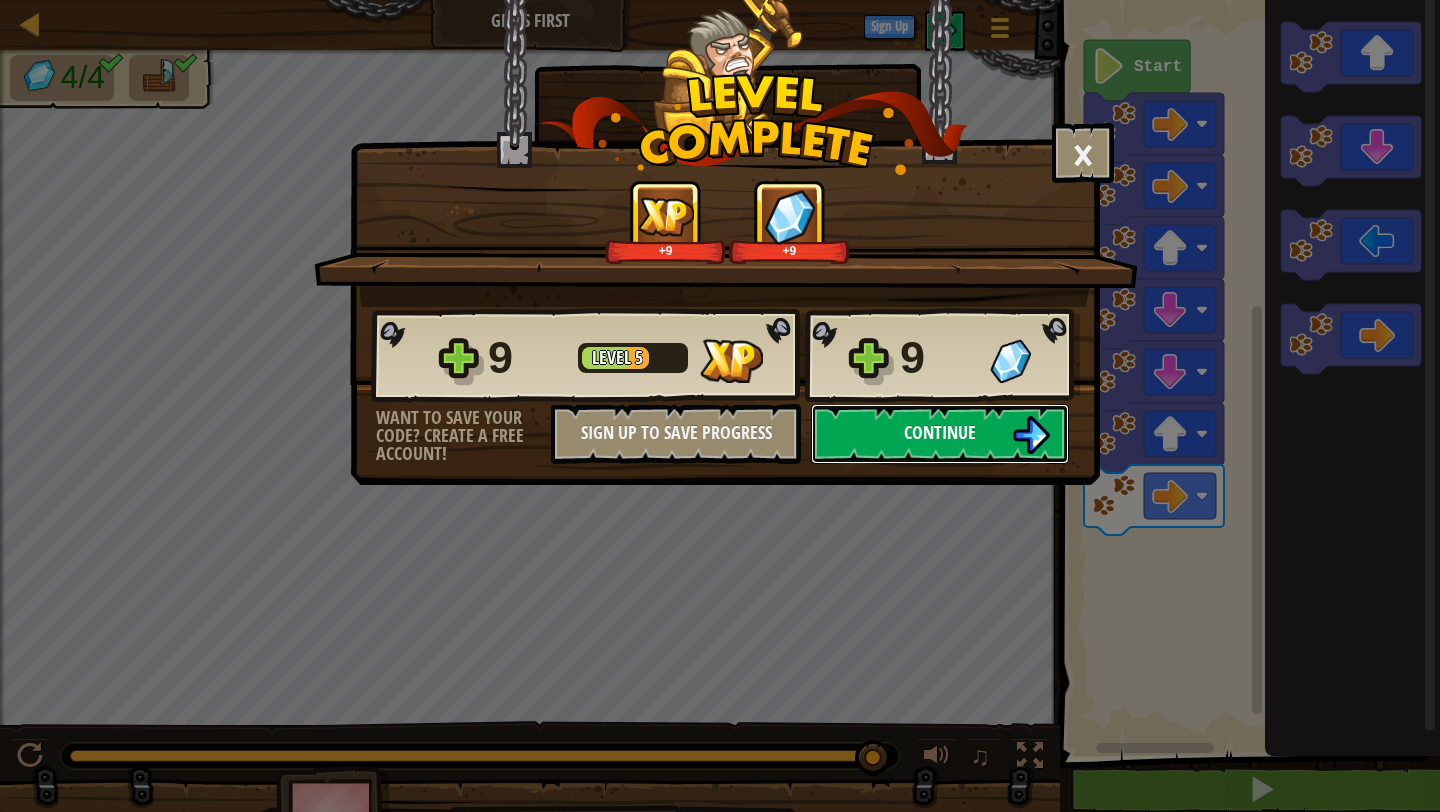 click on "Continue" at bounding box center (940, 432) 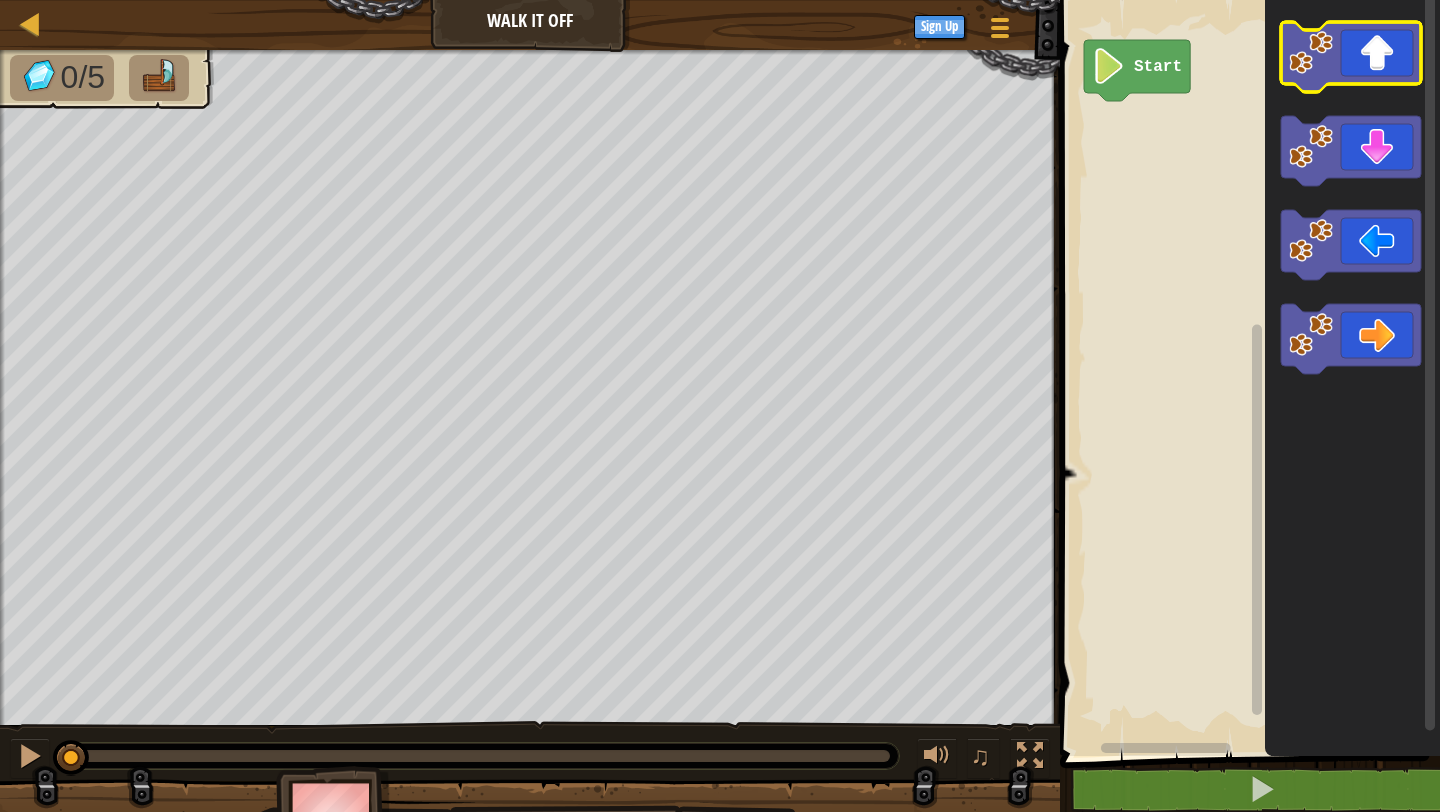 click 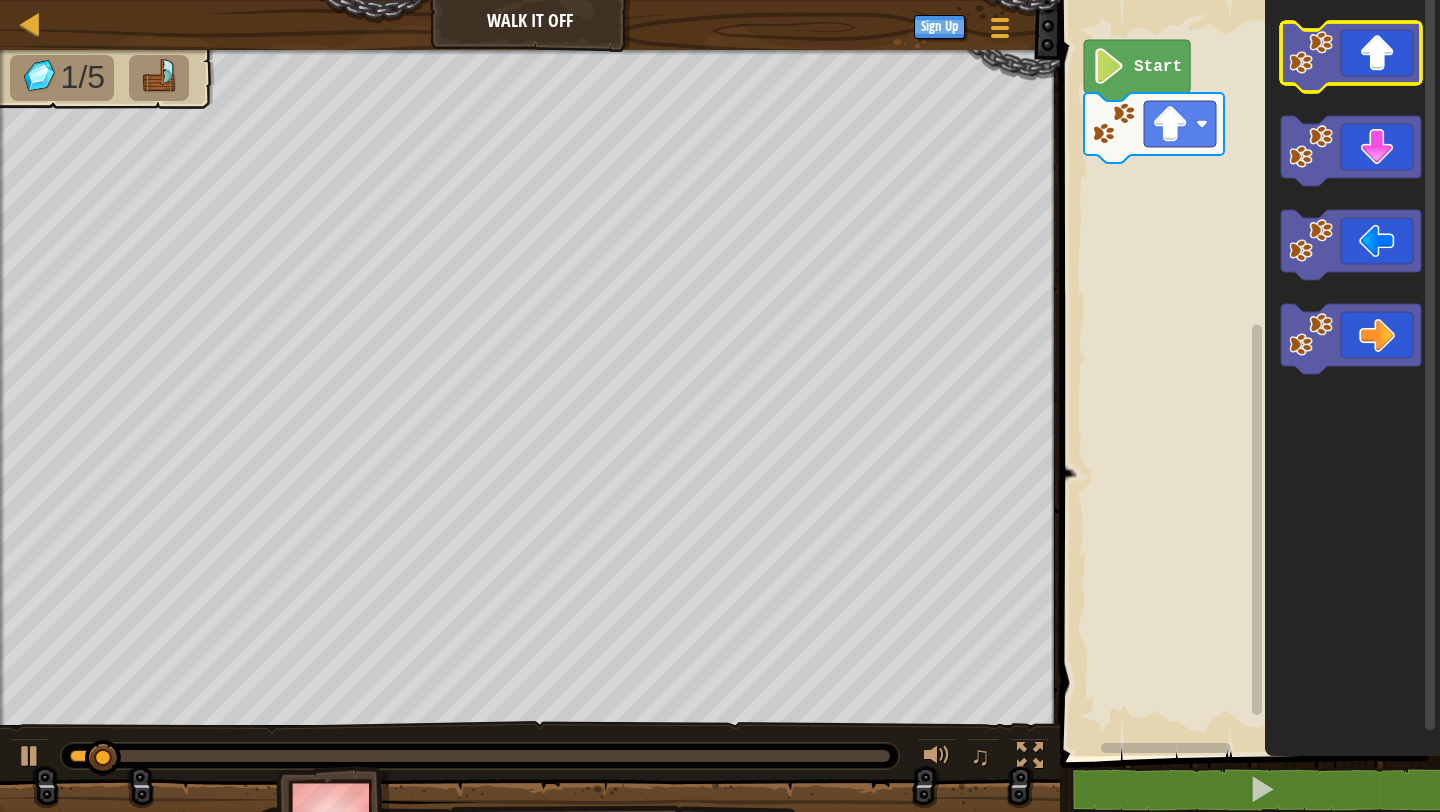 click 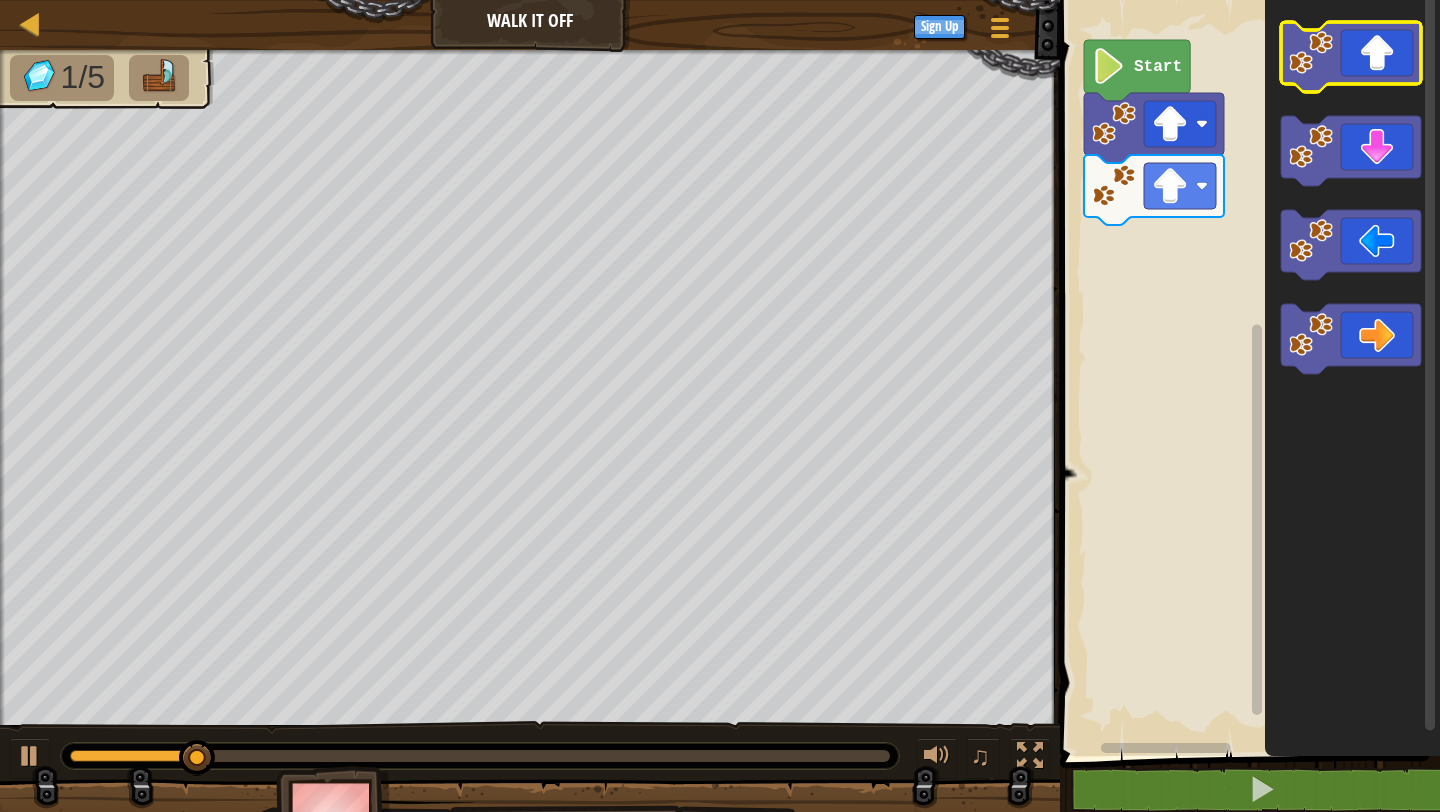 click 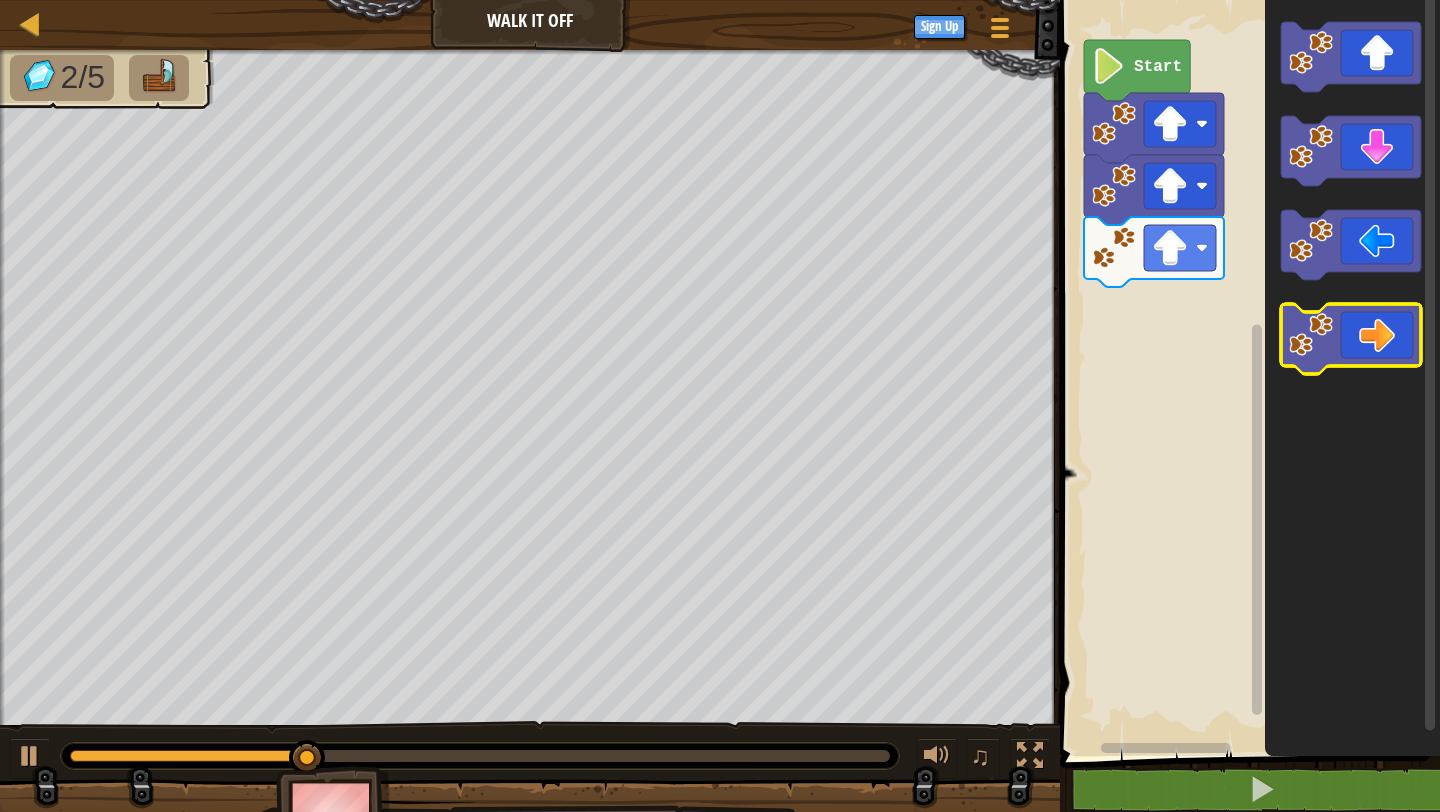 click 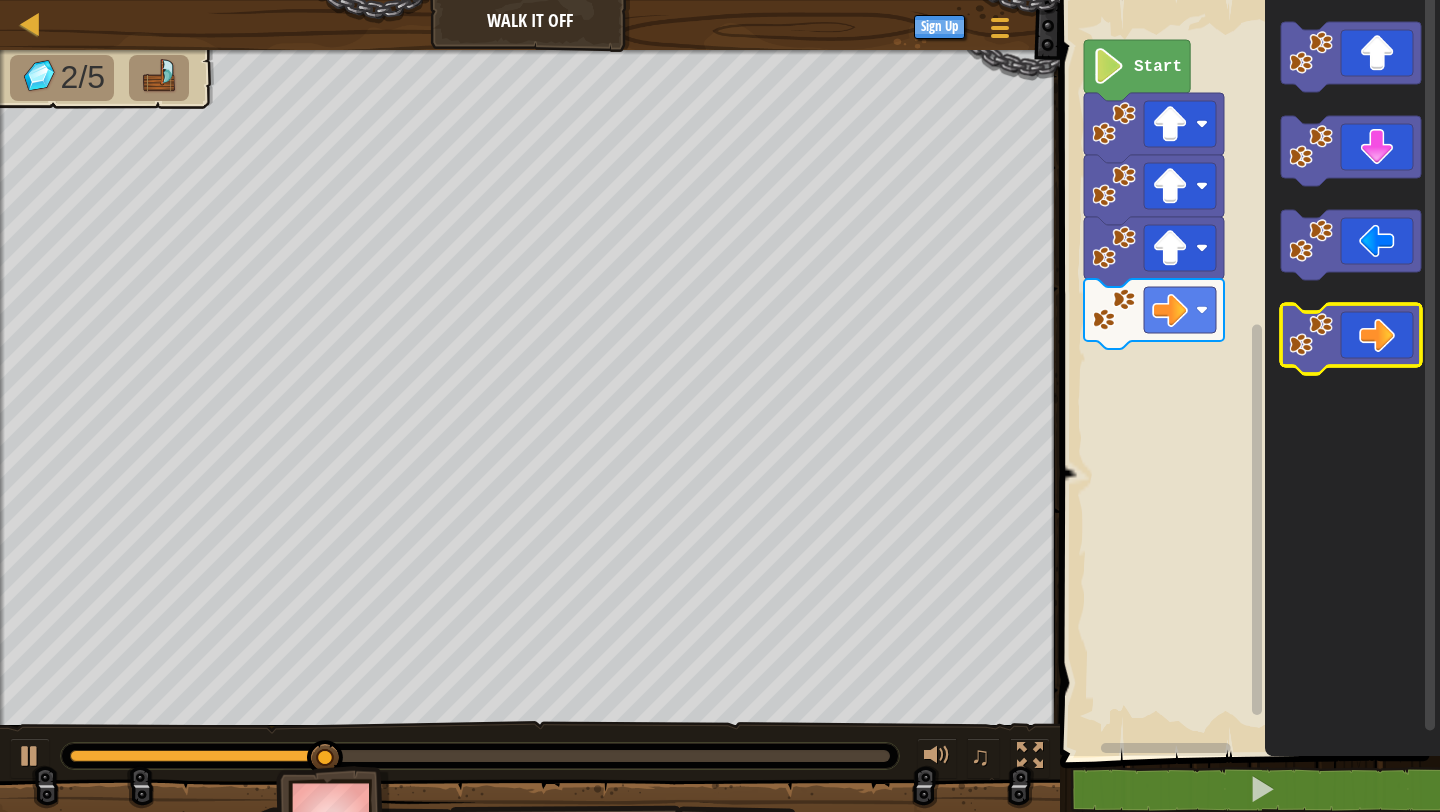 click 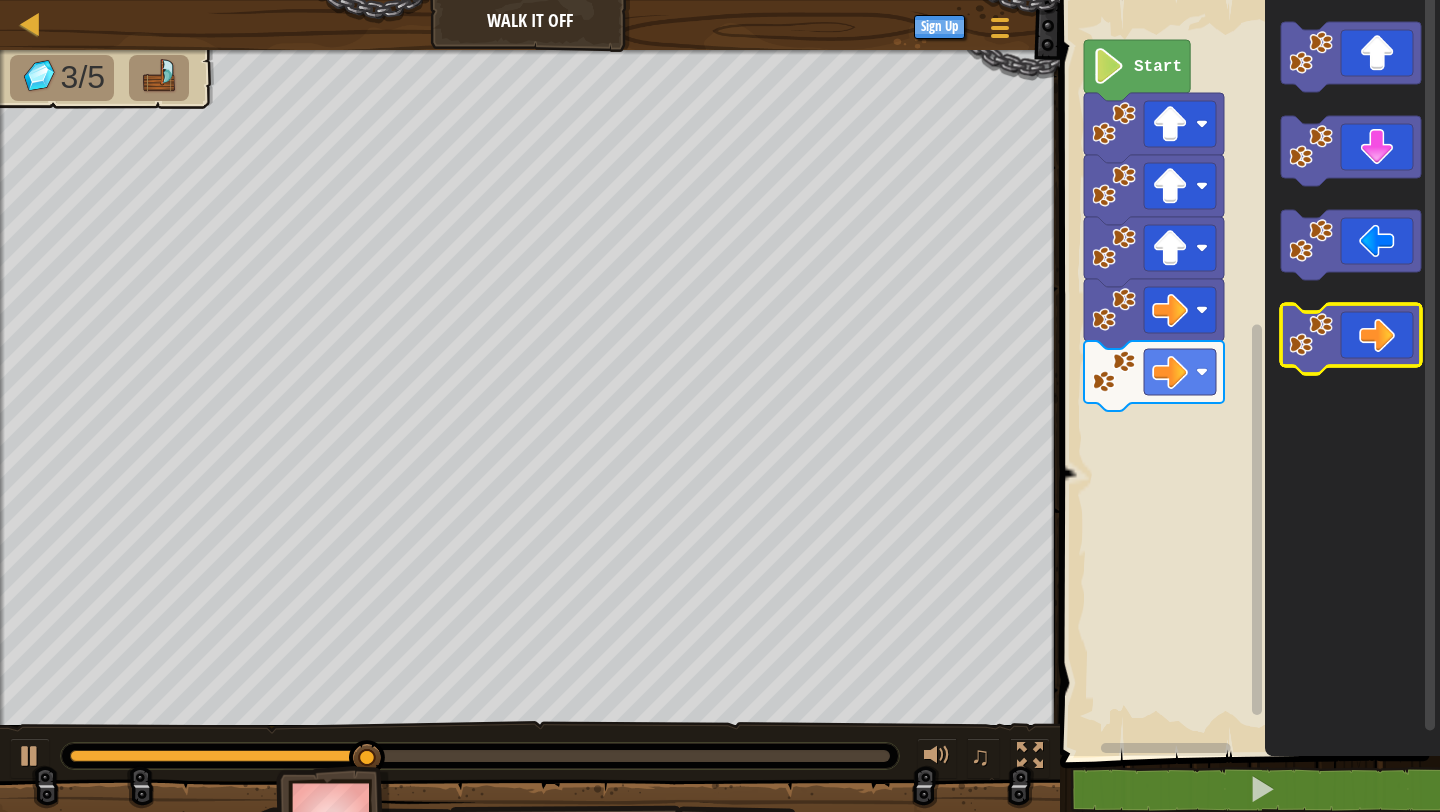 click 